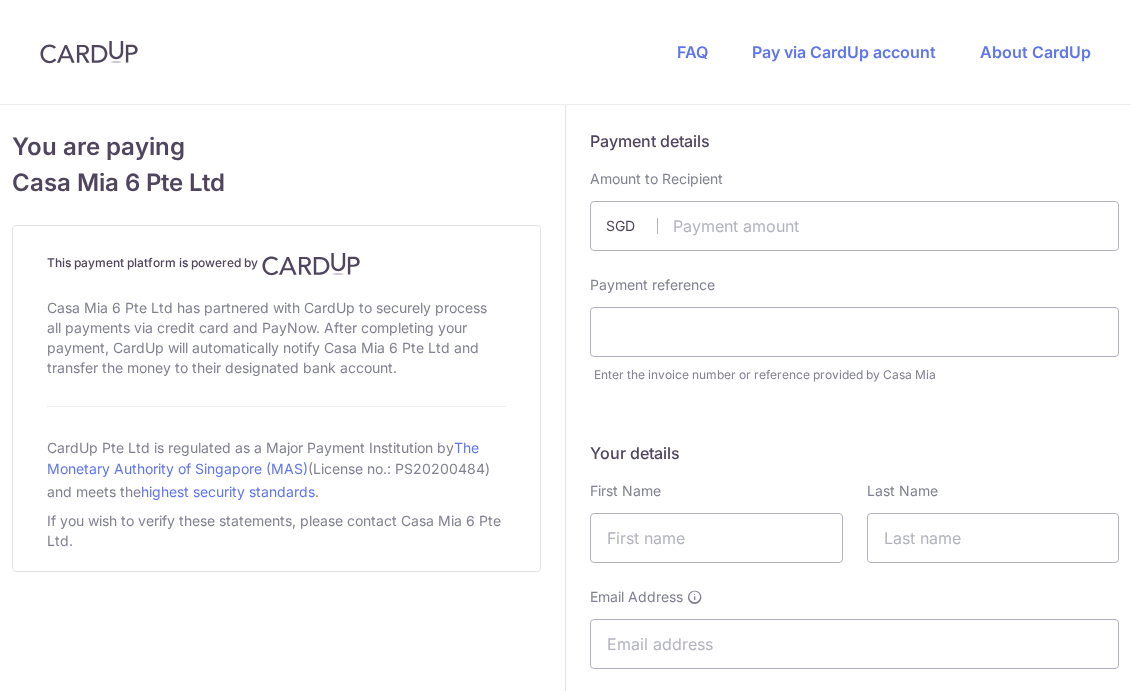 scroll, scrollTop: 0, scrollLeft: 0, axis: both 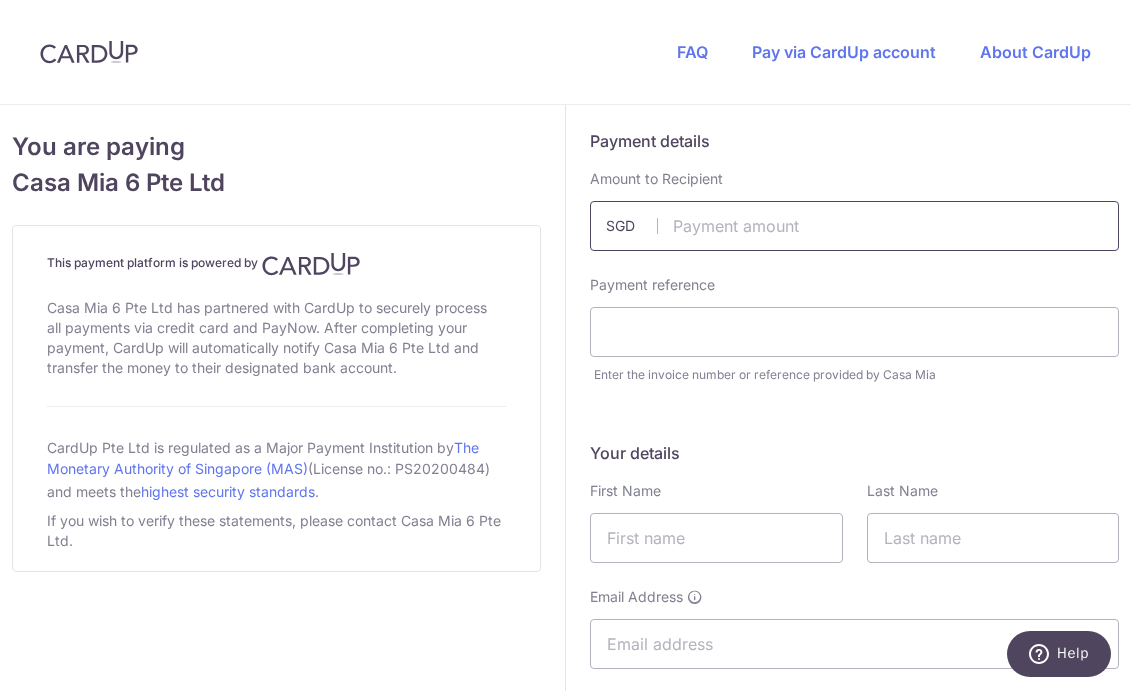 click at bounding box center [854, 226] 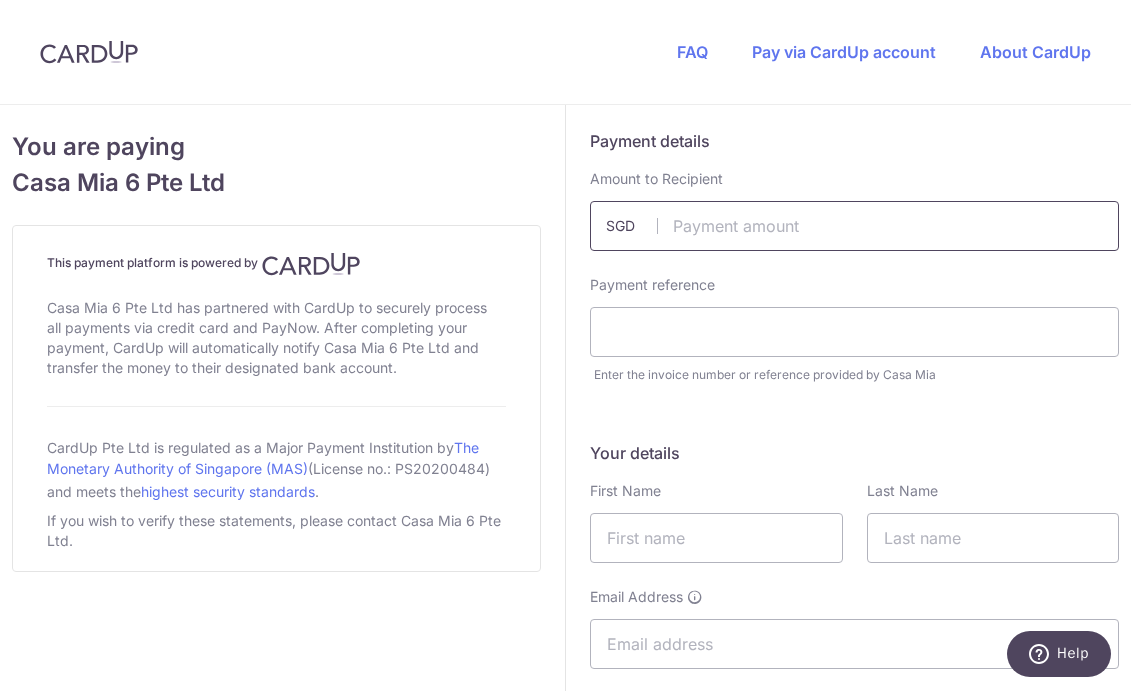 click at bounding box center (854, 226) 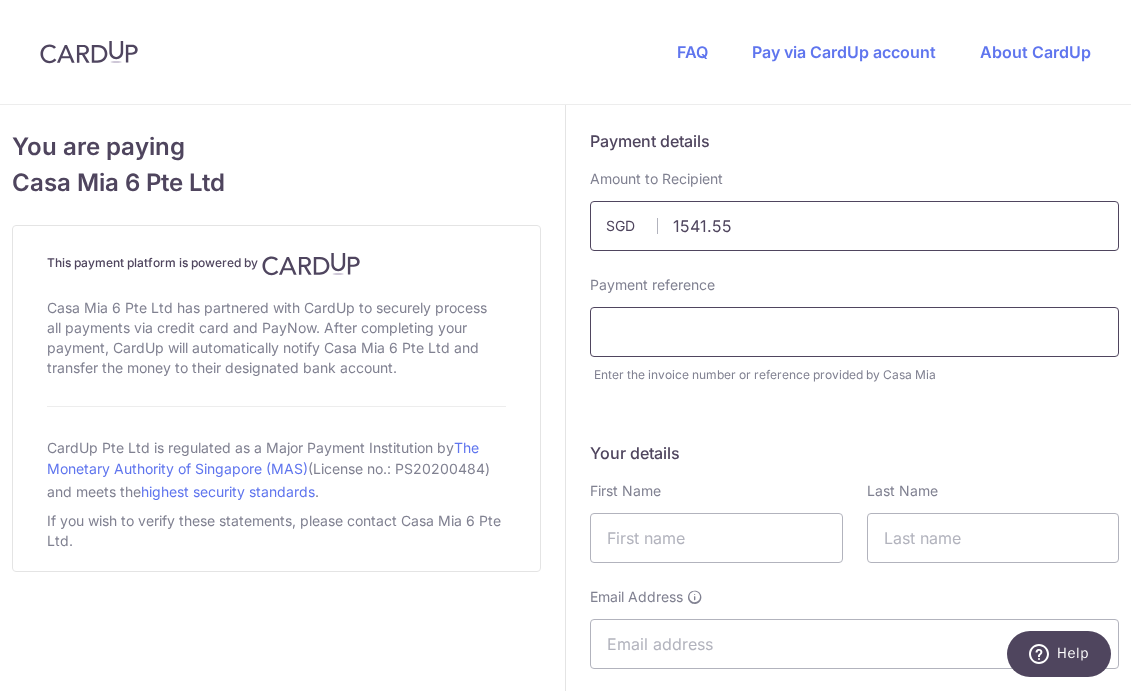 type on "1541.55" 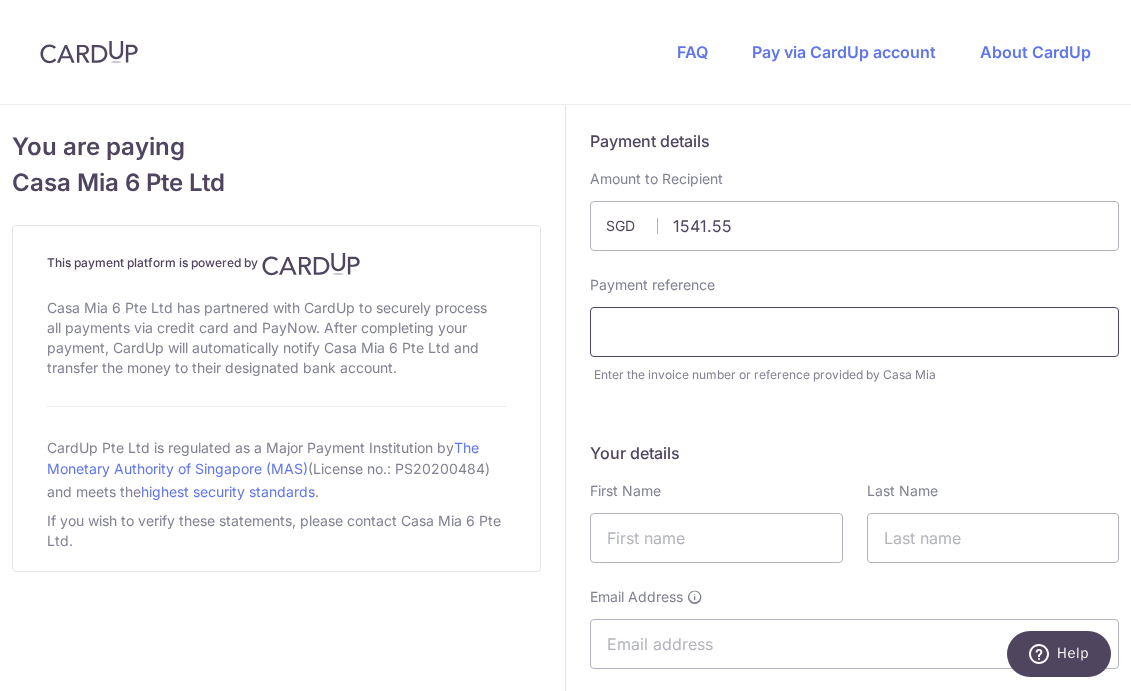 click at bounding box center [854, 332] 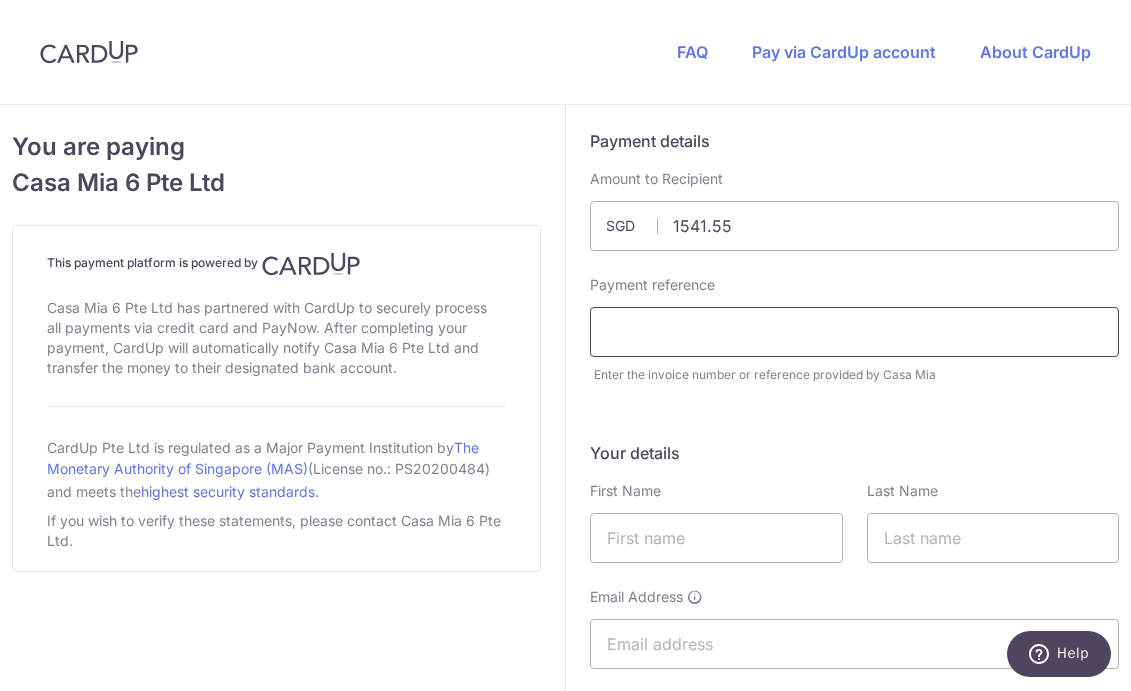 click at bounding box center (854, 332) 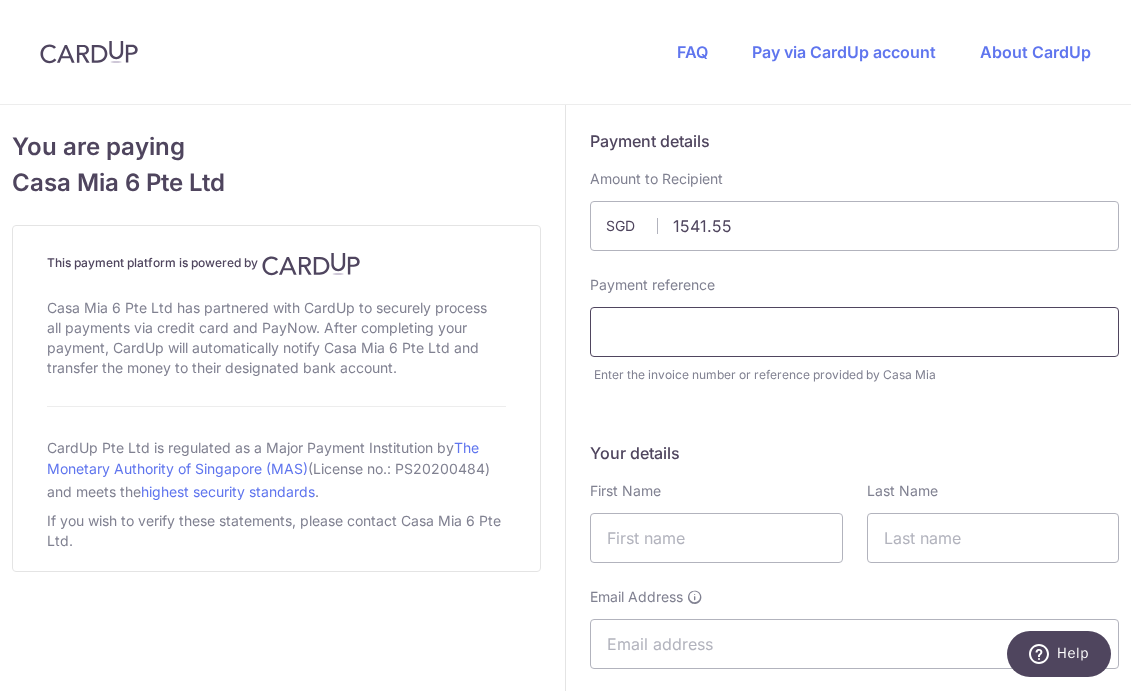 paste on "[NUMBER]" 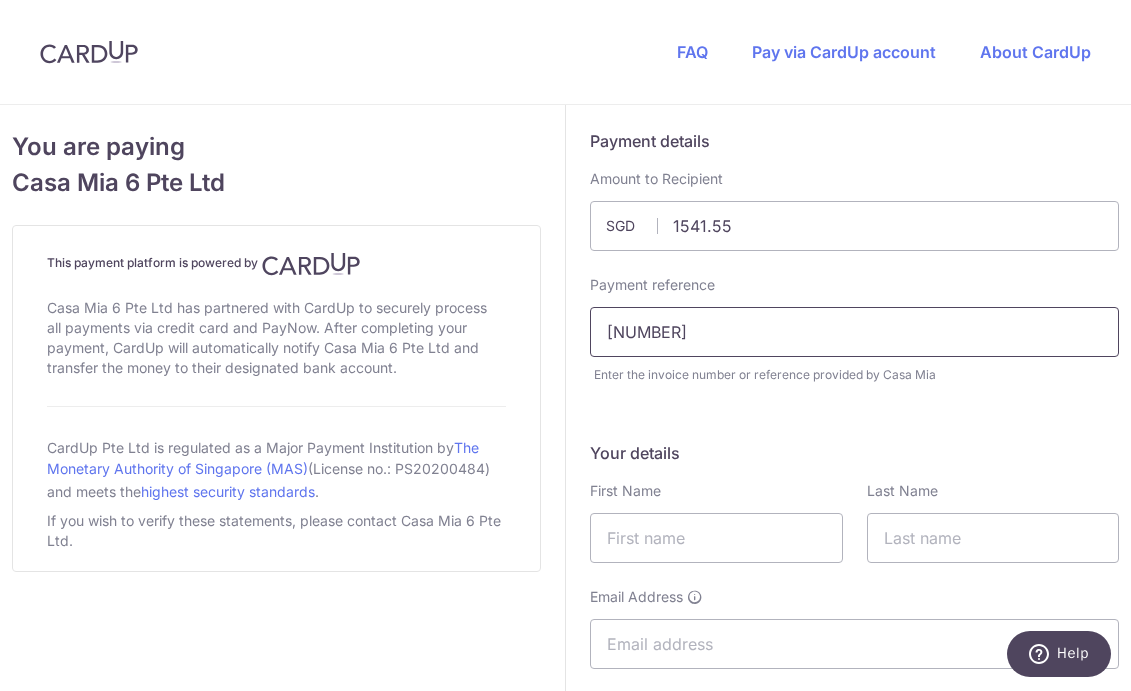 drag, startPoint x: 651, startPoint y: 333, endPoint x: 776, endPoint y: 339, distance: 125.14392 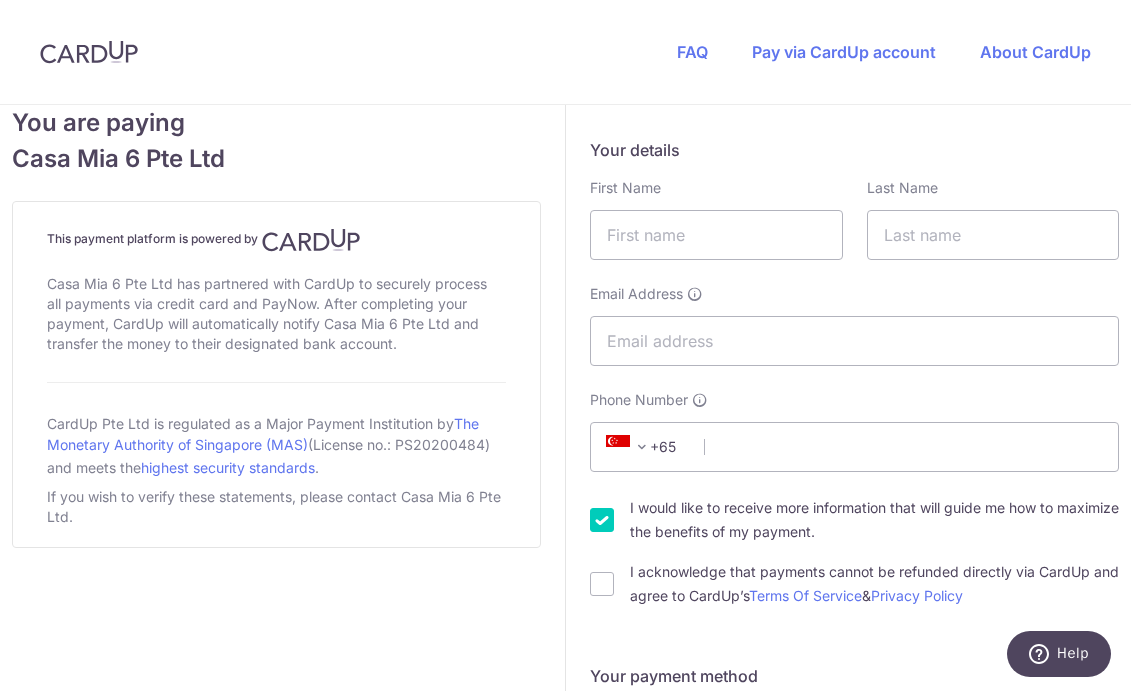 scroll, scrollTop: 333, scrollLeft: 0, axis: vertical 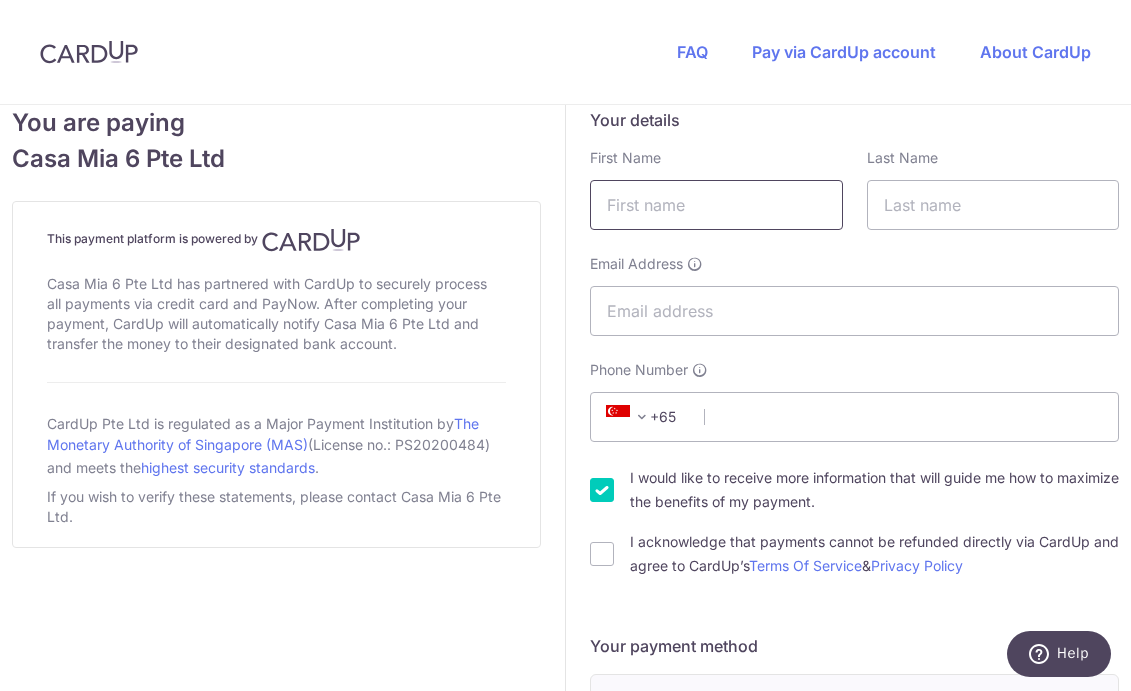 click at bounding box center [716, 205] 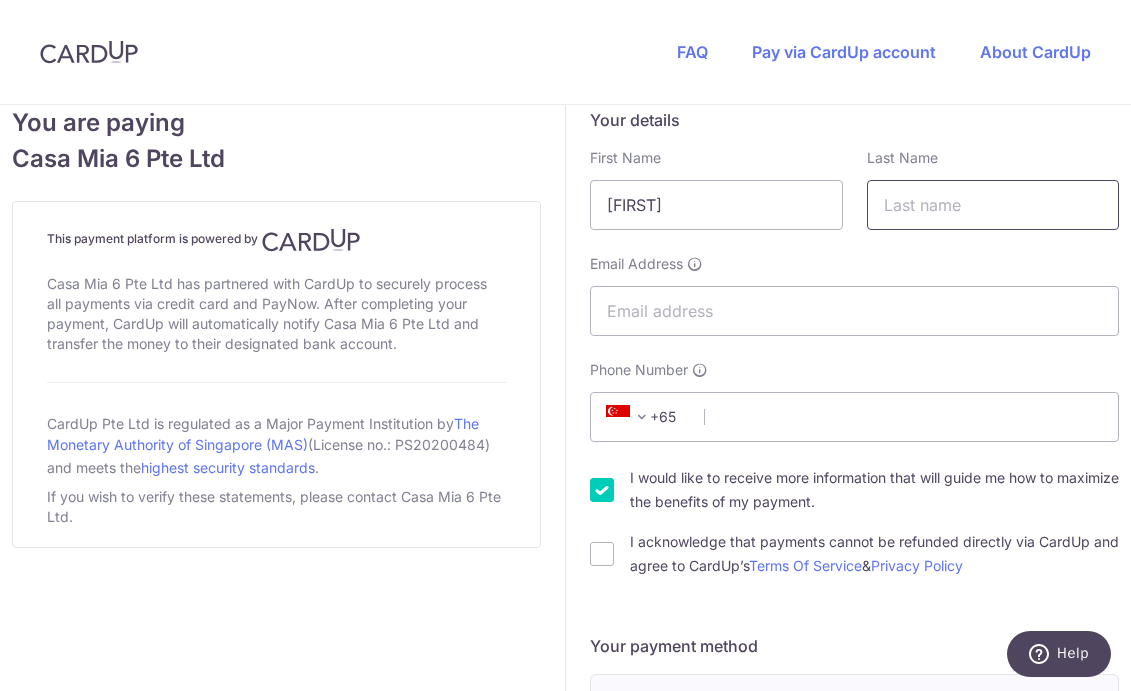 type on "[LAST]" 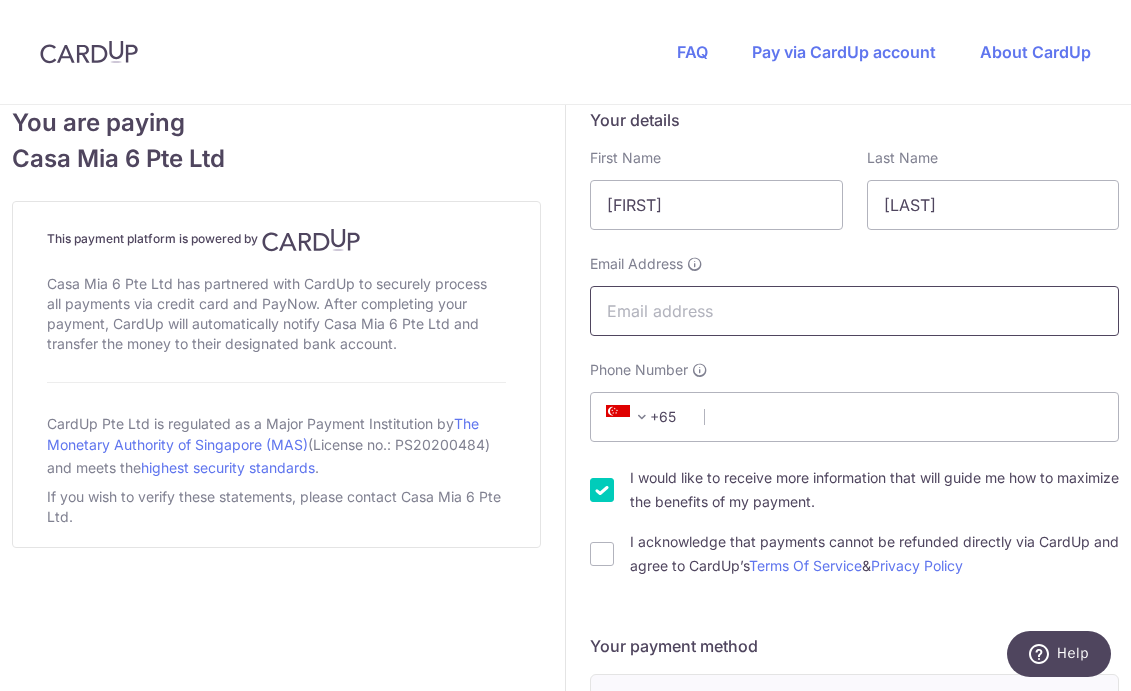 type on "[EMAIL]" 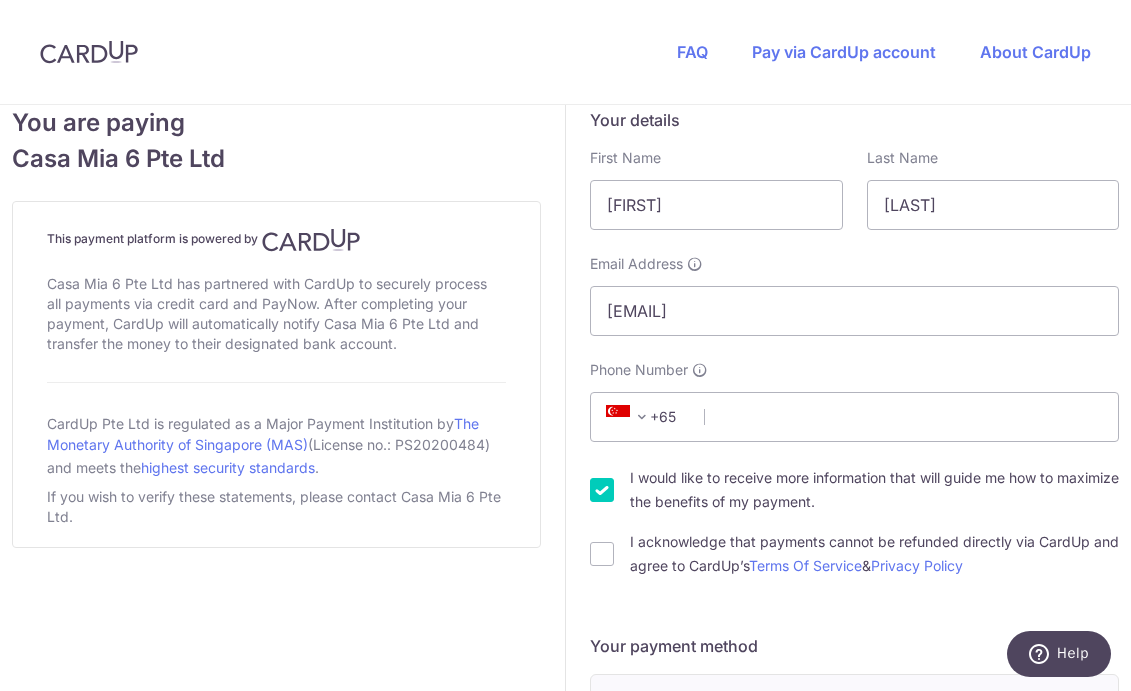select on "65" 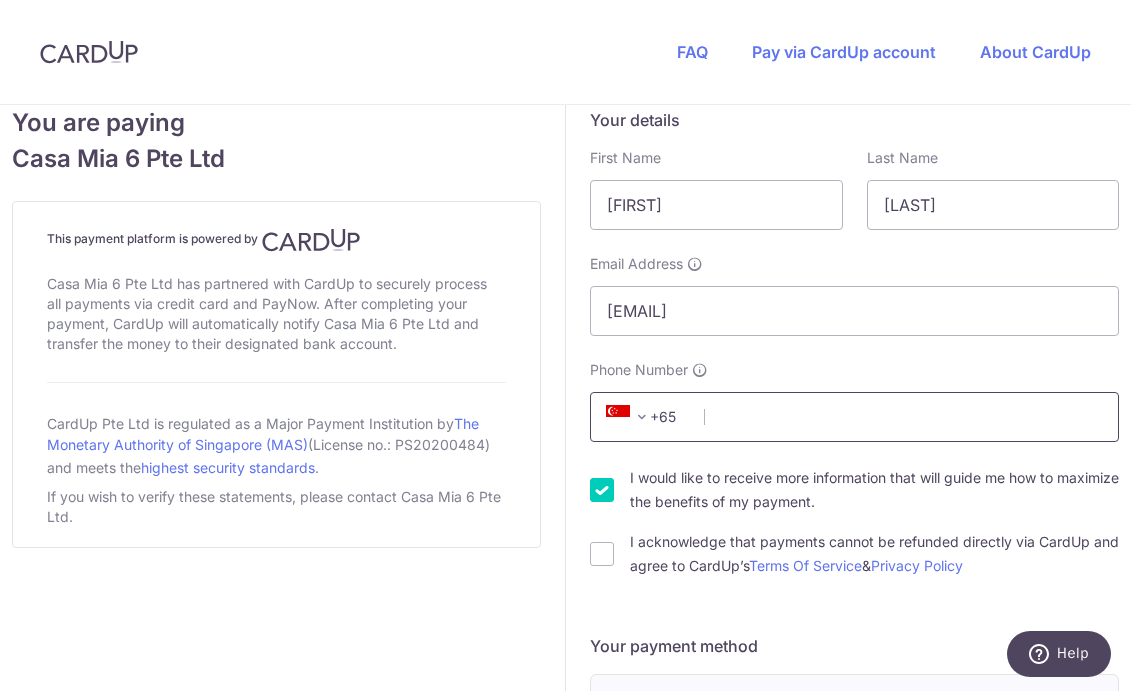 type on "[NUMBER]" 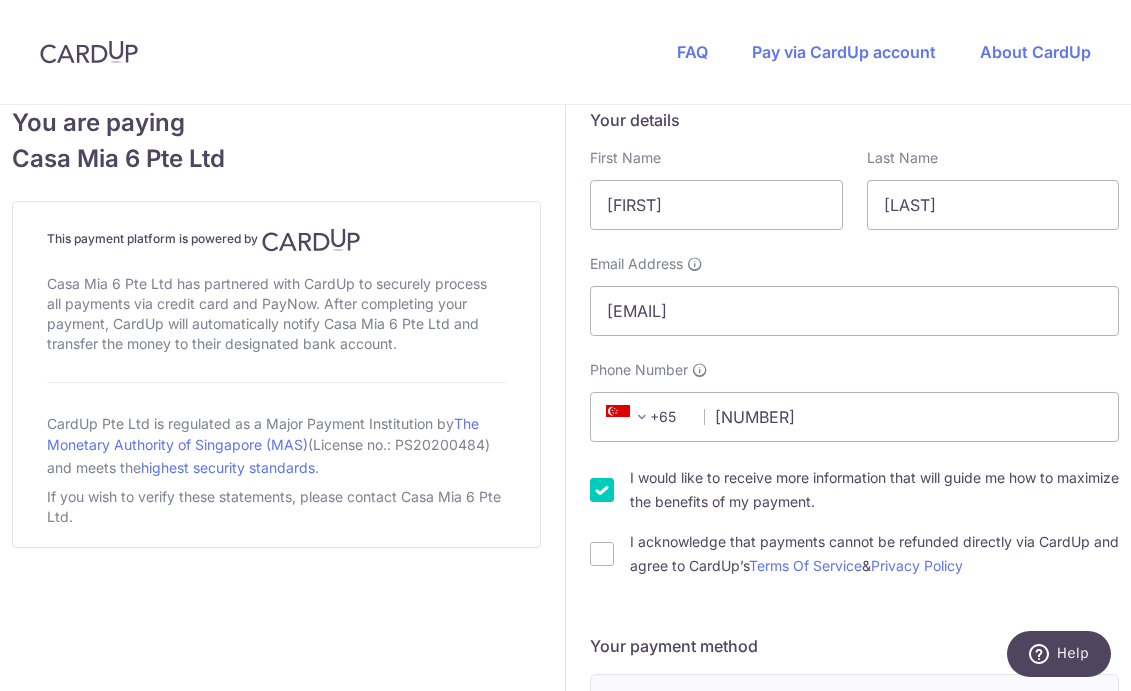 type on "[NUMBER]" 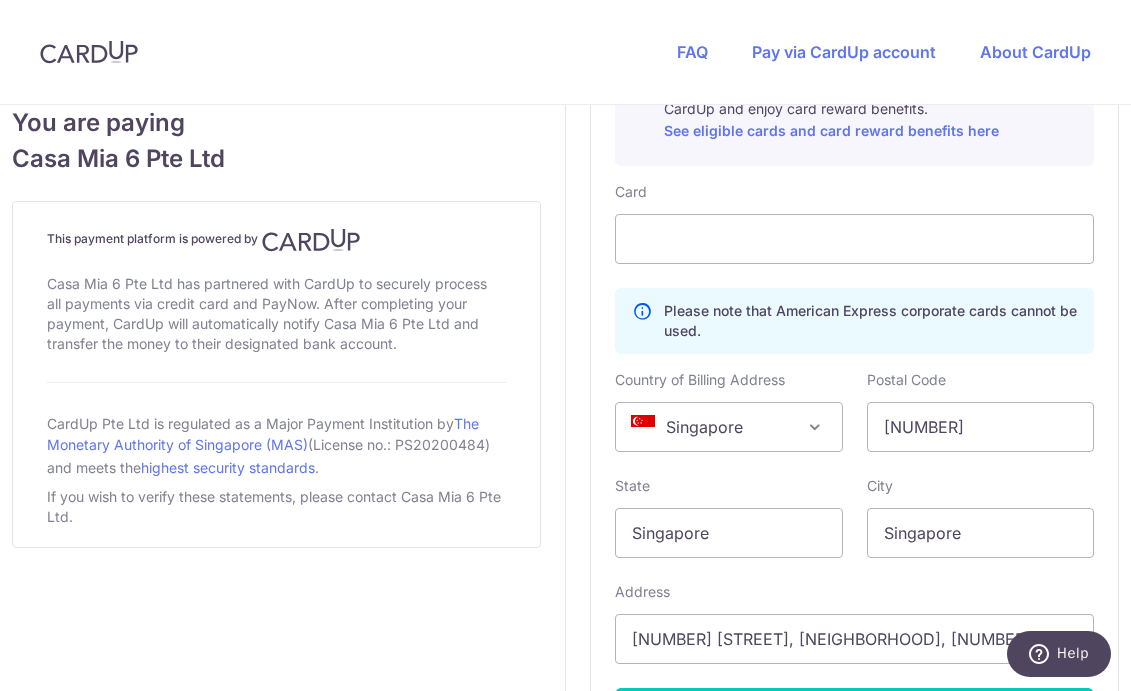 scroll, scrollTop: 1023, scrollLeft: 0, axis: vertical 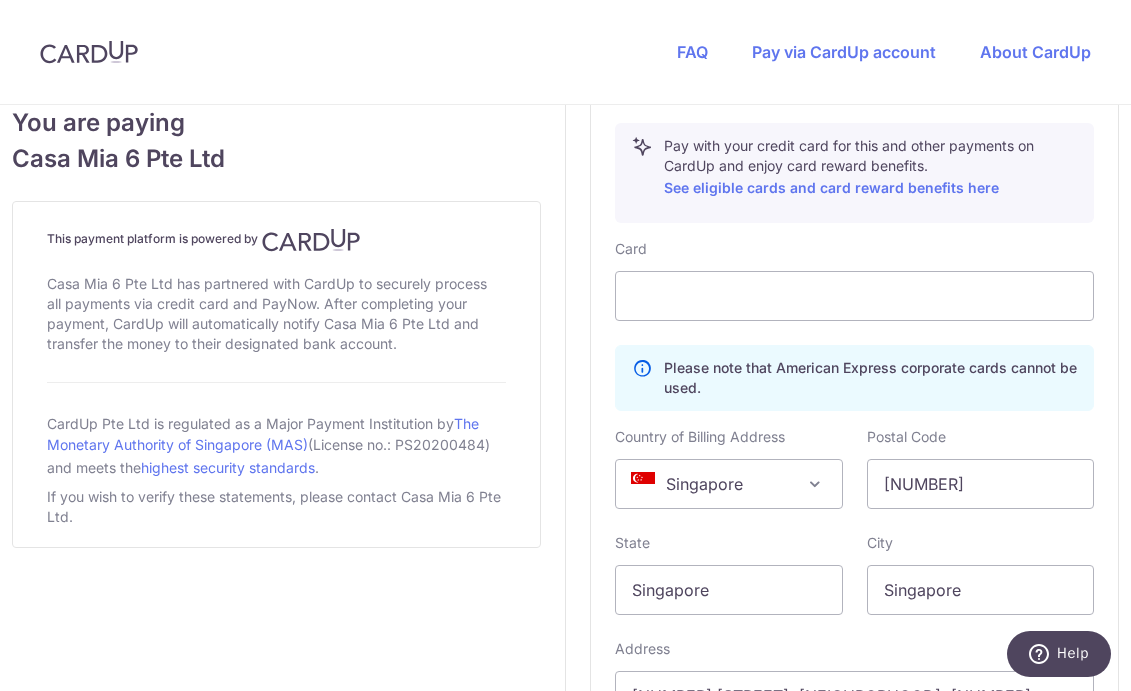 click on "Card" at bounding box center (854, 280) 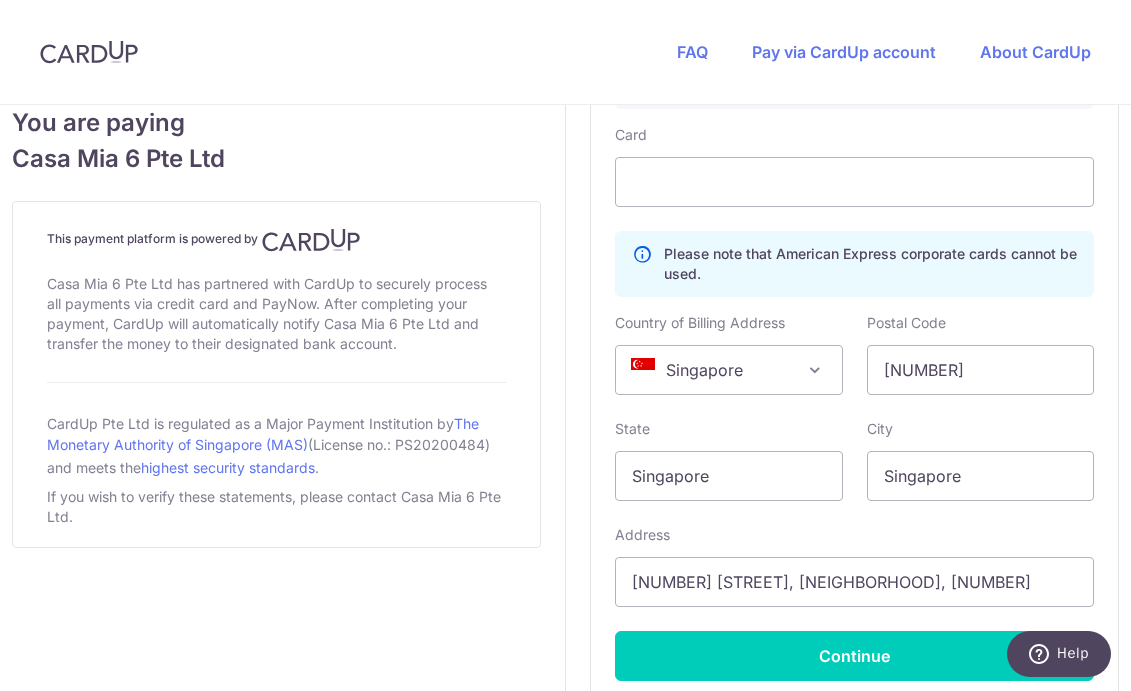 scroll, scrollTop: 976, scrollLeft: 0, axis: vertical 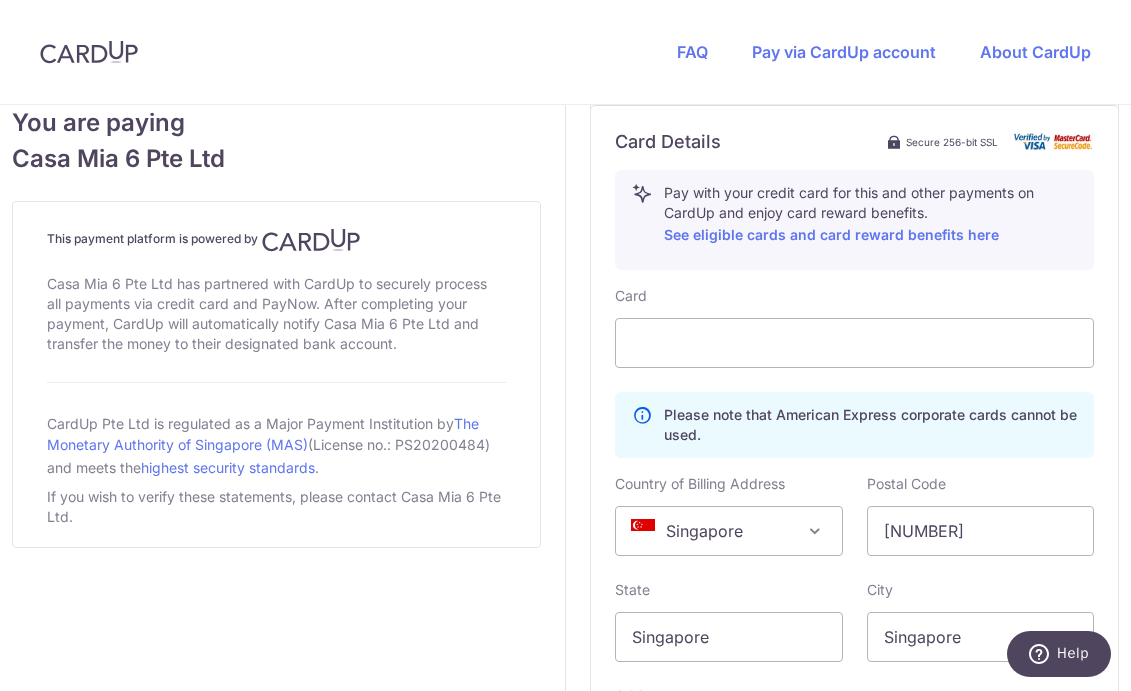 click on "Card Details
Secure 256-bit SSL
Pay with your credit card for this and other payments on CardUp and enjoy card reward benefits. See eligible cards and card reward benefits here
Card
Please note that American Express corporate cards cannot be used.
Country of Billing Address
Afghanistan
Aland Islands
Albania
Algeria
American Samoa
Andorra
Angola
Anguilla
Antarctica
Antigua and Barbuda
Argentina
Armenia
Aruba
Australia
Austria
Azerbaijan
Bahamas
Bahrain
Bangladesh" at bounding box center (854, 486) 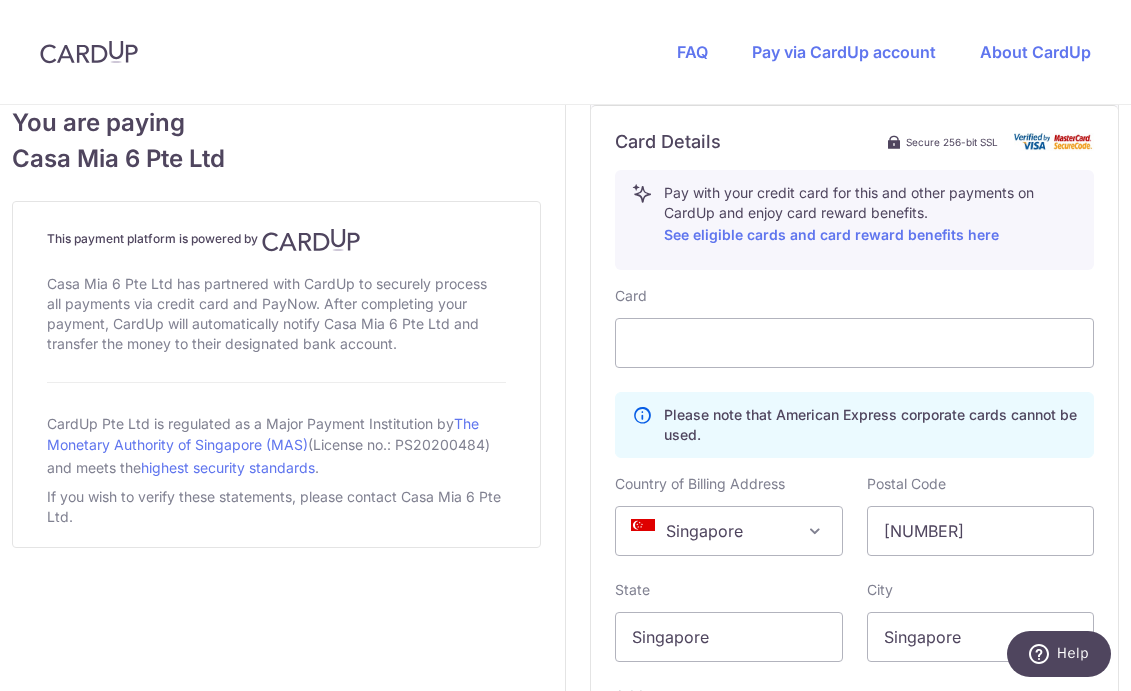 click on "Card Details
Secure 256-bit SSL
Pay with your credit card for this and other payments on CardUp and enjoy card reward benefits. See eligible cards and card reward benefits here
Card
Please note that American Express corporate cards cannot be used.
Country of Billing Address
Afghanistan
Aland Islands
Albania
Algeria
American Samoa
Andorra
Angola
Anguilla
Antarctica
Antigua and Barbuda
Argentina
Armenia
Aruba
Australia
Austria
Azerbaijan
Bahamas
Bahrain" at bounding box center [854, 485] 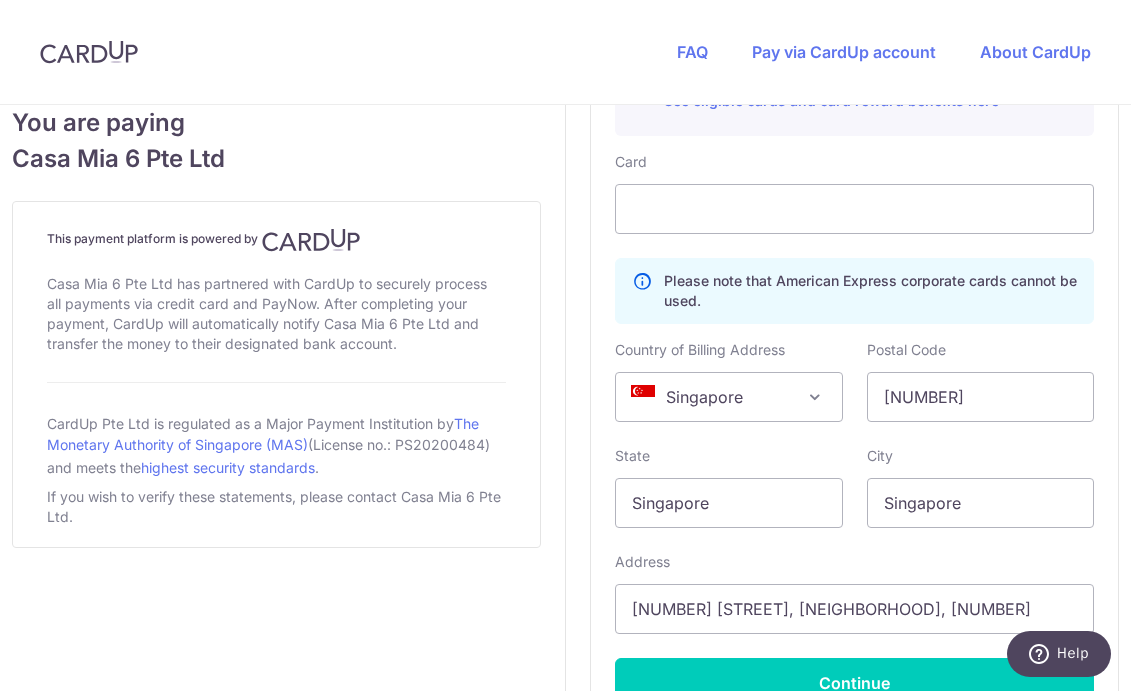 scroll, scrollTop: 1138, scrollLeft: 0, axis: vertical 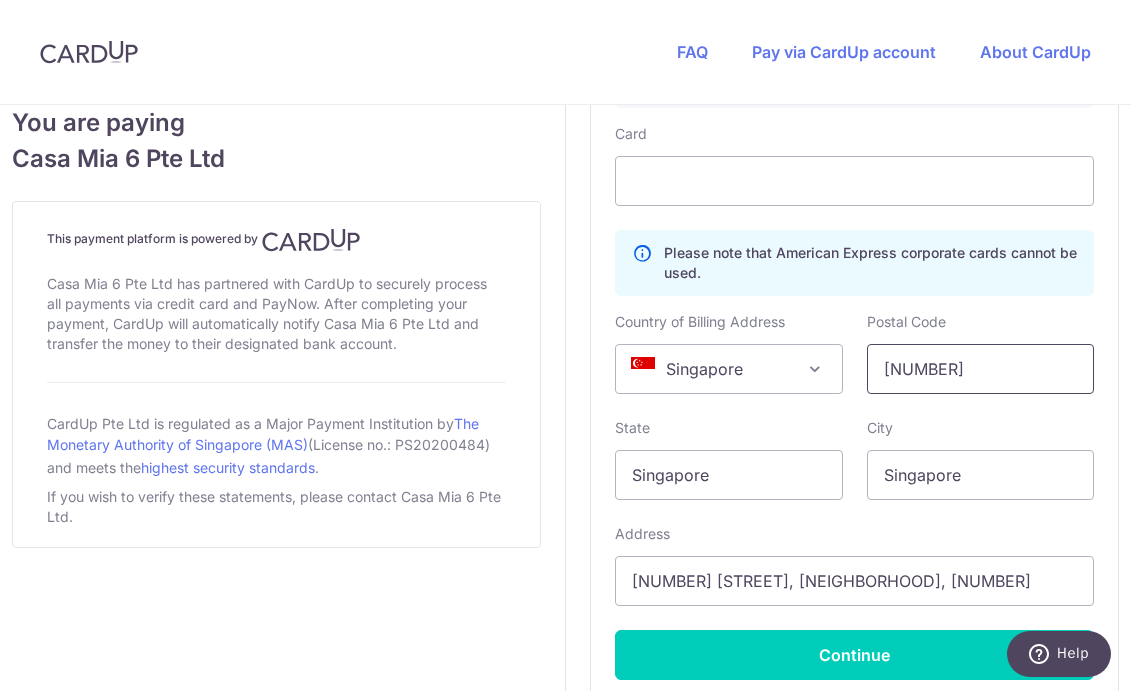 click on "[NUMBER]" at bounding box center [981, 369] 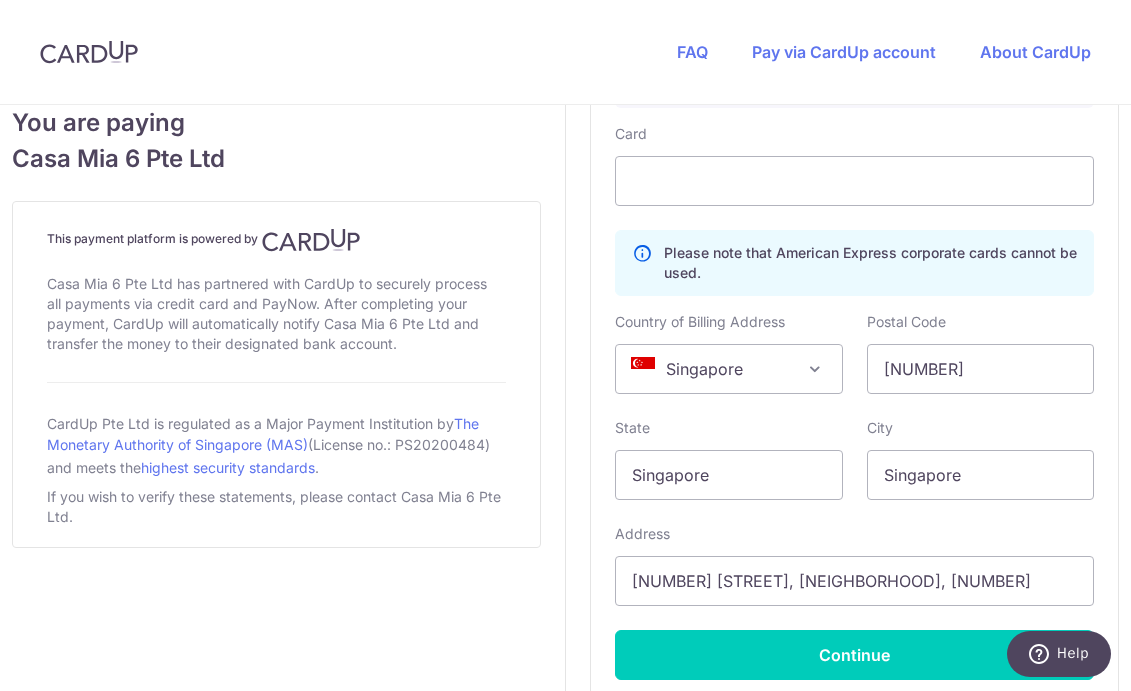 click on "Card
Please note that American Express corporate cards cannot be used.
Country of Billing Address
Afghanistan
Aland Islands
Albania
Algeria
American Samoa
Andorra
Angola
Anguilla
Antarctica
Antigua and Barbuda
Argentina
Armenia
Aruba
Australia
Austria
Azerbaijan
Bahamas
Bahrain
Bangladesh
Barbados
Belarus
Belgium
Belize
Benin
Bermuda
Bhutan
Bolivia
Bonaire, Saint Eustatius and Saba
Bosnia and Herzegovina
Botswana
Bouvet Island
Brazil
British Indian Ocean Territory
British Virgin Islands
Brunei
Bulgaria
Burkina Faso
Burundi
Cambodia
Cameroon
Canada
Cape Verde
Cayman Islands
Central African Republic
Chad
Chile
China
Colombia" at bounding box center (854, 402) 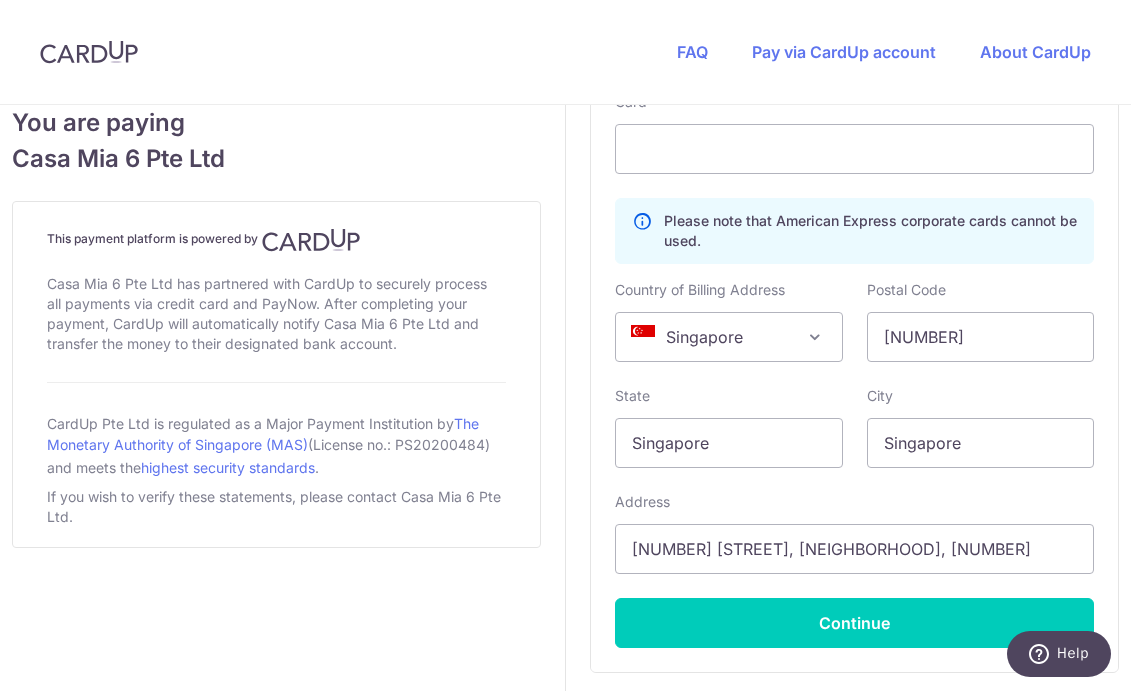 scroll, scrollTop: 1176, scrollLeft: 0, axis: vertical 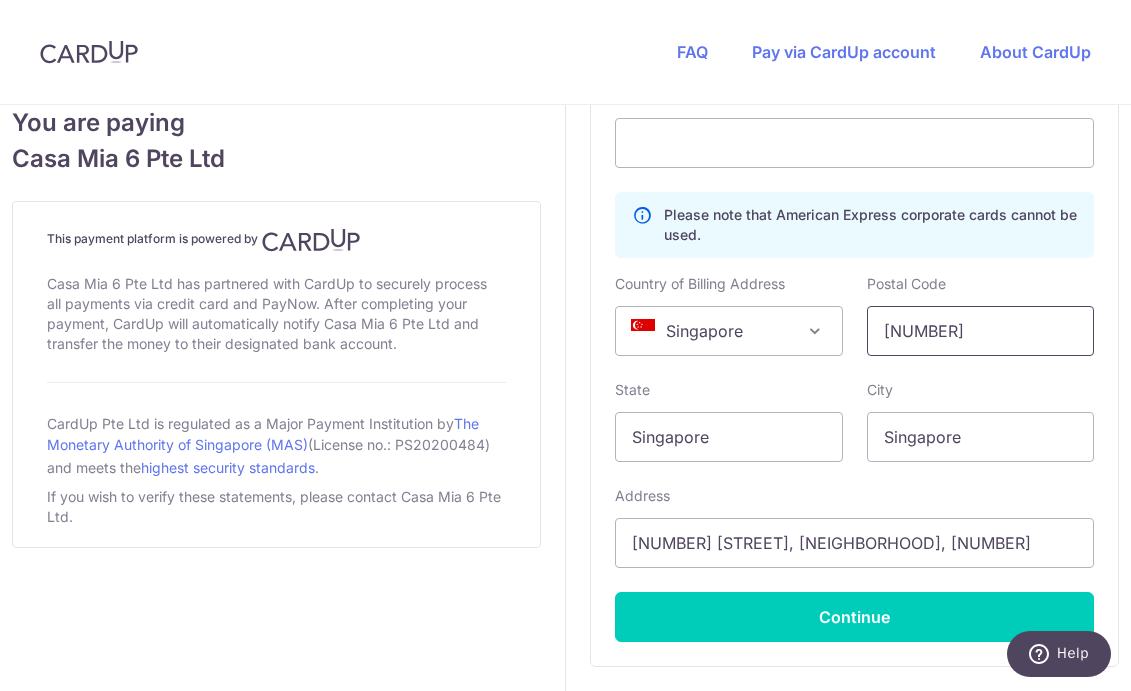 click on "[NUMBER]" at bounding box center (981, 331) 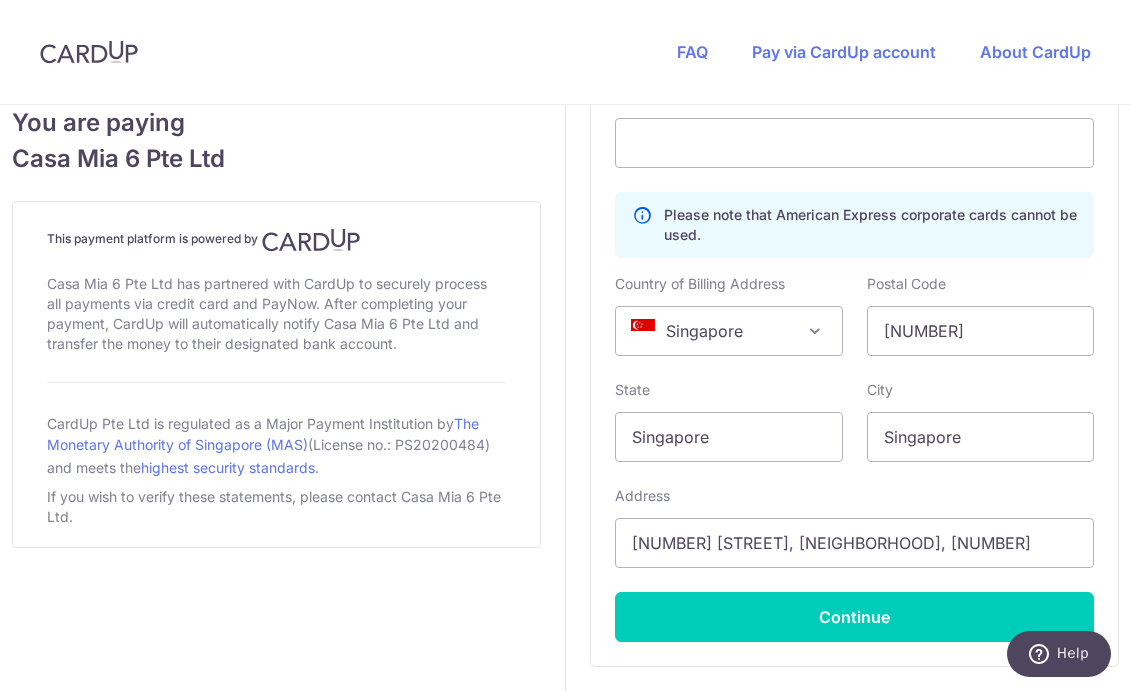 click on "Country of Billing Address
Afghanistan
Aland Islands
Albania
Algeria
American Samoa
Andorra
Angola
Anguilla
Antarctica
Antigua and Barbuda
Argentina
Armenia
Aruba
Australia
Austria
Azerbaijan
Bahamas
Bahrain
Bangladesh
Barbados
Belarus
Belgium
Belize
Benin
Bermuda
Bhutan
Bolivia
Bonaire, Saint Eustatius and Saba
Bosnia and Herzegovina
Botswana
Bouvet Island
Brazil
British Indian Ocean Territory
British Virgin Islands
Brunei
Bulgaria
Burkina Faso
Burundi
Cambodia
Cameroon
Canada
Cape Verde
Cayman Islands
Central African Republic
Chad
Chile
China
Christmas Island
Cocos Islands
Colombia
Comoros
Cook Islands
Costa Rica
Croatia
Cuba
Curacao
Cyprus
Czech Republic
Democratic Republic of the Congo
Denmark
Djibouti
Dominica
Dominican Republic
East Timor
Ecuador
Egypt
El Salvador
Eritrea" at bounding box center [854, 315] 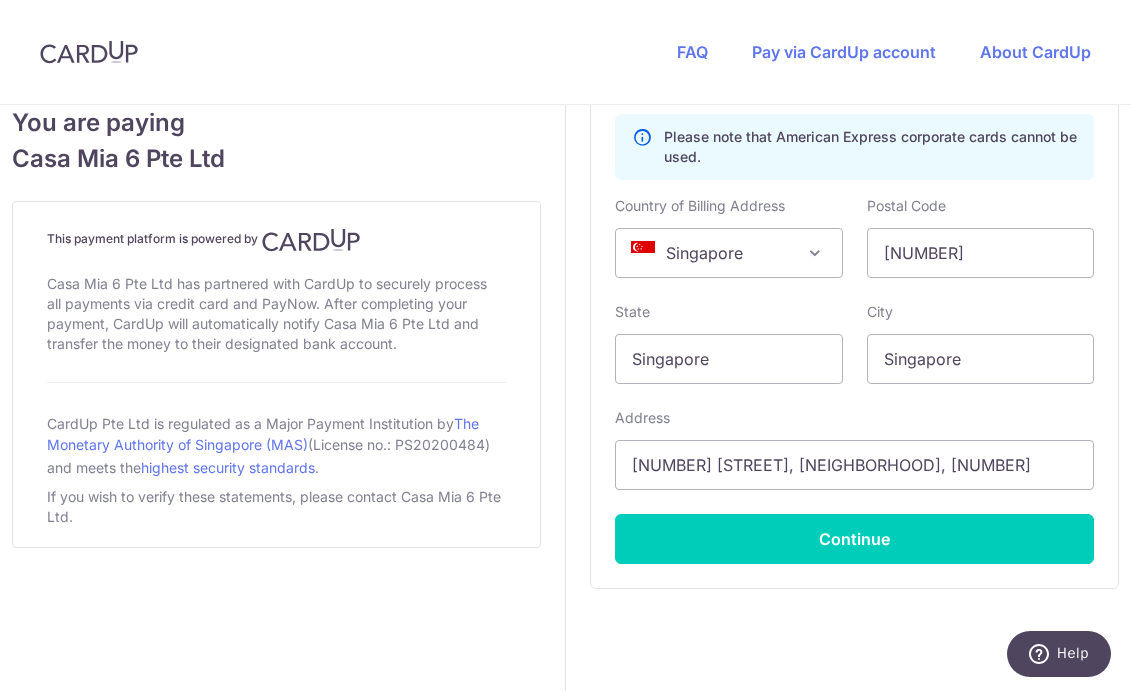 scroll, scrollTop: 1262, scrollLeft: 0, axis: vertical 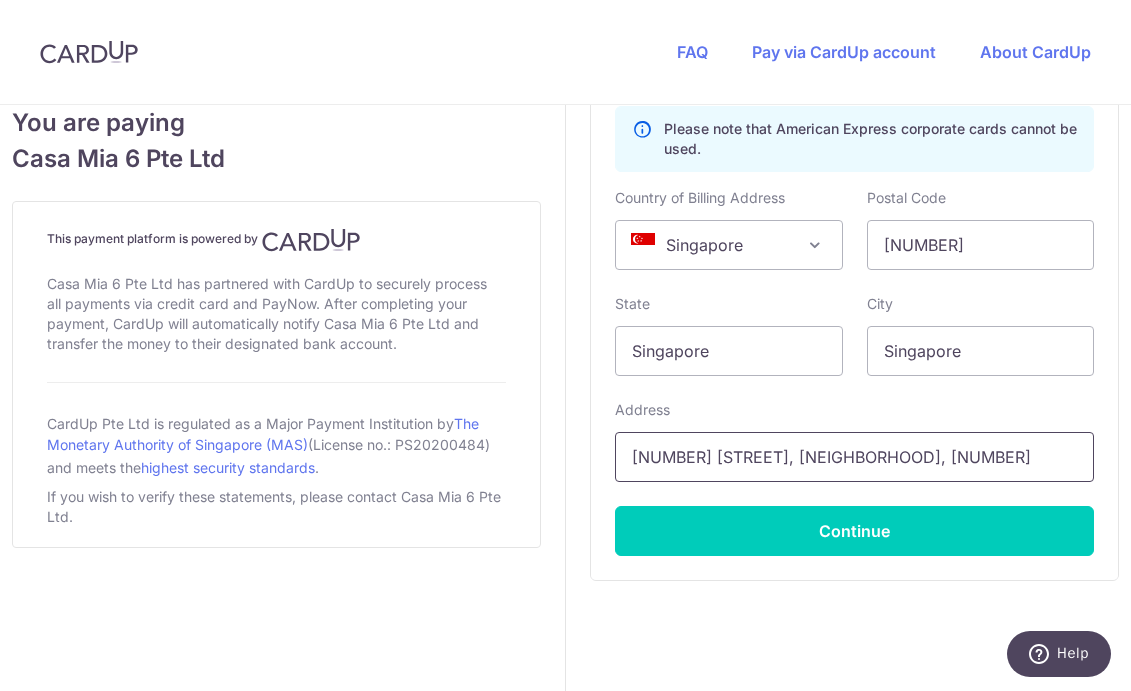 click on "[NUMBER] [STREET], [NEIGHBORHOOD], [NUMBER]" at bounding box center (854, 457) 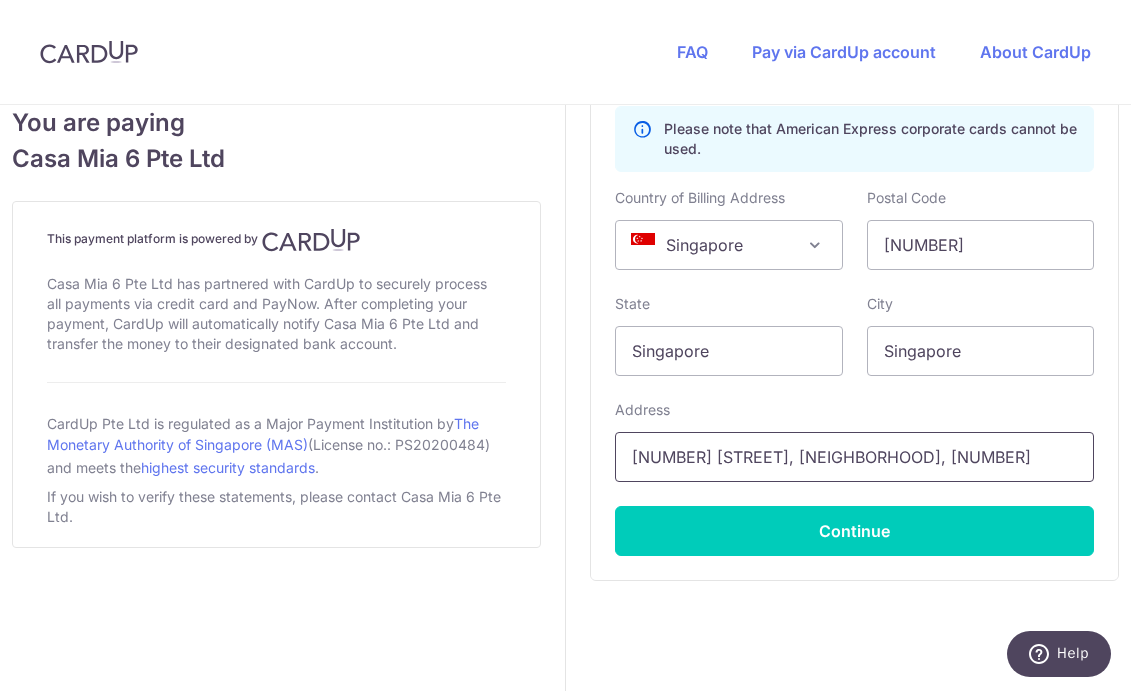 click on "[NUMBER] [STREET], [NEIGHBORHOOD], [NUMBER]" at bounding box center (854, 457) 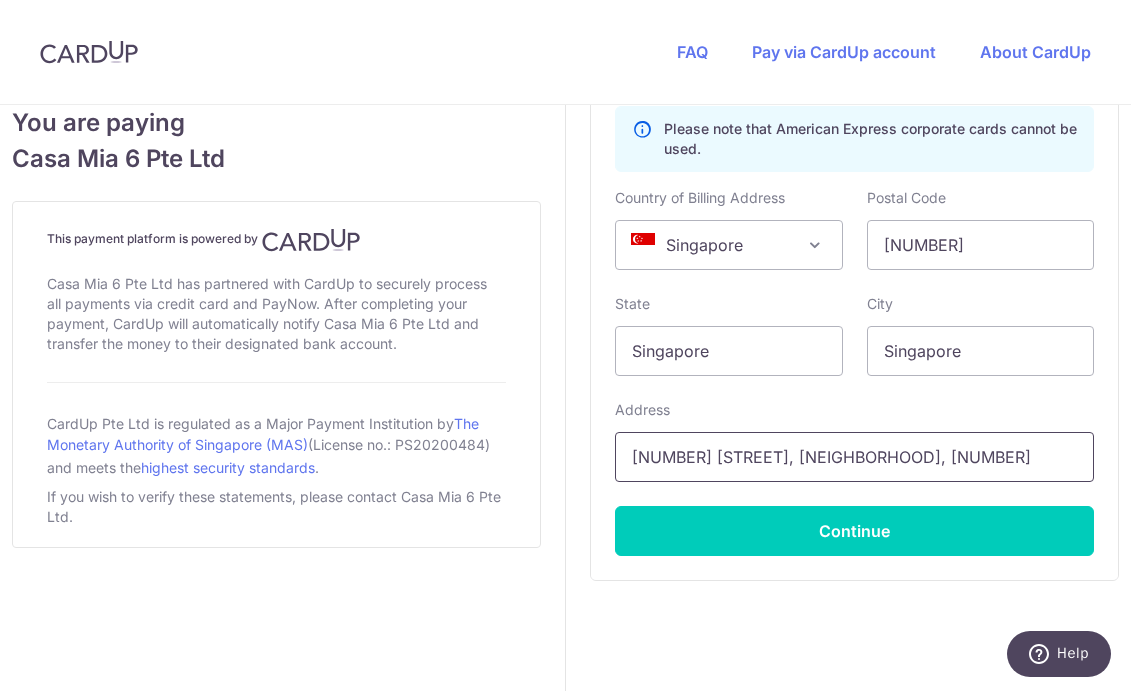 click on "[NUMBER] [STREET], [NEIGHBORHOOD], [NUMBER]" at bounding box center (854, 457) 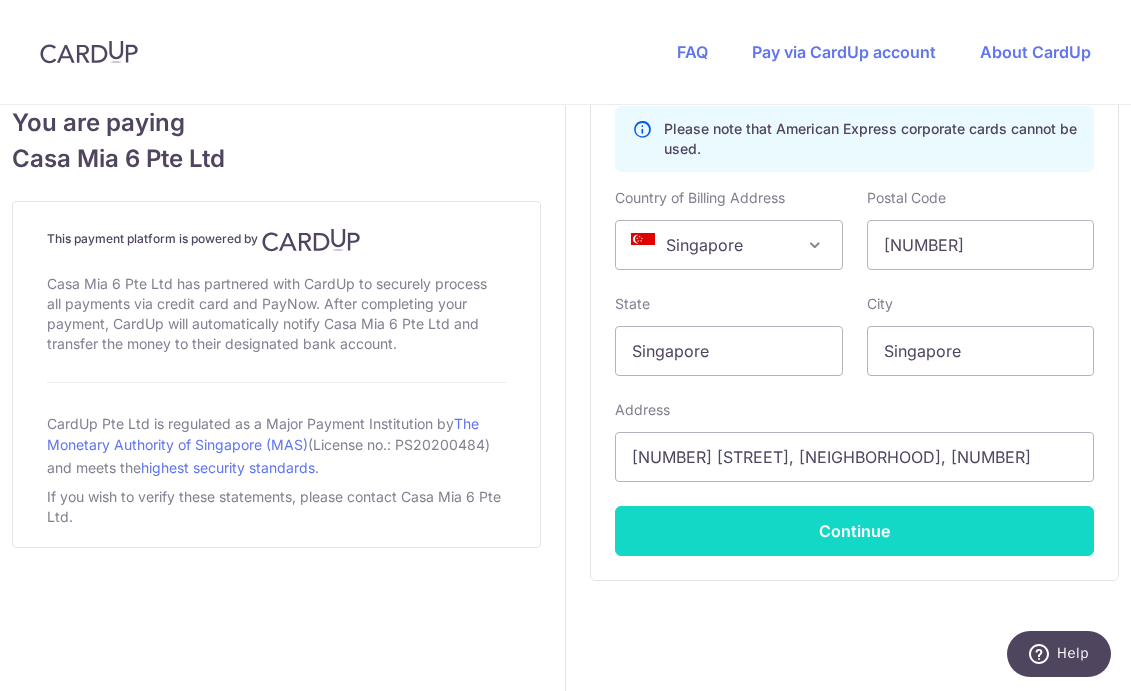 click on "Continue" at bounding box center [854, 531] 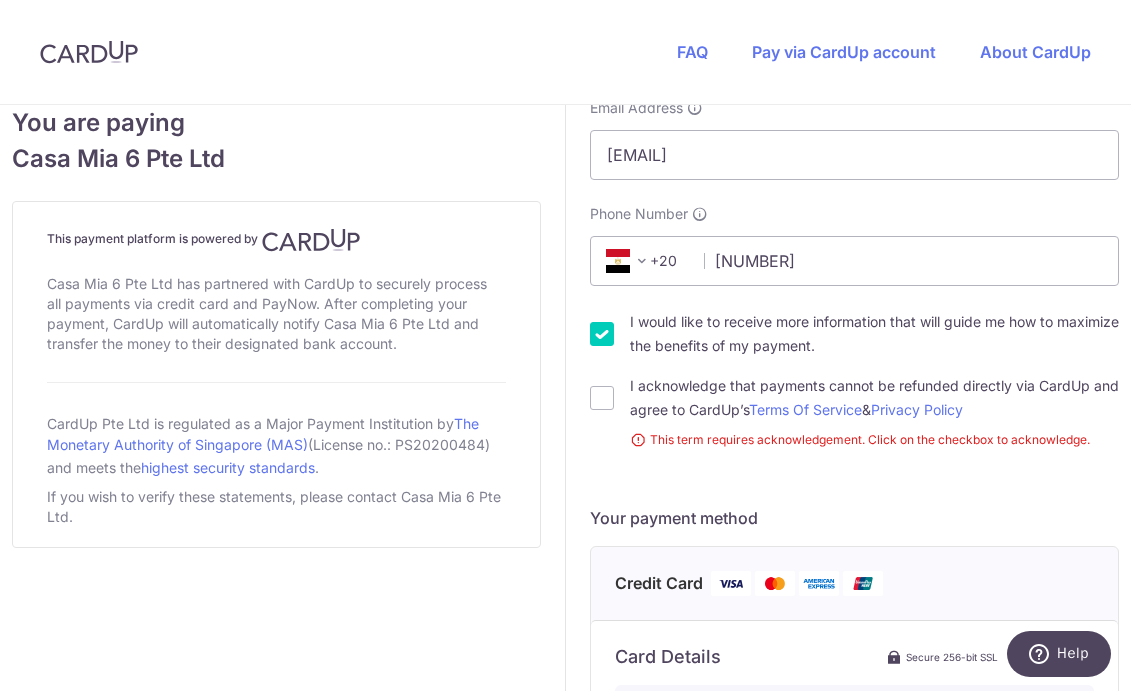 click on "I would like to receive more information that will guide me how to maximize the benefits of my payment." at bounding box center [602, 334] 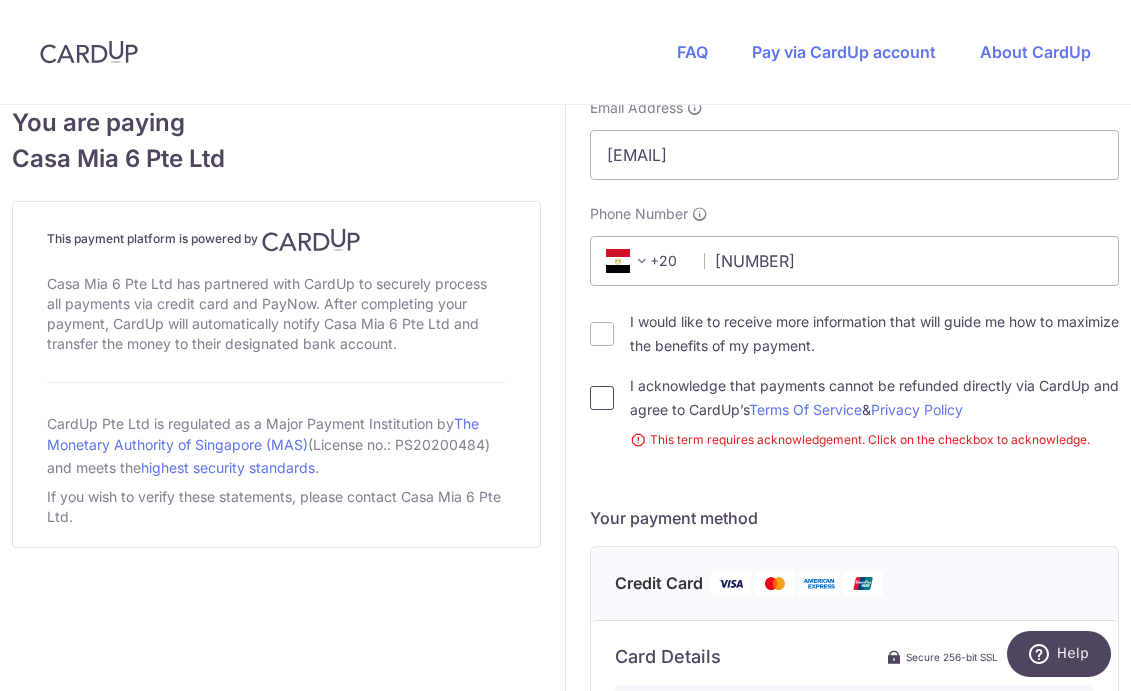 click on "I acknowledge that payments cannot be refunded directly via CardUp and agree to CardUp’s
Terms Of Service  &
Privacy Policy" at bounding box center [602, 398] 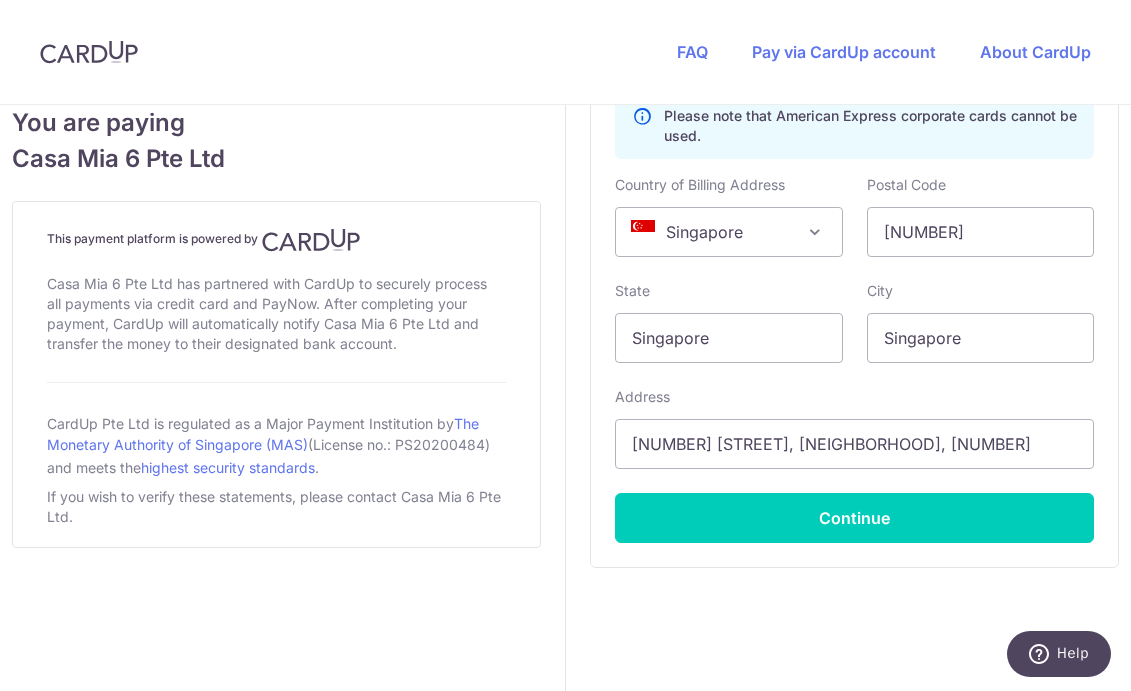 scroll, scrollTop: 1297, scrollLeft: 0, axis: vertical 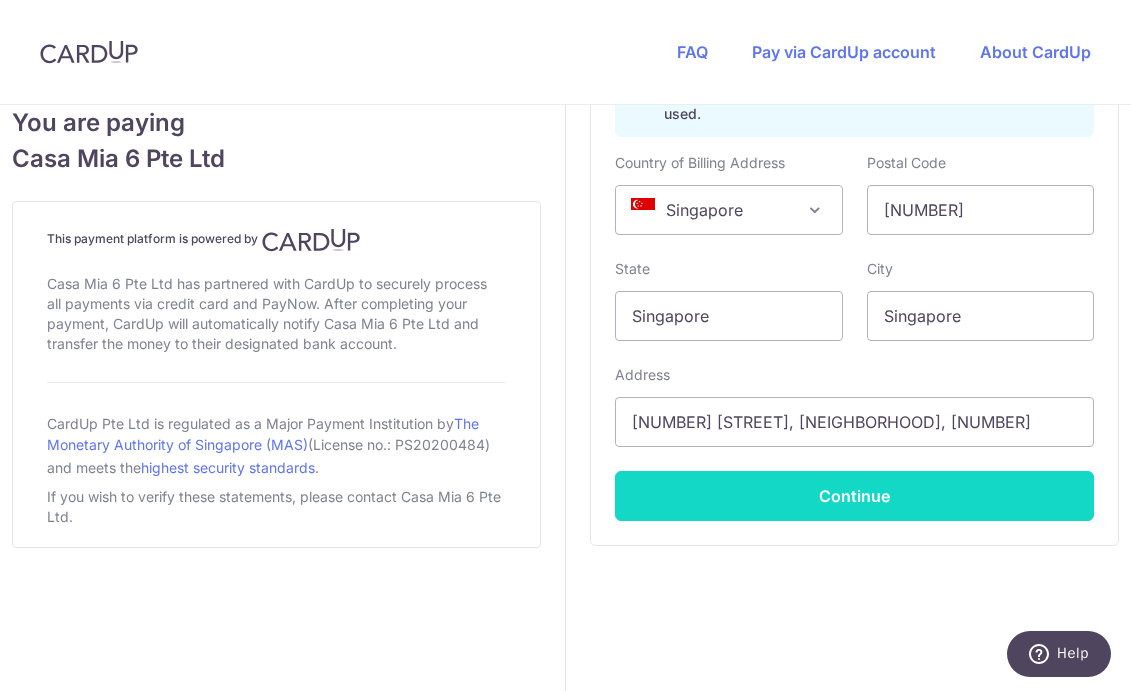 click on "Continue" at bounding box center (854, 496) 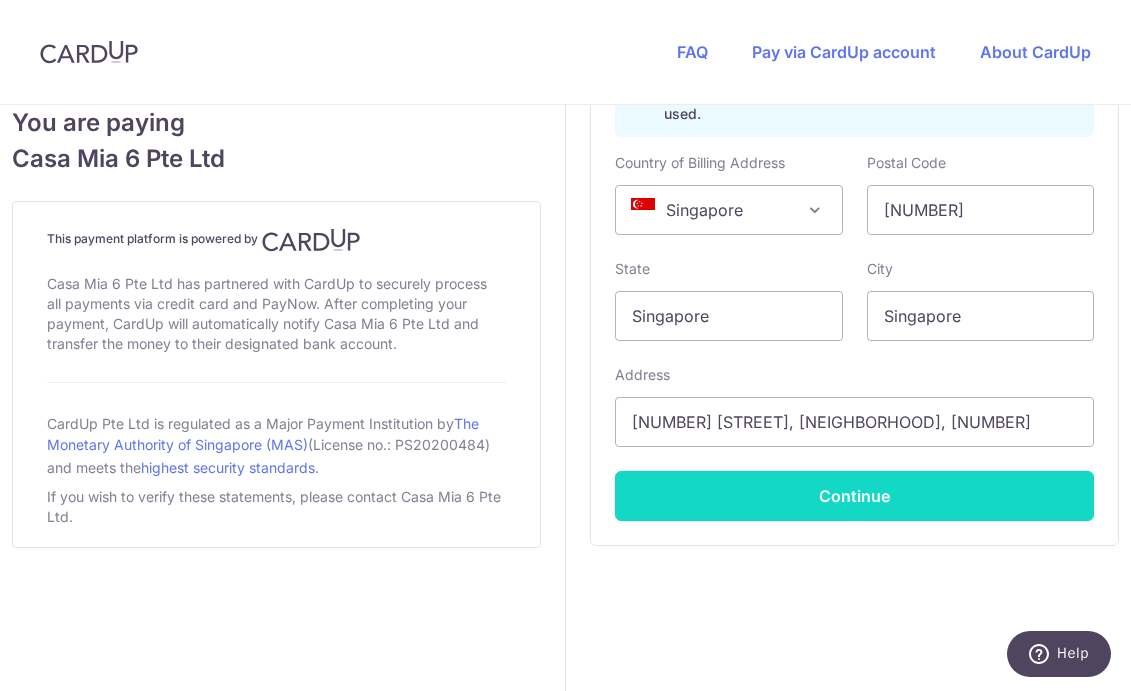type on "**** [LAST_FOUR_DIGITS]" 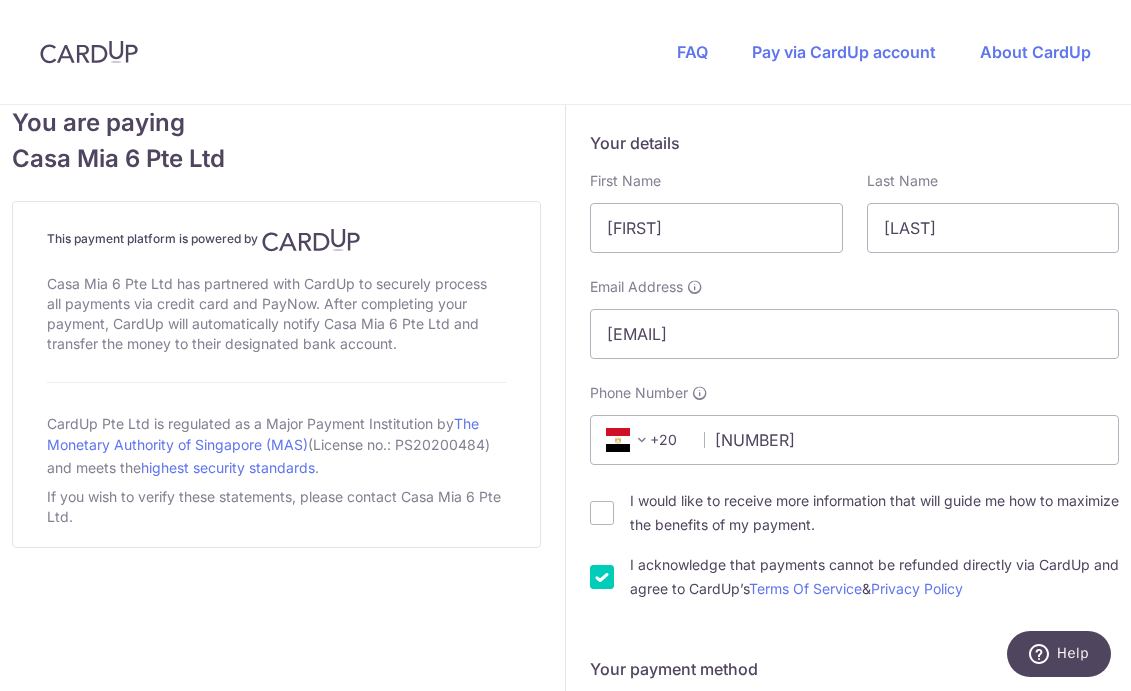 scroll, scrollTop: 331, scrollLeft: 0, axis: vertical 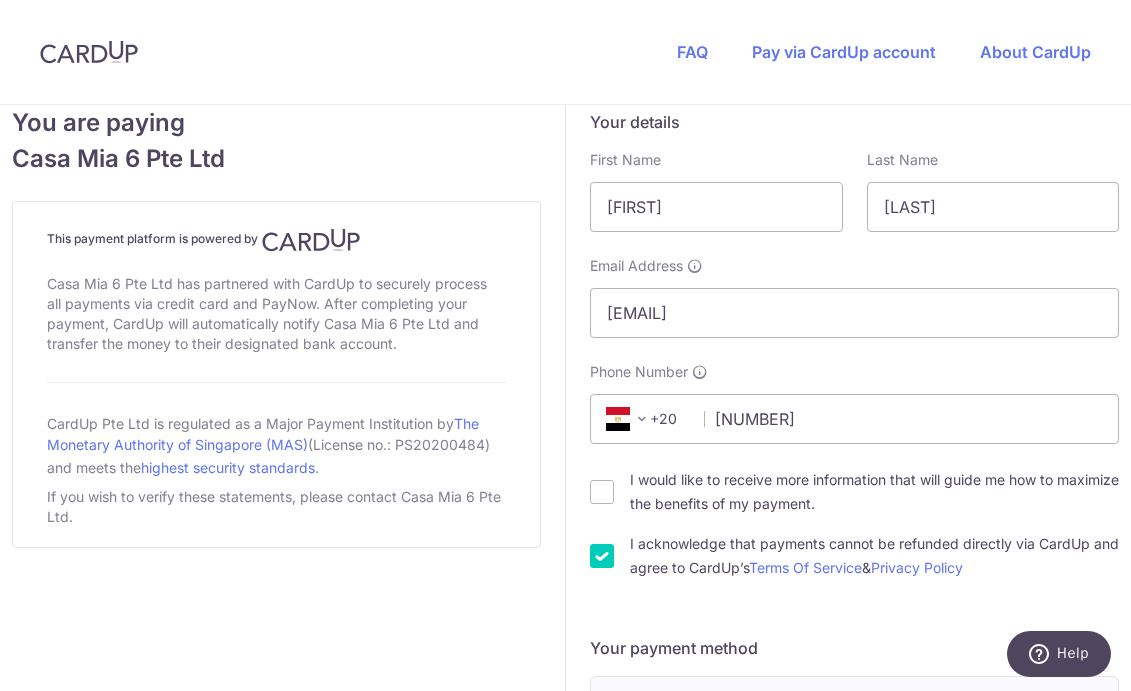 click at bounding box center (642, 419) 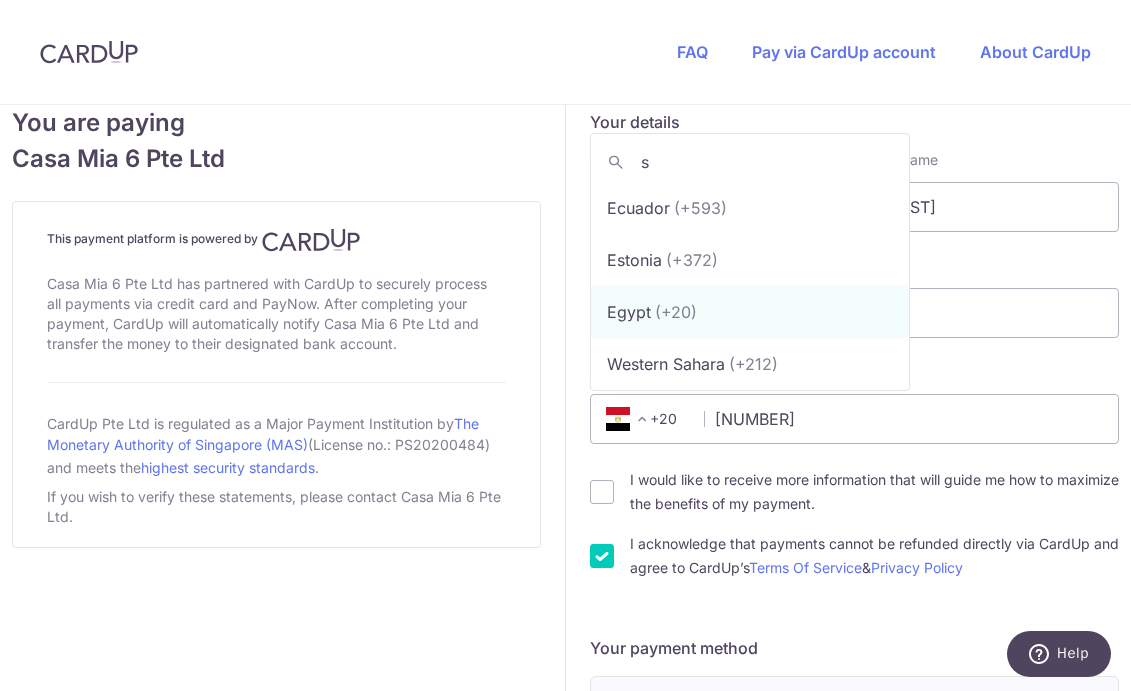 scroll, scrollTop: 0, scrollLeft: 0, axis: both 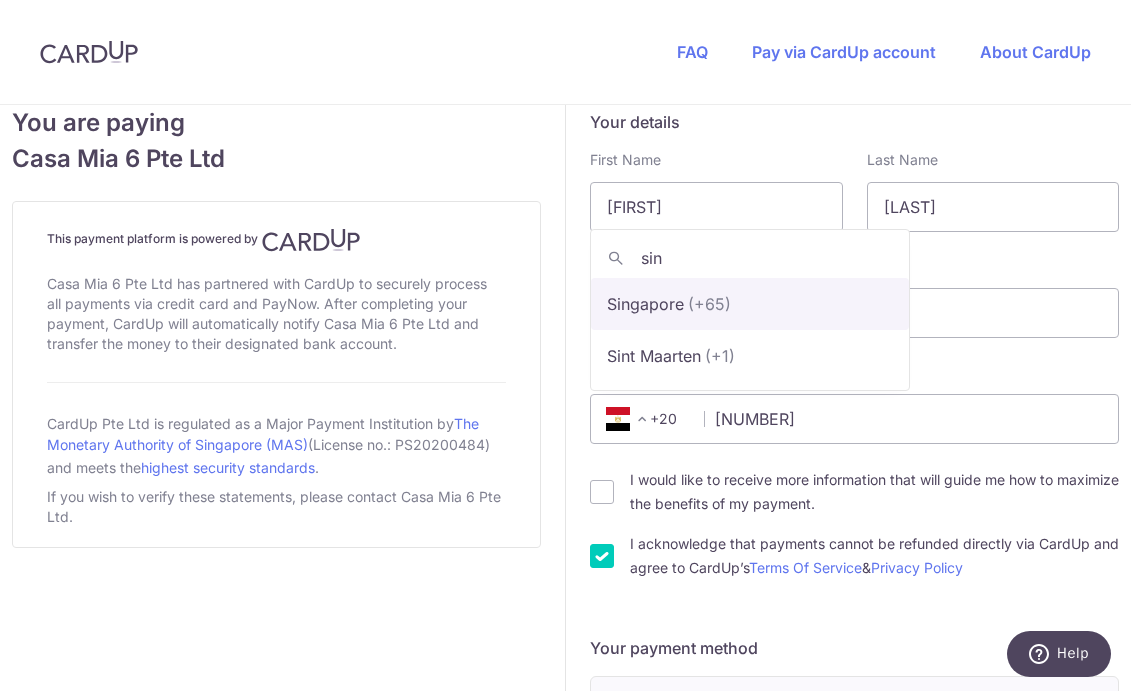 type on "sing" 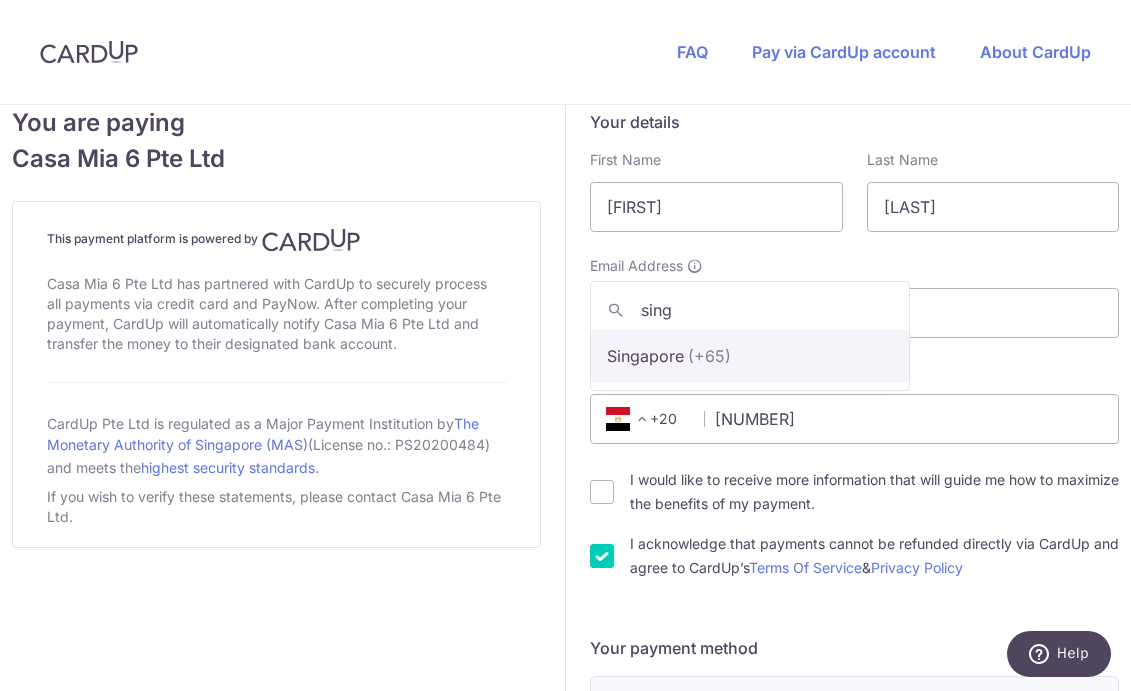 select on "199" 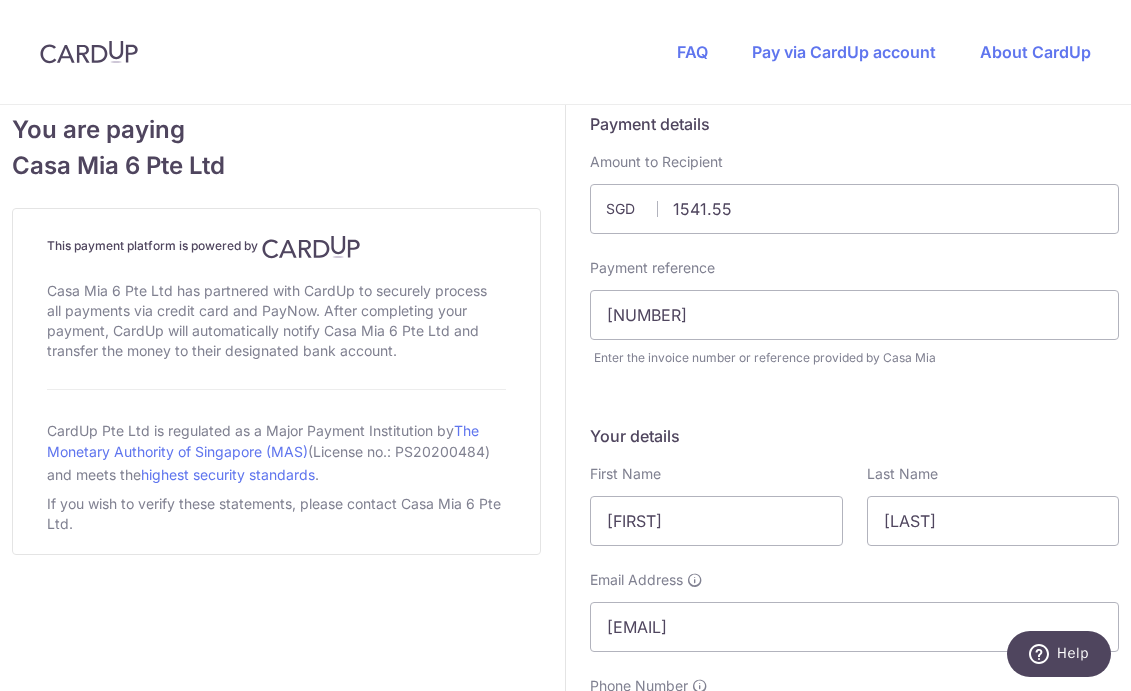 scroll, scrollTop: 0, scrollLeft: 0, axis: both 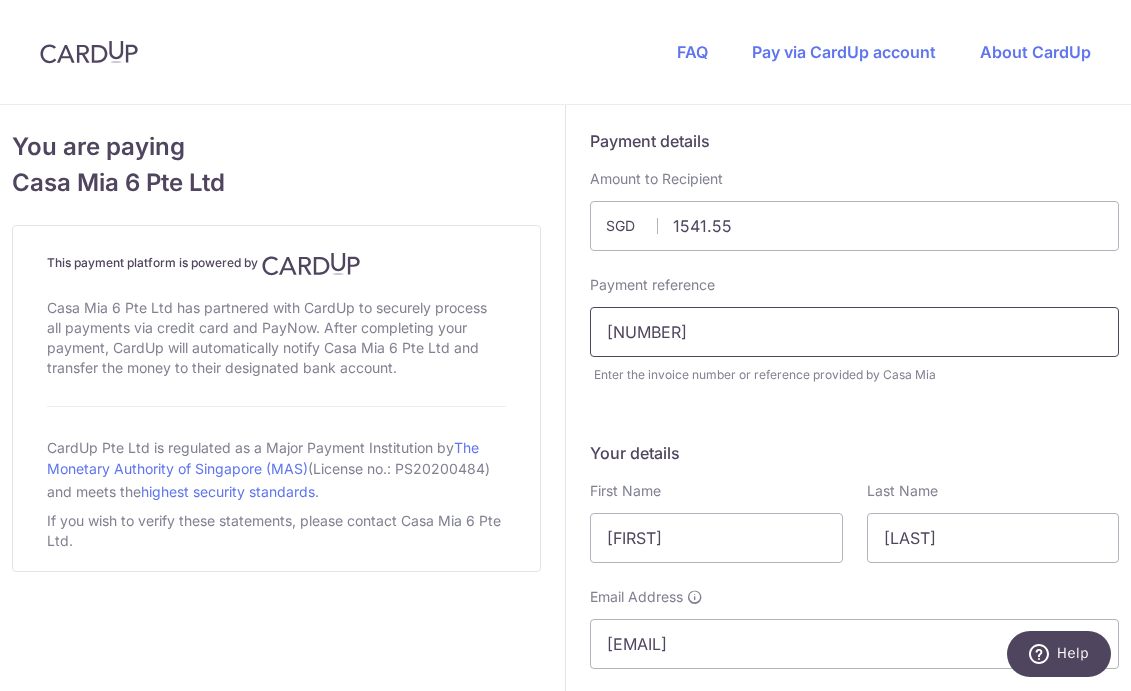 click on "[NUMBER]" at bounding box center [854, 332] 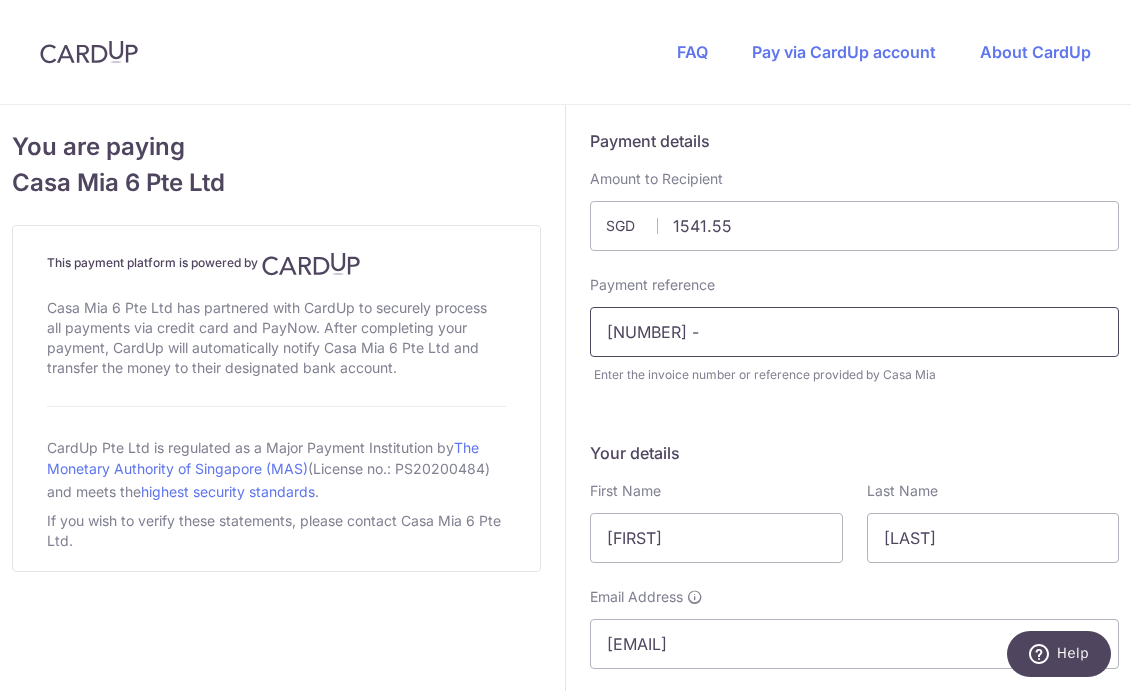 paste on "Ref 4625bb89-3b2b-461e-9394" 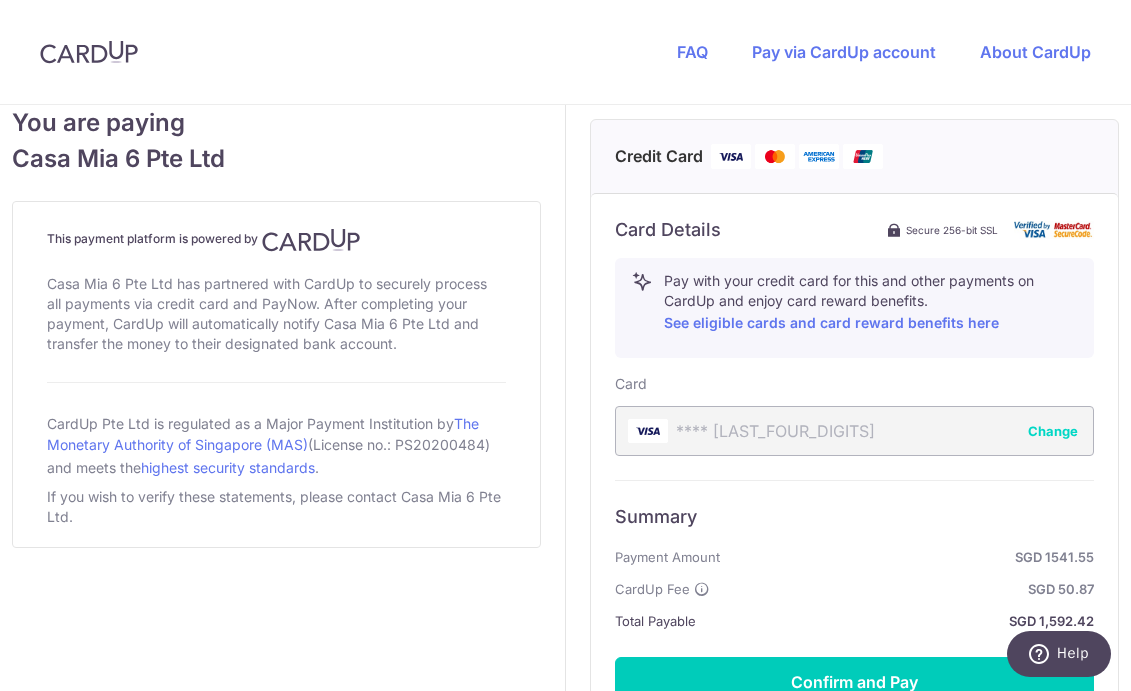 scroll, scrollTop: 1099, scrollLeft: 0, axis: vertical 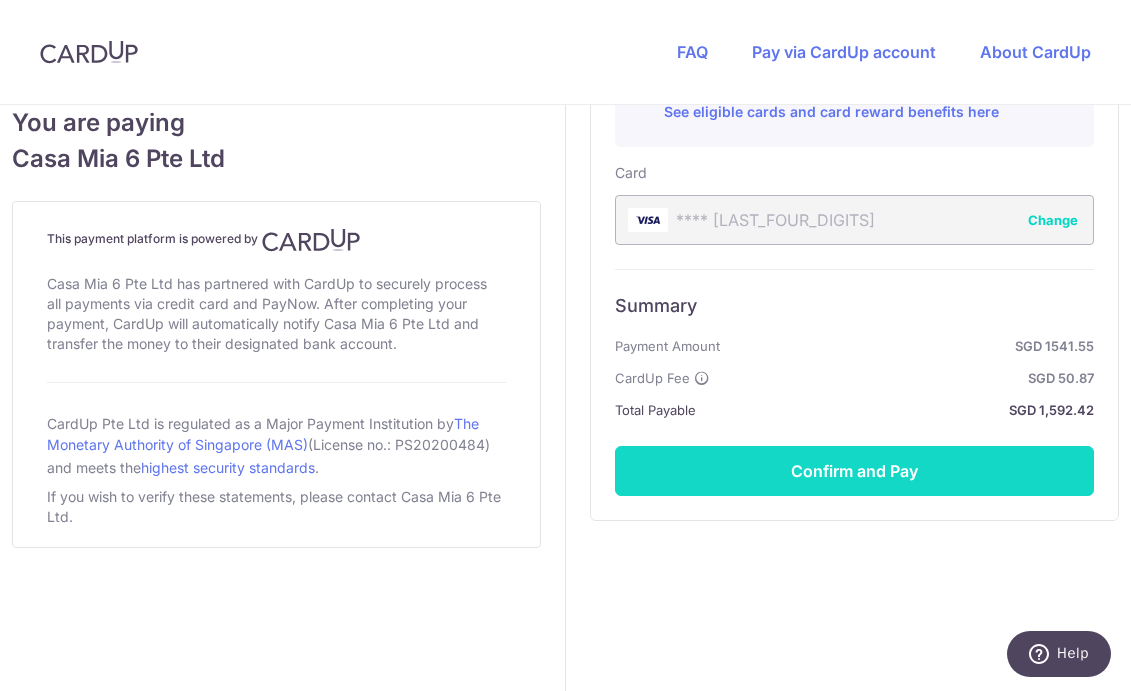 type on "[NUMBER] - Ref 4625bb89-3b2b-461e-9394" 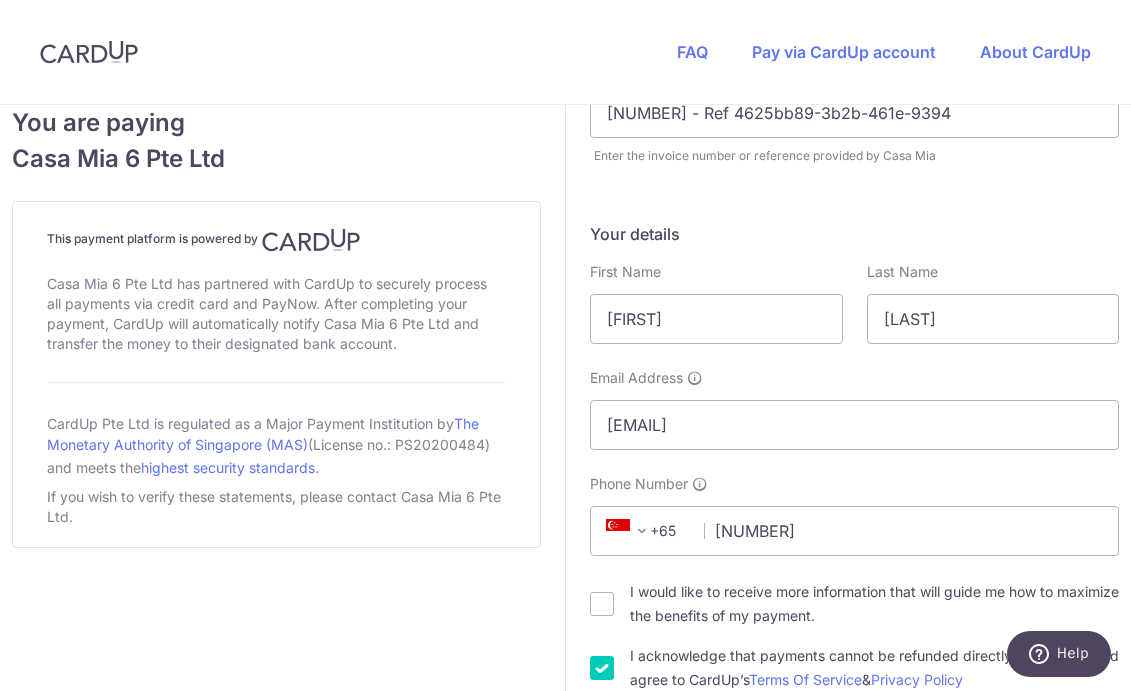 scroll, scrollTop: 173, scrollLeft: 0, axis: vertical 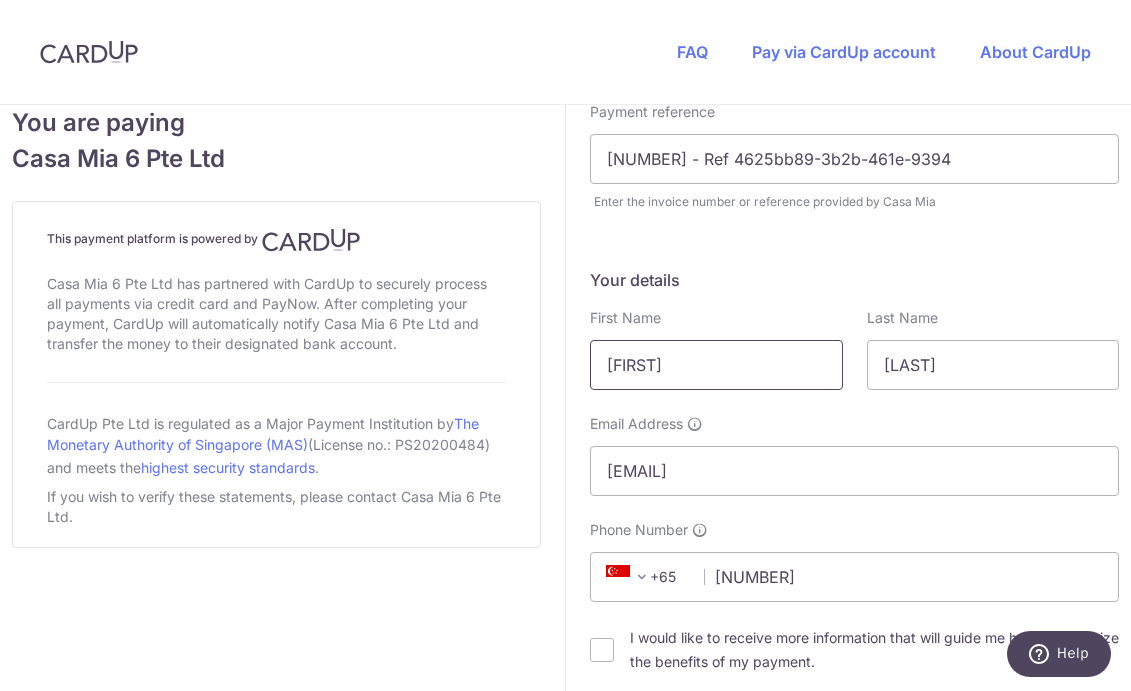 click on "[FIRST]" at bounding box center [716, 365] 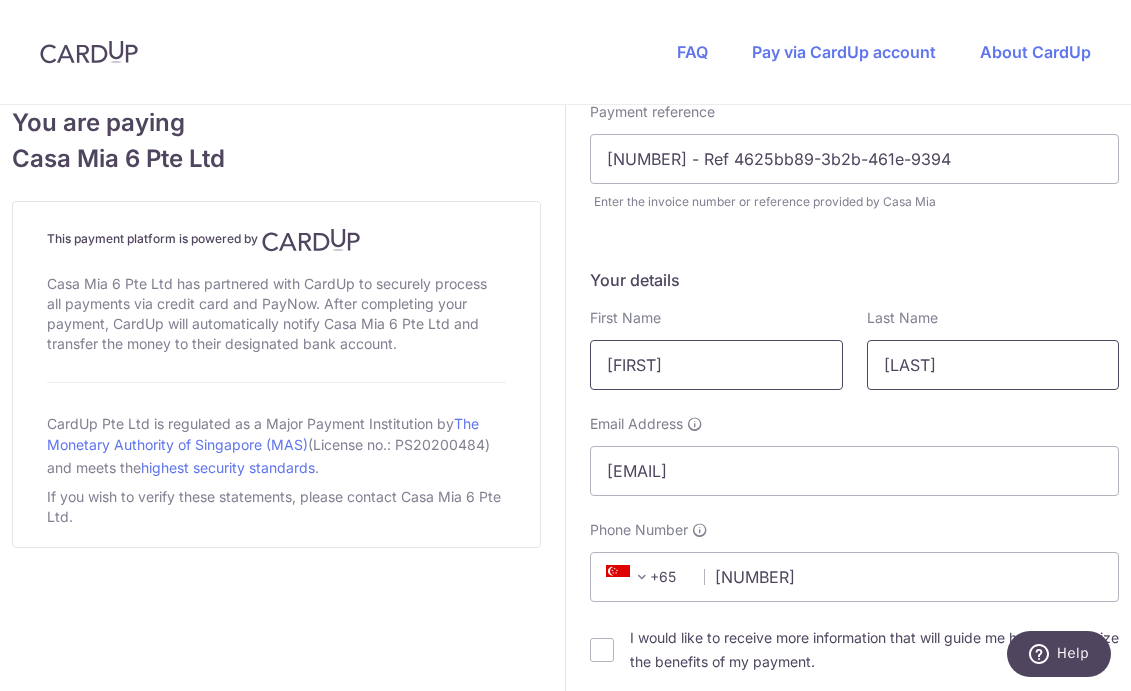 type on "[FIRST]" 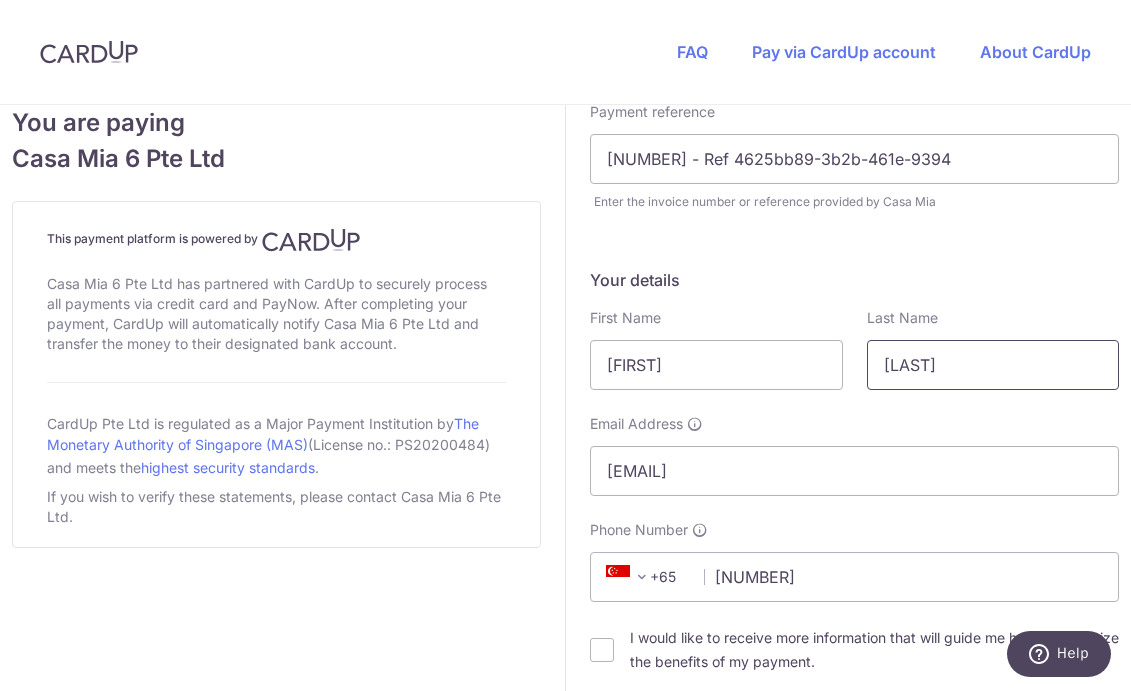 click on "[LAST]" at bounding box center (993, 365) 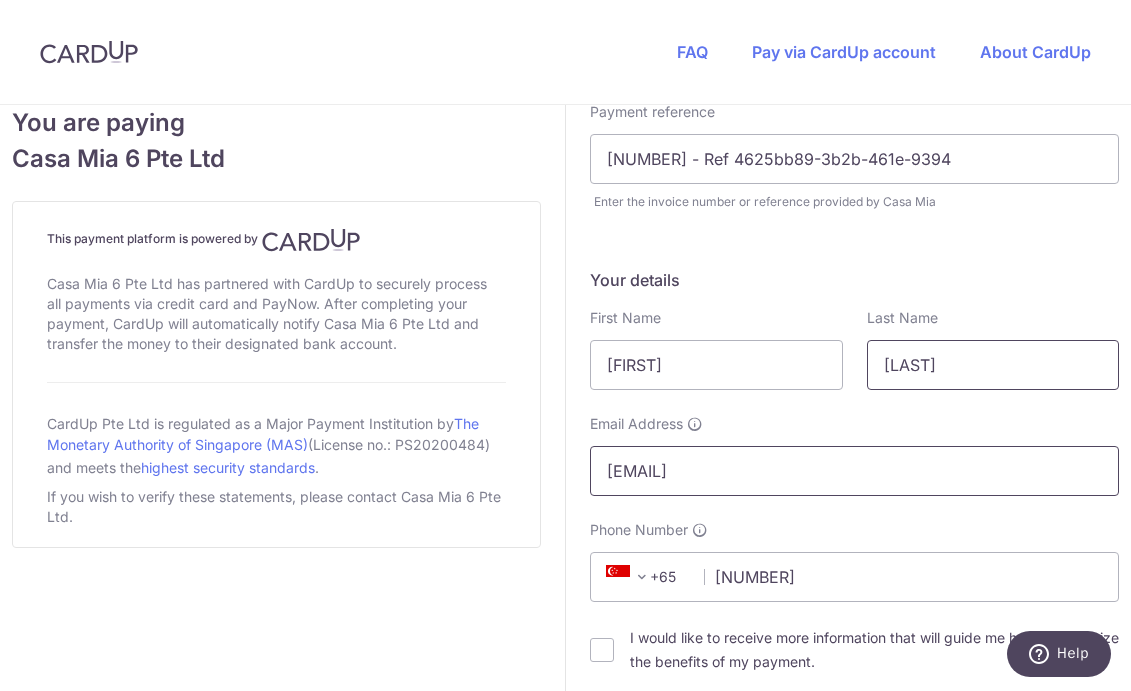 type on "[LAST]" 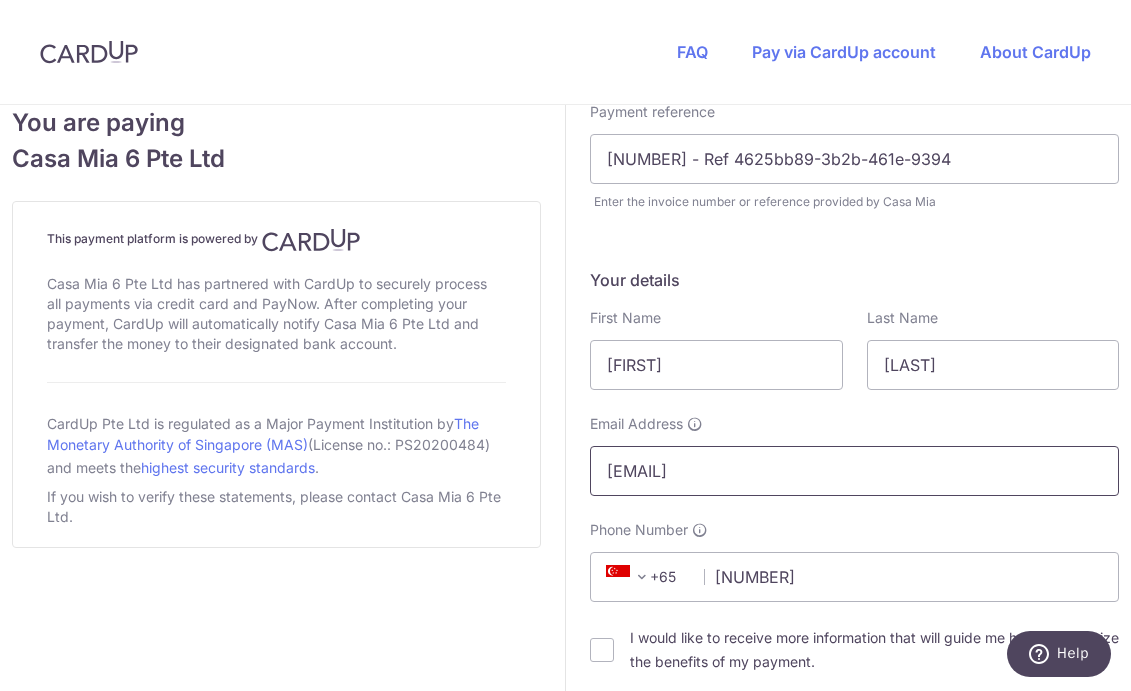 click on "[EMAIL]" at bounding box center [854, 471] 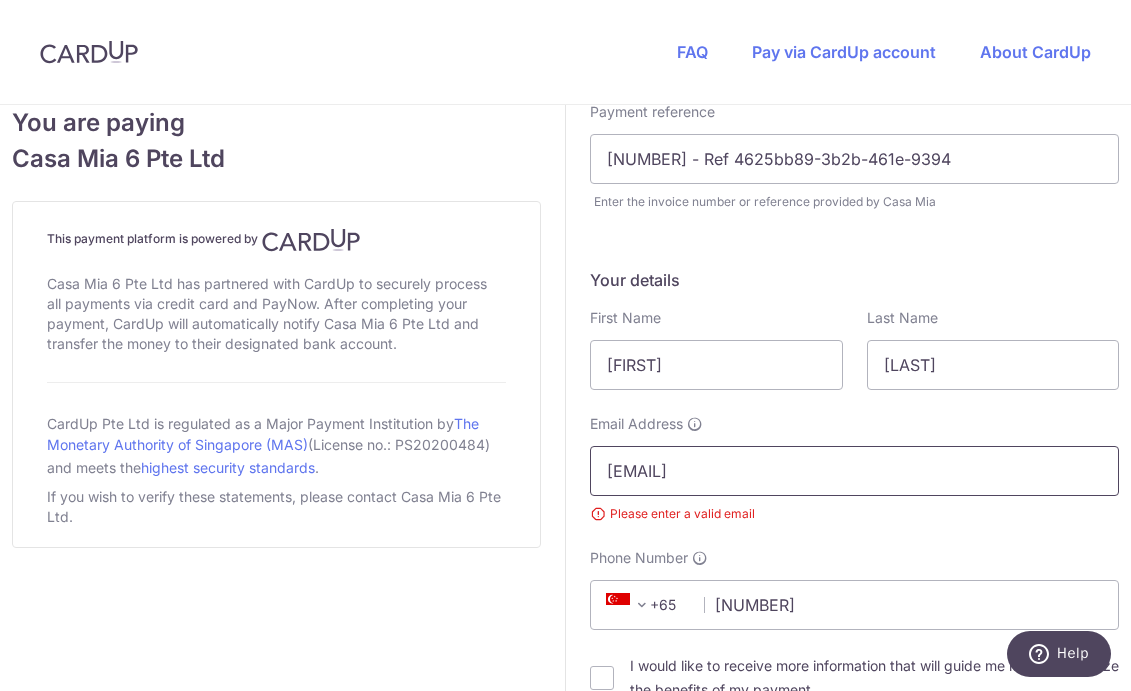 click on "[EMAIL]" at bounding box center [854, 471] 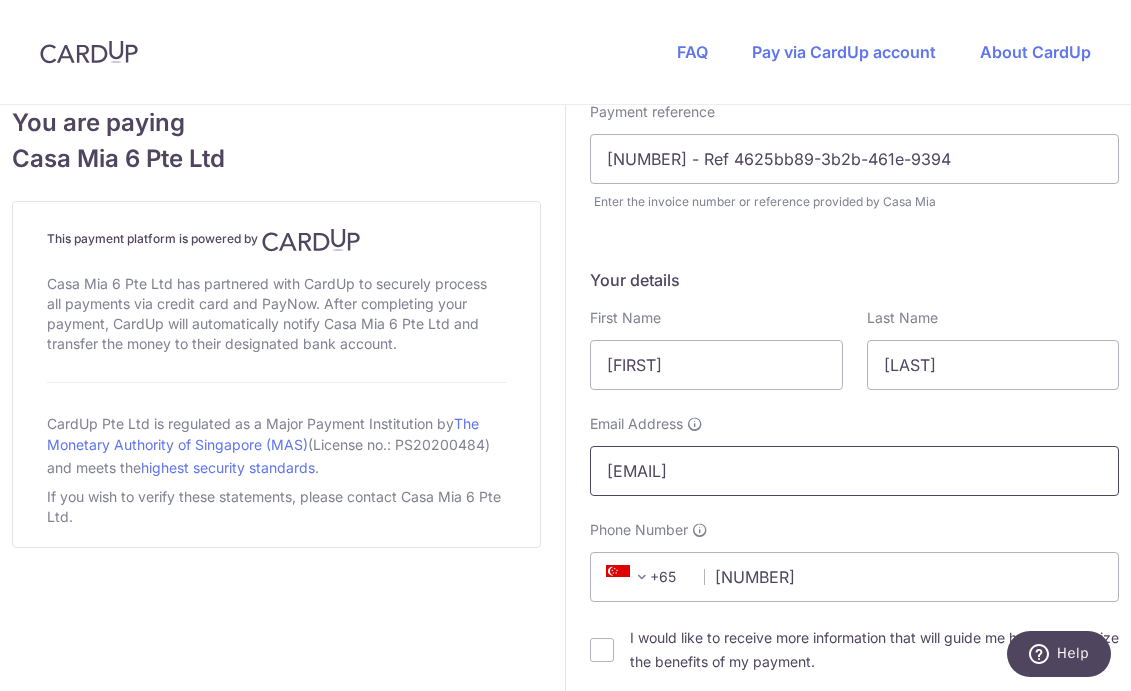 type on "[EMAIL]" 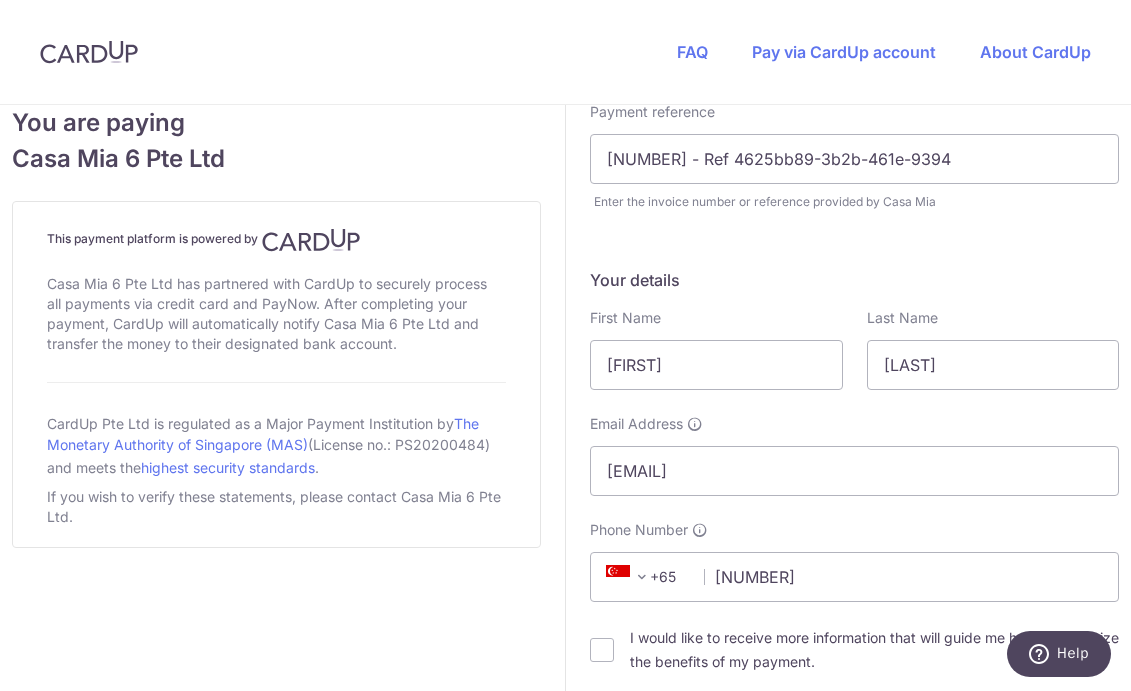 click on "Phone Number
+376
+971
+93
+1268
+1264
+355
+374
+244
+0
+54
+1684
+43
+61
+297
+358
+994
+387
+1246
+880
+32
+226
+359
+973
+257
+229
+590
+1441
+673
+591
+599
+55
+1242
+975
+55
+267
+375
+501
+1
+61
+242
+236
+243
+41
+225
+682
+56
+237
+86
+57
+506
+53
+238
+599
+61
+357
+420
+49
+253
+45
+1767
+1809
+213
+593
+372
+20
+212
+291
+34
+251
+358
+679
+500
+691
+298
+33
+241
+44
+1473
+995
+594
+44
+233
+350
+299
+220
+224
+590
+240
+30
+500
+502
+1671
+245
+592
+852
+0
+504
+385
+509
+36
+62
+353
+972
+44
+91
+246
+964
+98
+354
+39
+44
+1876
+962
+81
+254
+996
+855
+686
+269
+1869
+850
+82
+383
+965
+1345
+7
+856
+961
+1758" at bounding box center (854, 561) 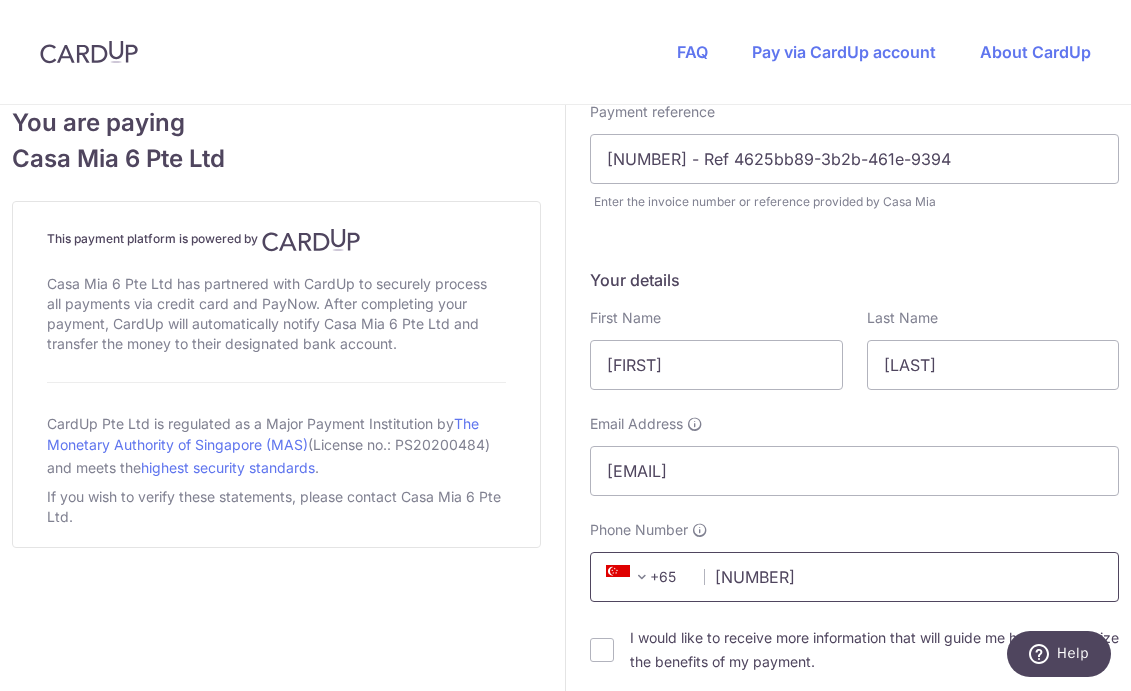 click on "[NUMBER]" at bounding box center [854, 577] 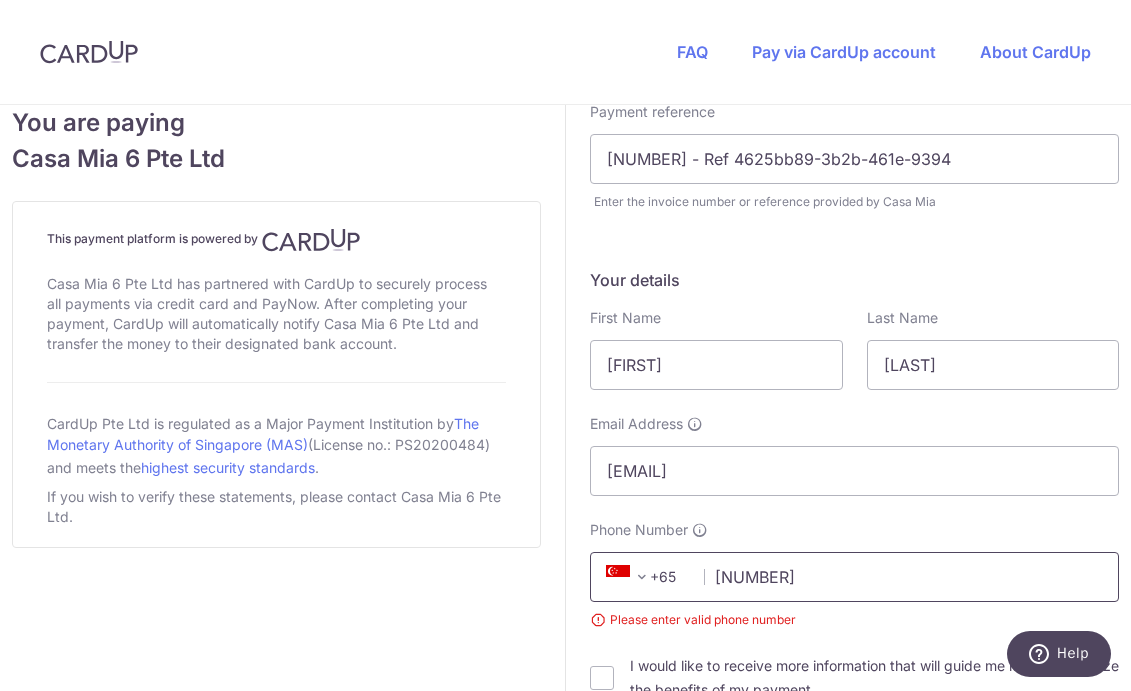 type on "[NUMBER]" 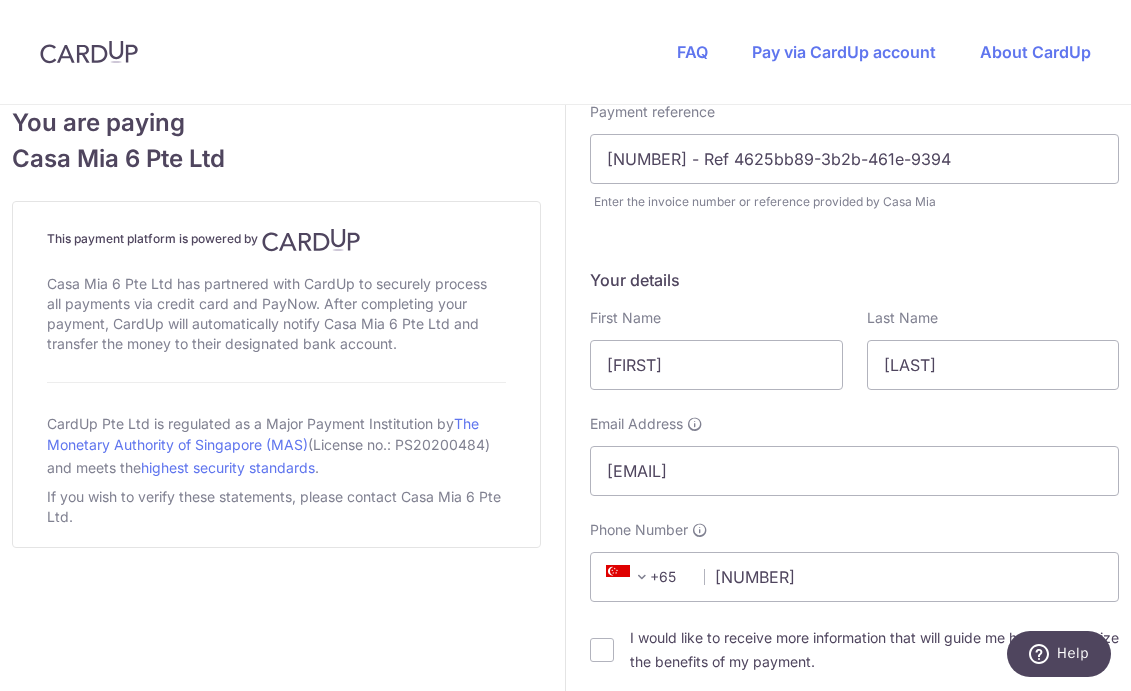 click on "Payment reference
[NUMBER] - Ref 4625bb89-3b2b-461e-9394
Enter the invoice number or reference provided by Casa Mia" at bounding box center [854, 157] 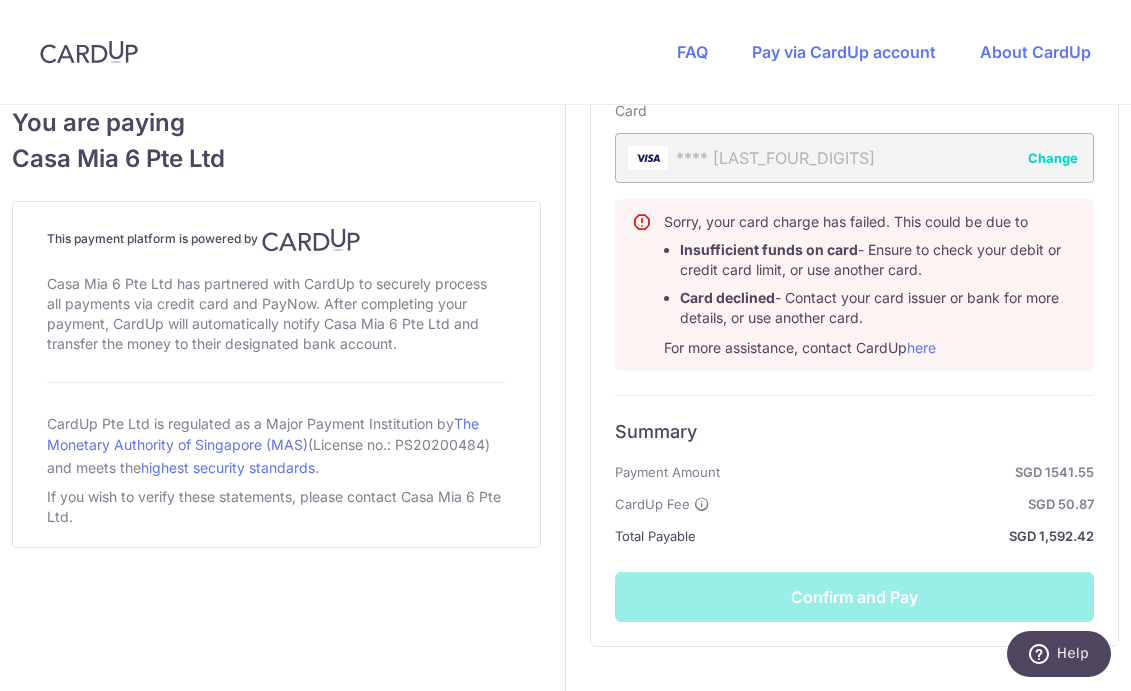 scroll, scrollTop: 1164, scrollLeft: 0, axis: vertical 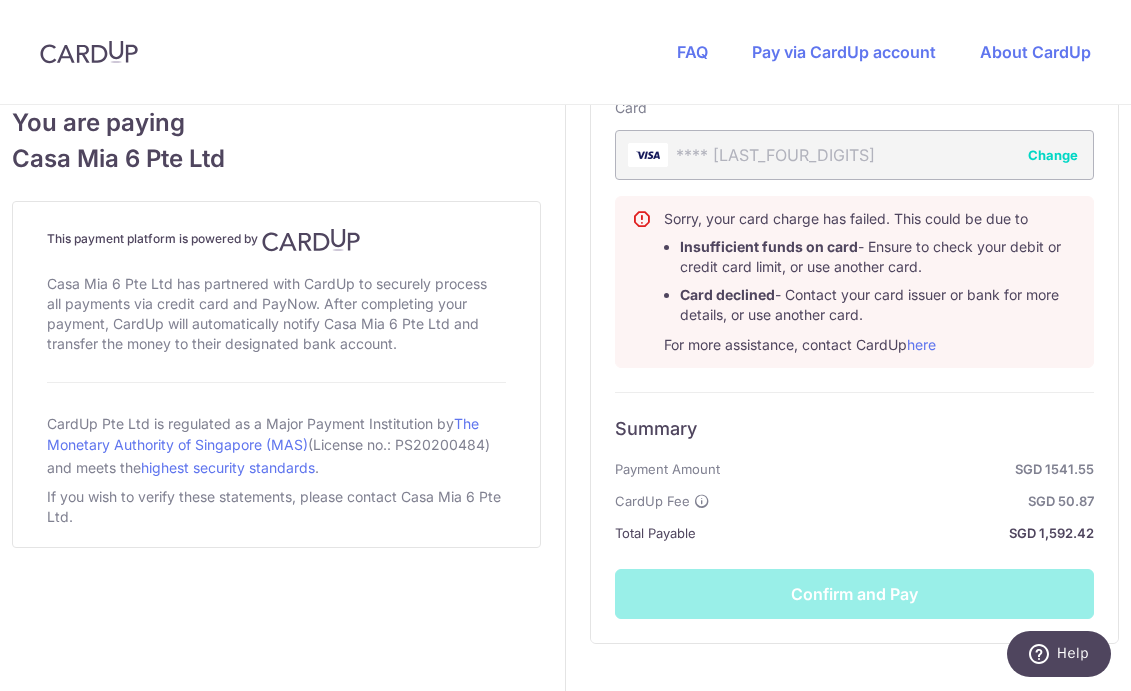 click on "Change" at bounding box center [1053, 155] 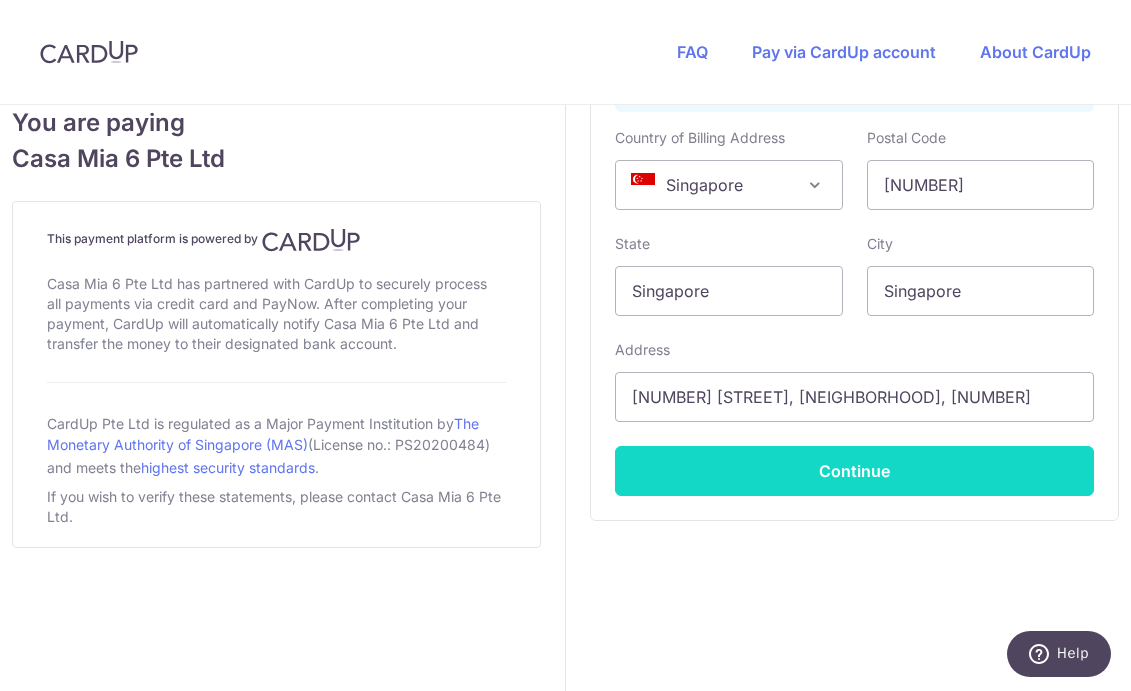 click on "Continue" at bounding box center (854, 471) 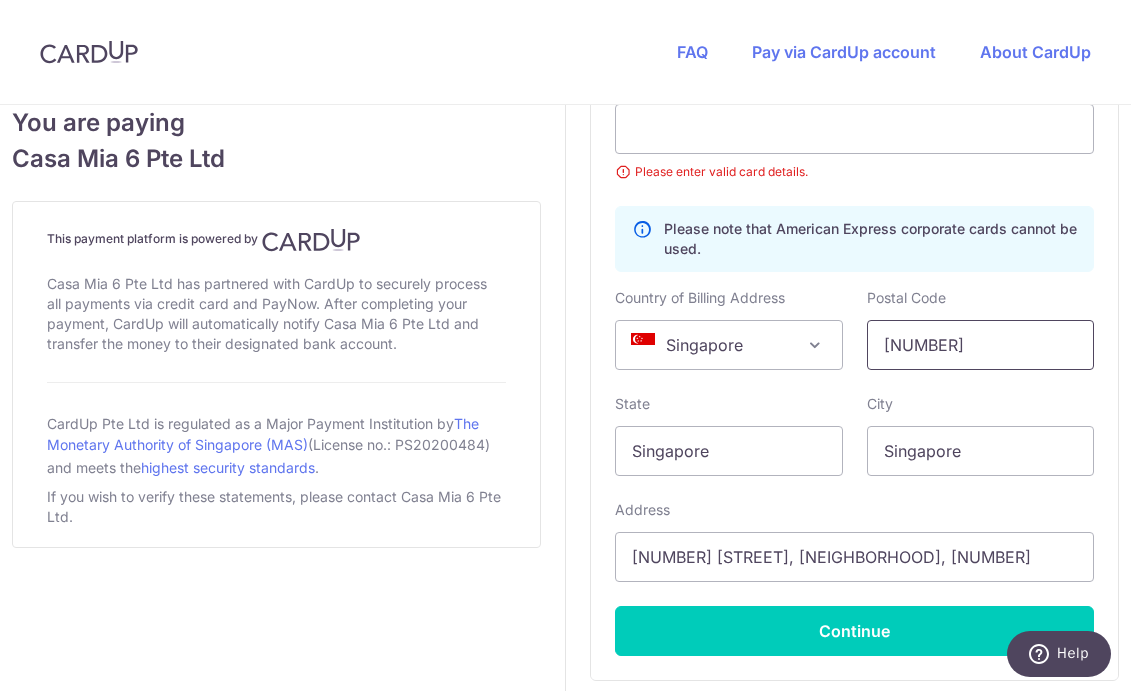 scroll, scrollTop: 1141, scrollLeft: 0, axis: vertical 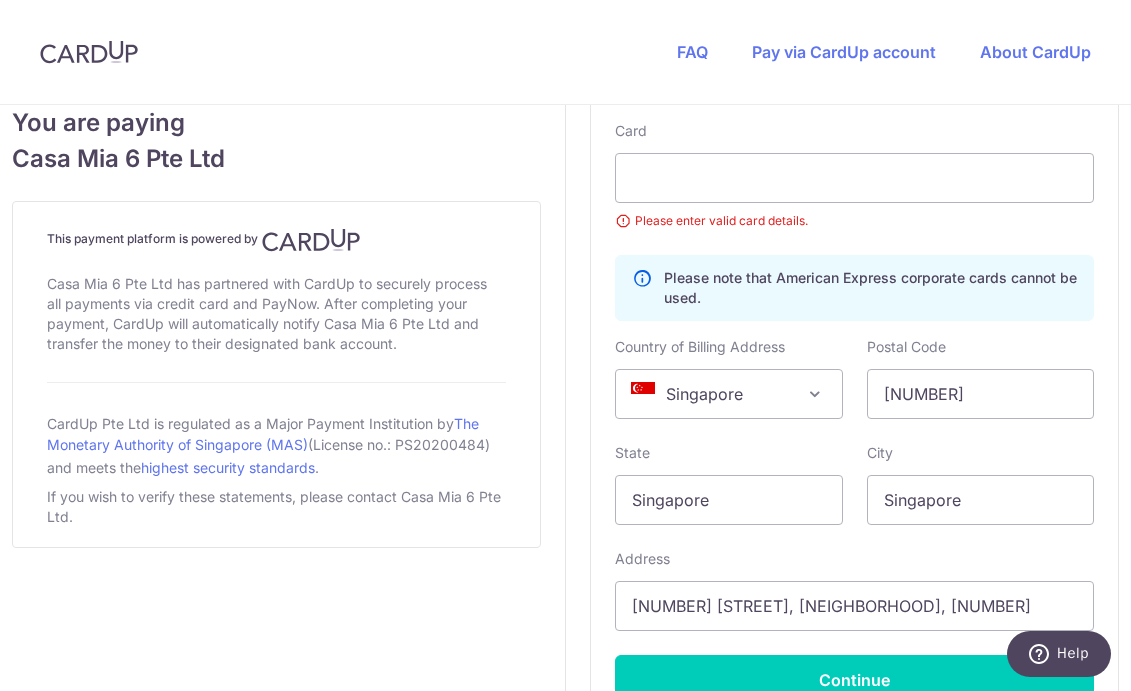 click on "Singapore" at bounding box center [729, 394] 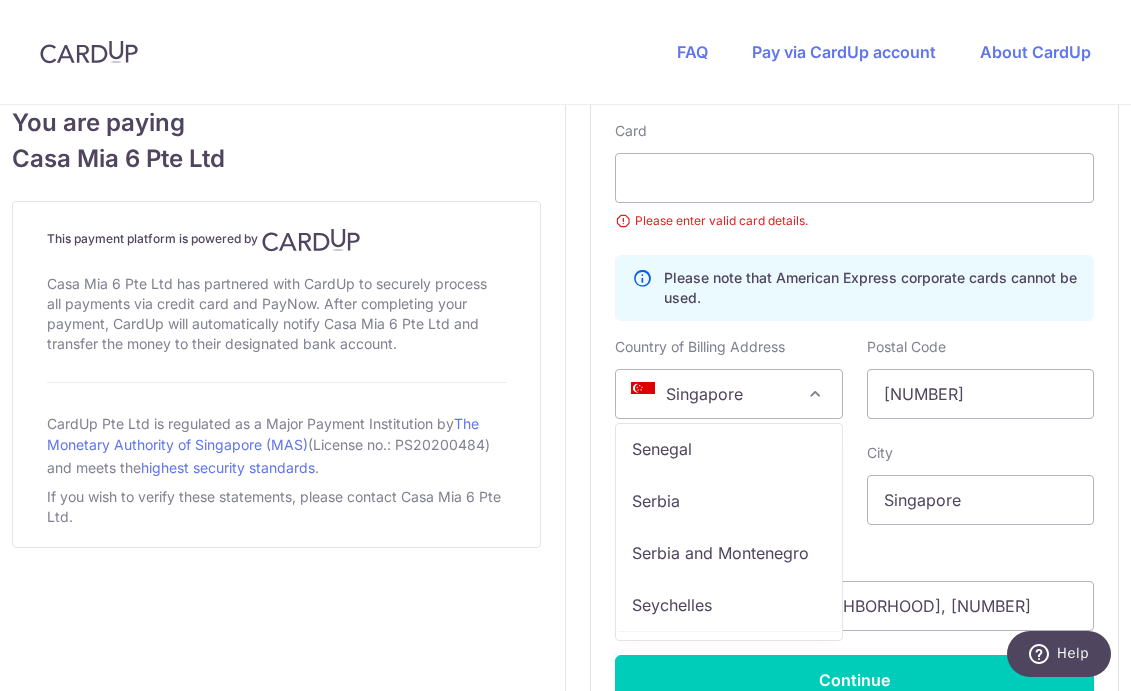 scroll, scrollTop: 10409, scrollLeft: 0, axis: vertical 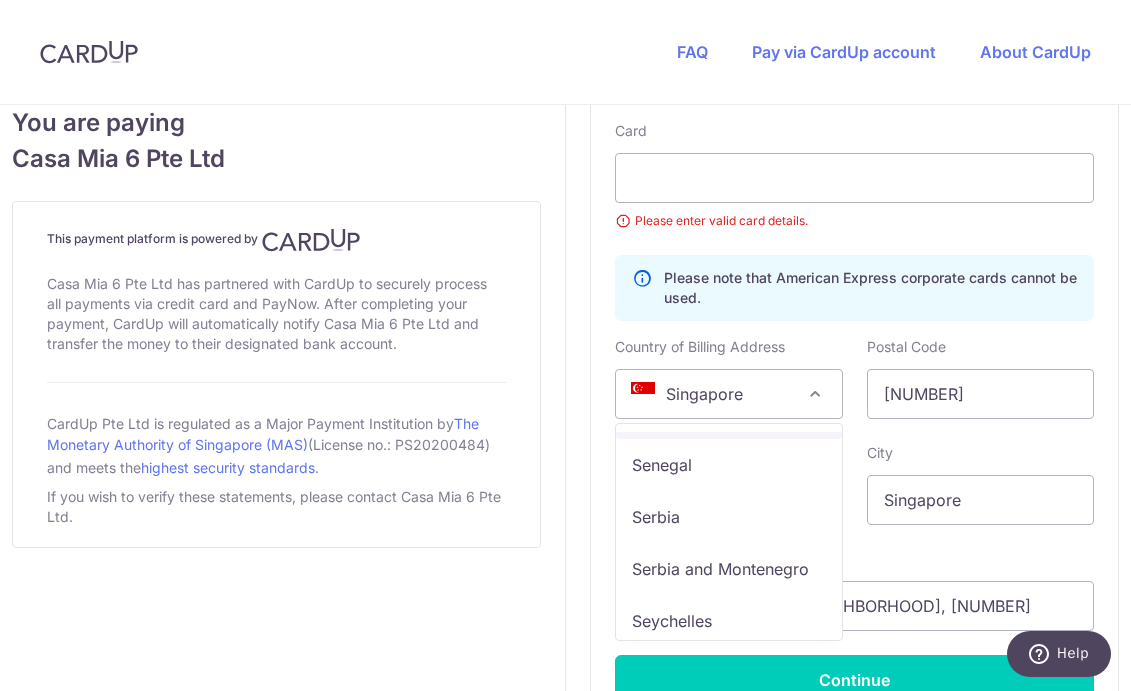 select on "SA" 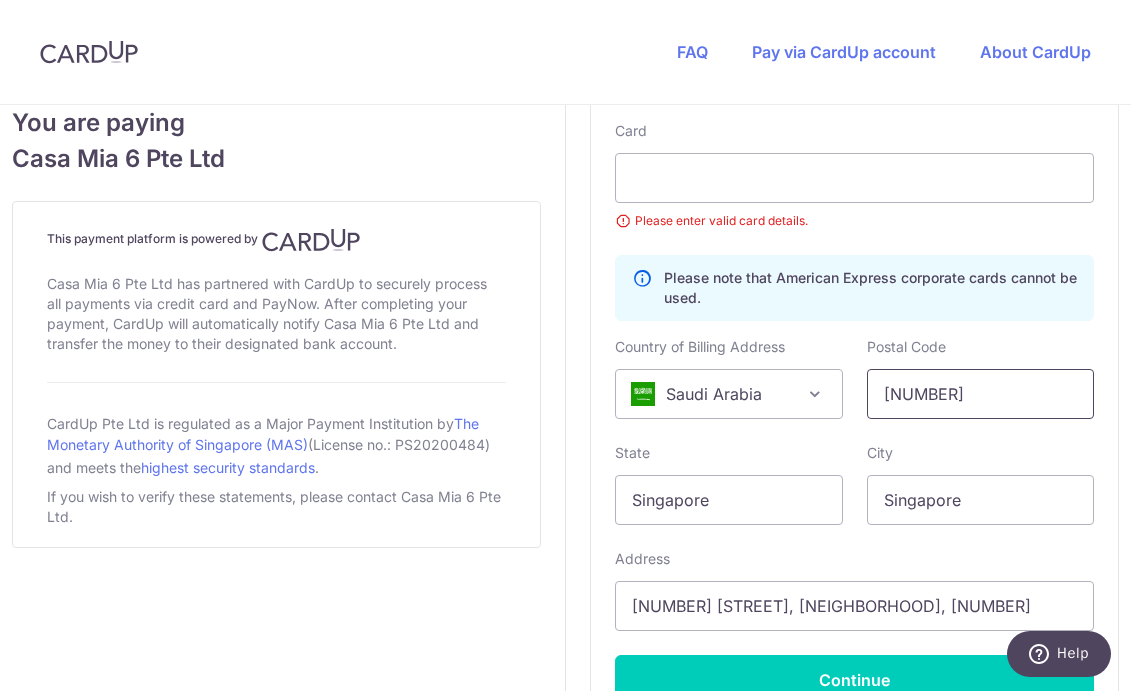 click on "[NUMBER]" at bounding box center (981, 394) 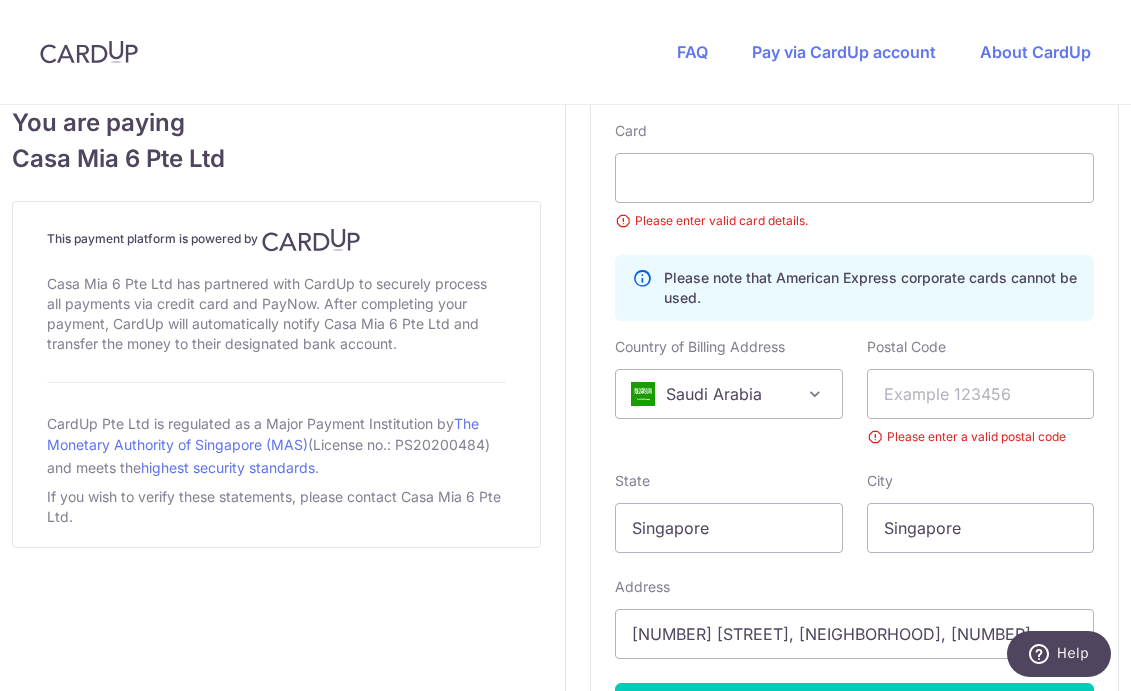 click on "Please note that American Express corporate cards cannot be used." at bounding box center [870, 288] 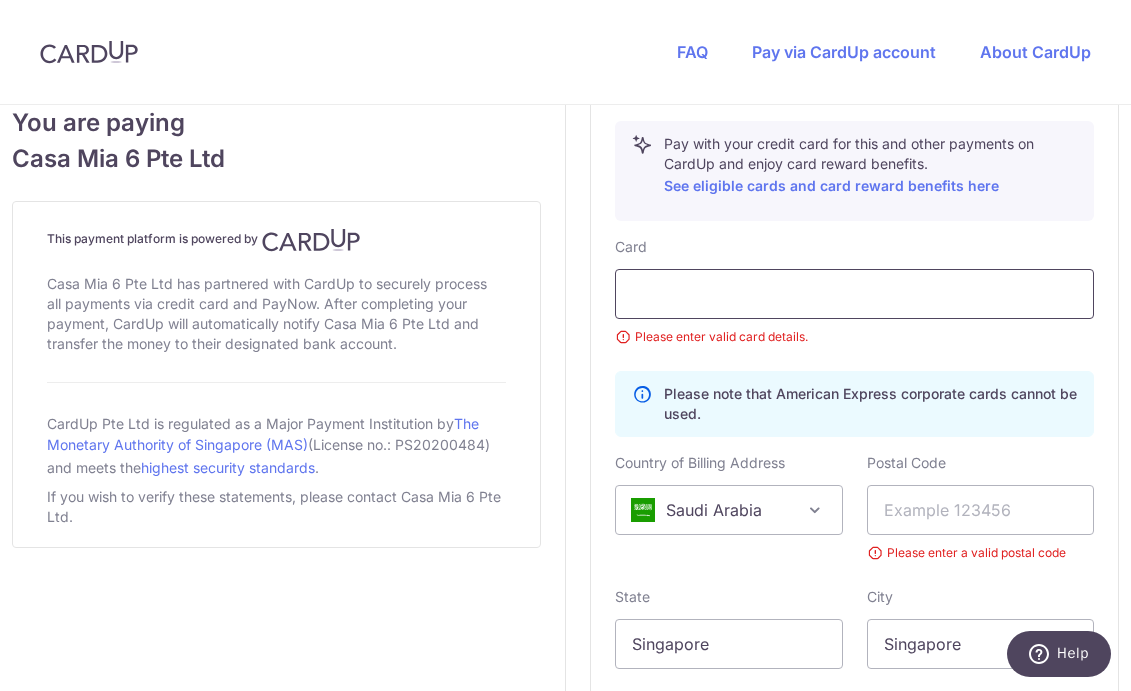 scroll, scrollTop: 1025, scrollLeft: 0, axis: vertical 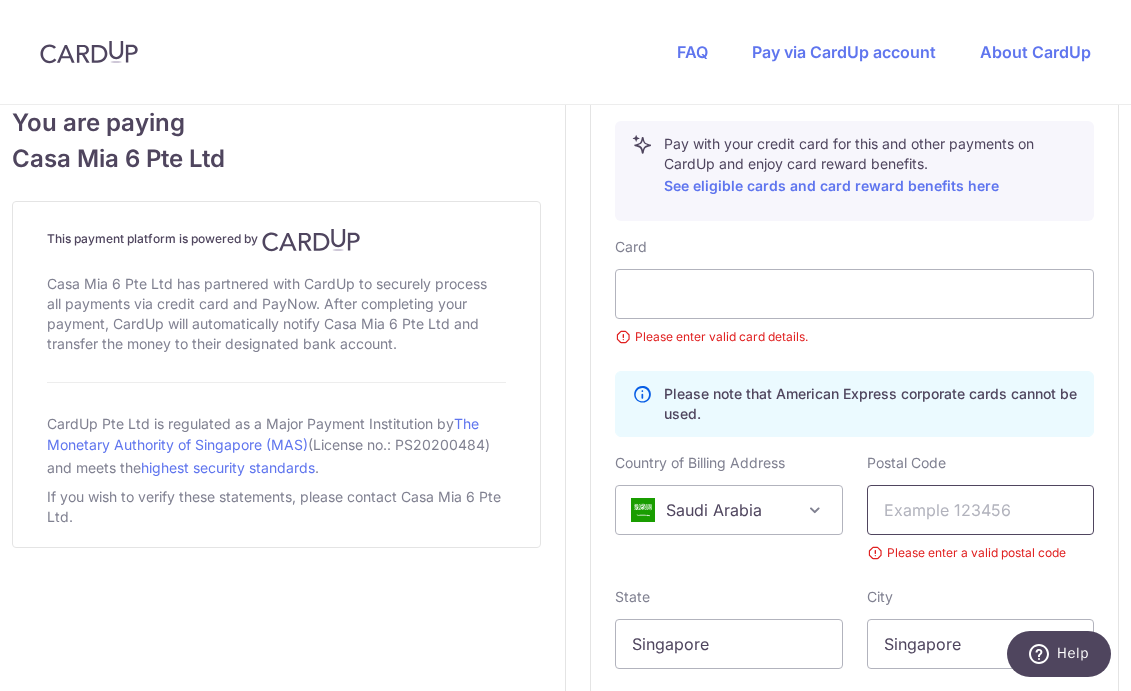 click at bounding box center (981, 510) 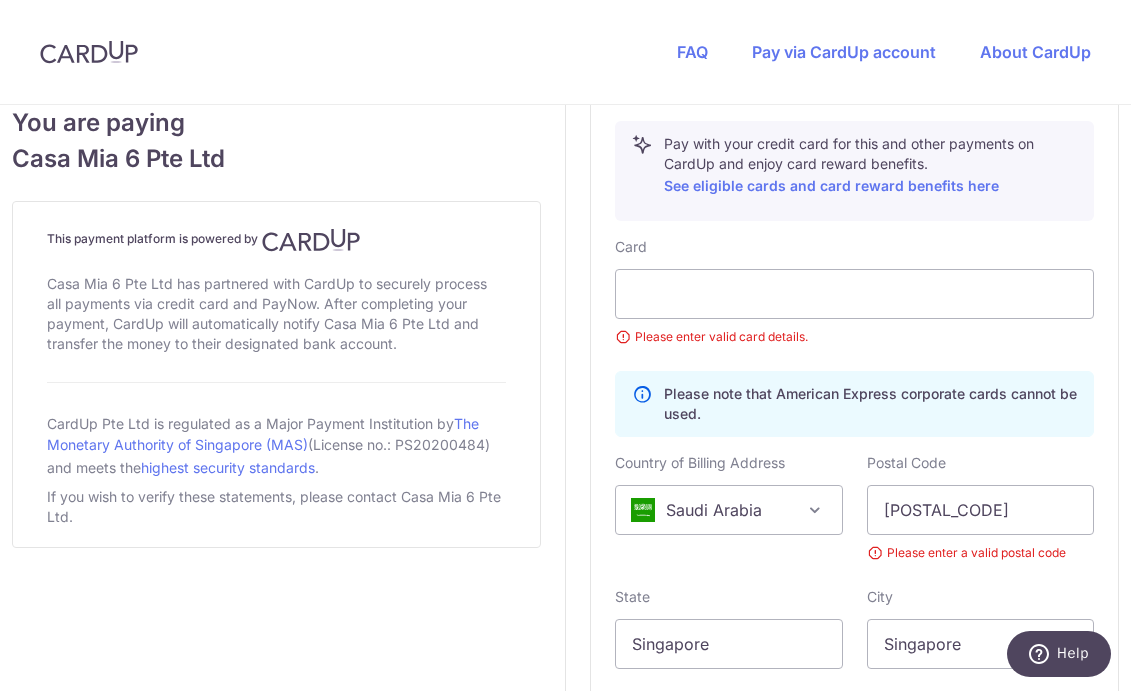select on "194" 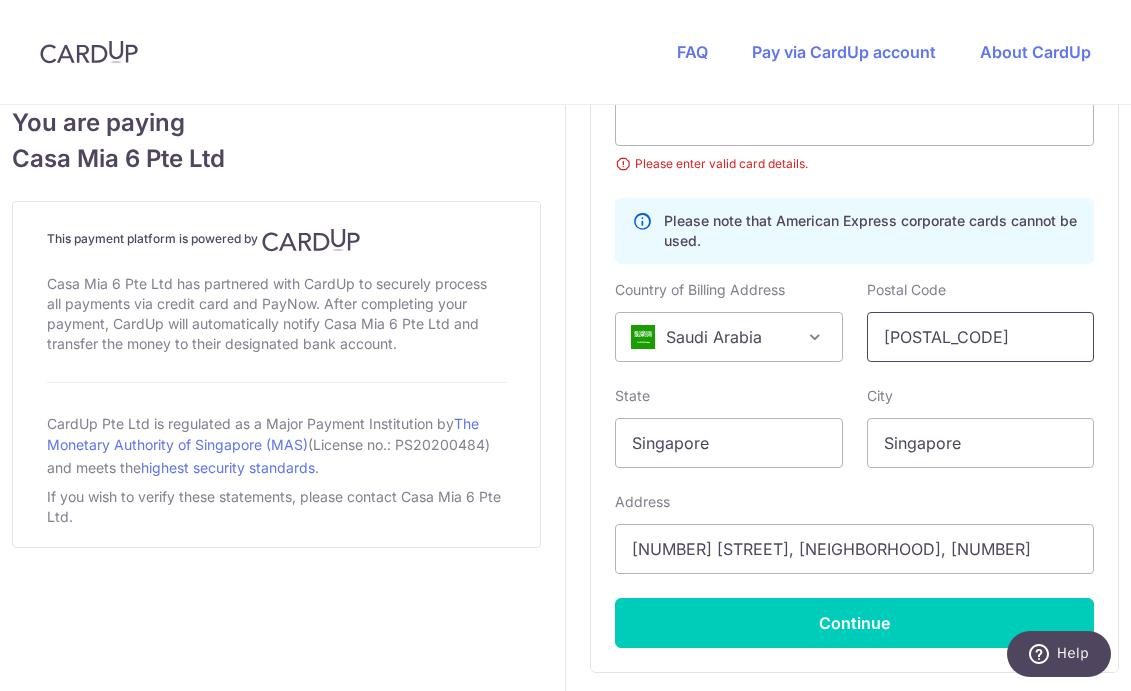 scroll, scrollTop: 1208, scrollLeft: 0, axis: vertical 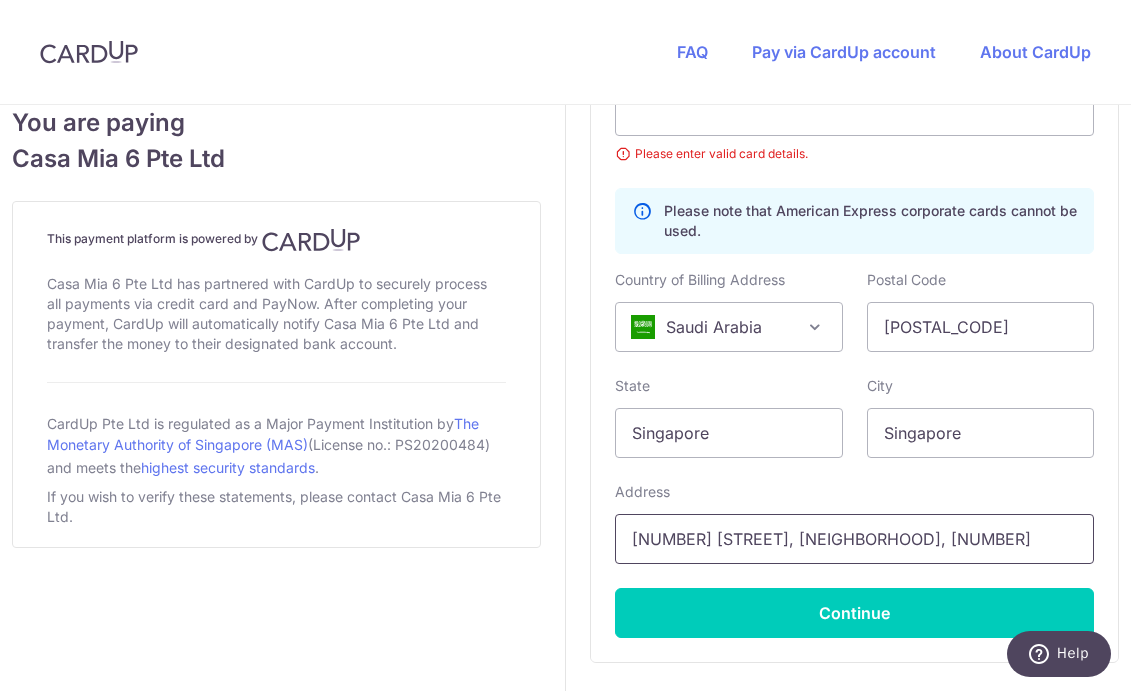 click on "[NUMBER] [STREET], [NEIGHBORHOOD], [NUMBER]" at bounding box center (854, 539) 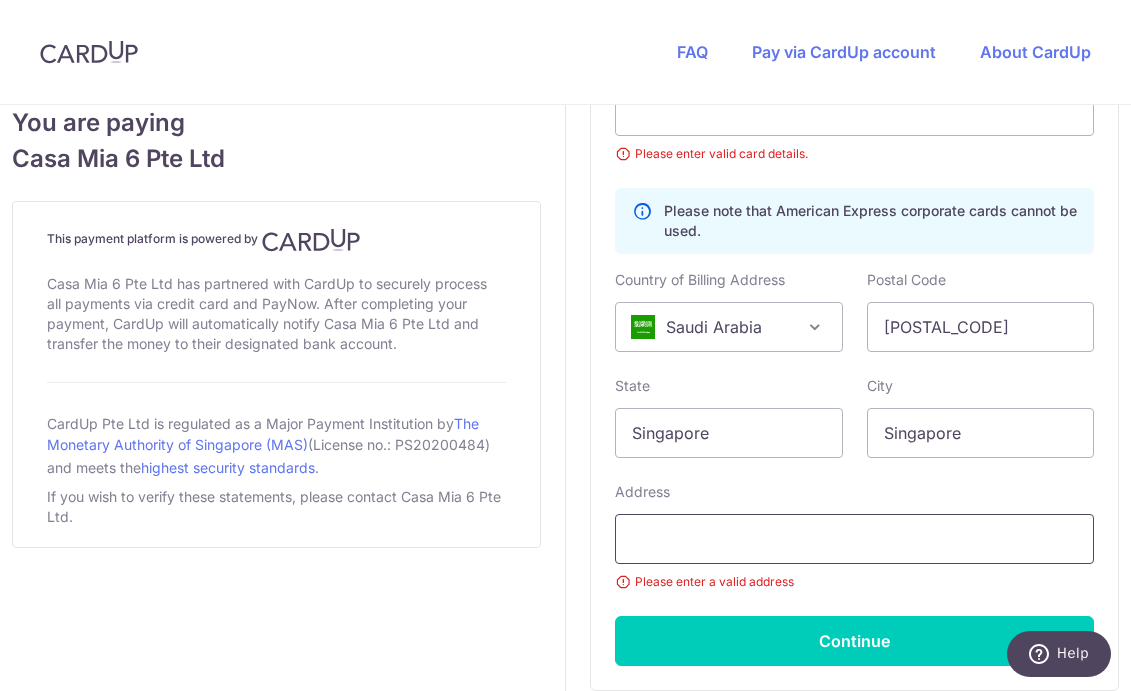click at bounding box center (854, 539) 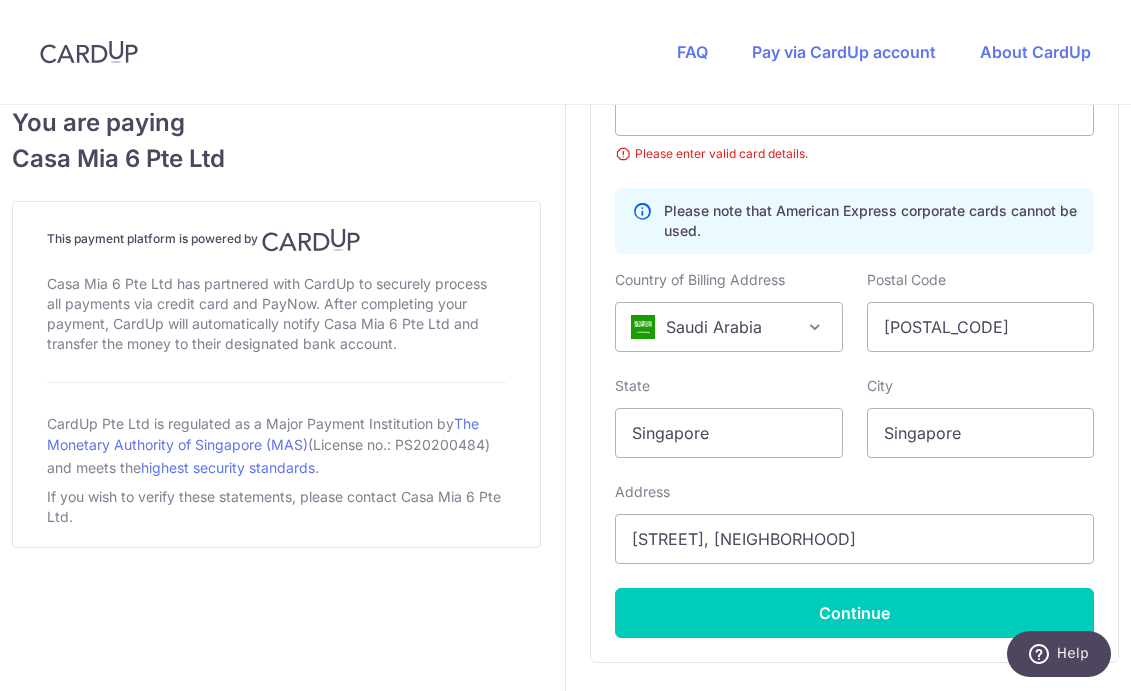 click on "Card
Please enter valid card details.
Please note that American Express corporate cards cannot be used.
Country of Billing Address
Afghanistan
Aland Islands
Albania
Algeria
American Samoa
Andorra
Angola
Anguilla
Antarctica
Antigua and Barbuda
Argentina
Armenia
Aruba
Australia
Austria
Azerbaijan
Bahamas
Bahrain
Barbados
Belarus
Belgium
Belize
Benin
Bermuda
Bhutan
Bolivia
Bonaire, Saint Eustatius and Saba
Bosnia and Herzegovina
Botswana
Bouvet Island
Brazil
British Indian Ocean Territory
British Virgin Islands
Brunei
Bulgaria
Burkina Faso
Burundi
Cambodia
Cameroon
Canada
Cape Verde
Cayman Islands
Central African Republic" at bounding box center (854, 346) 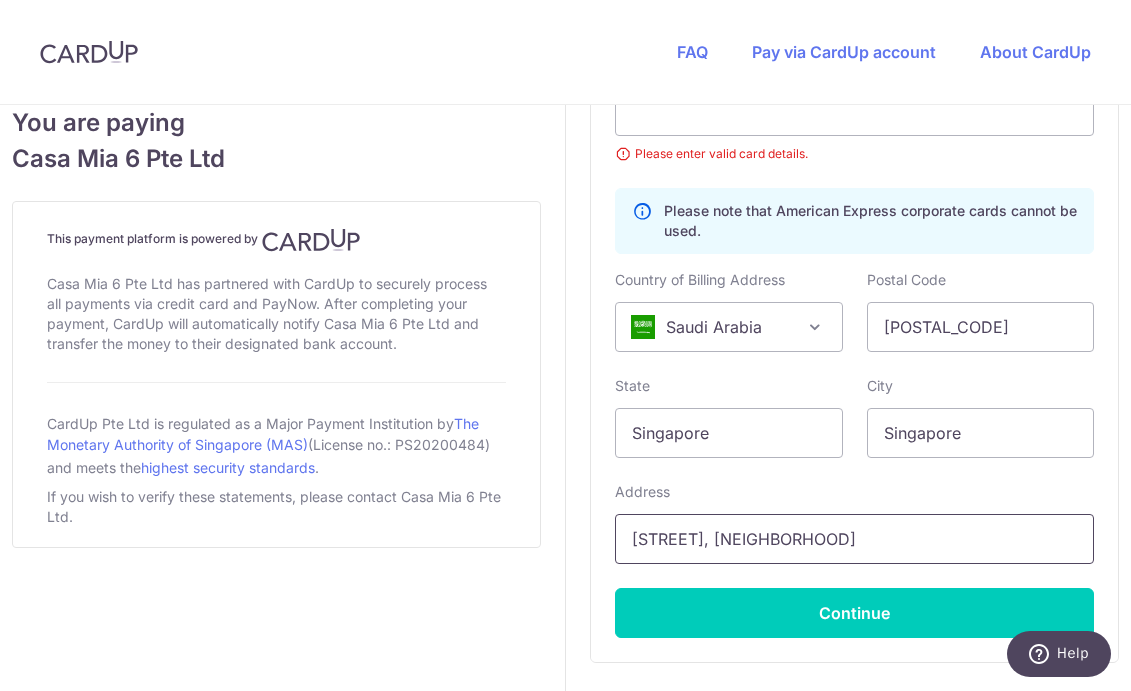 click on "[STREET], [NEIGHBORHOOD]" at bounding box center (854, 539) 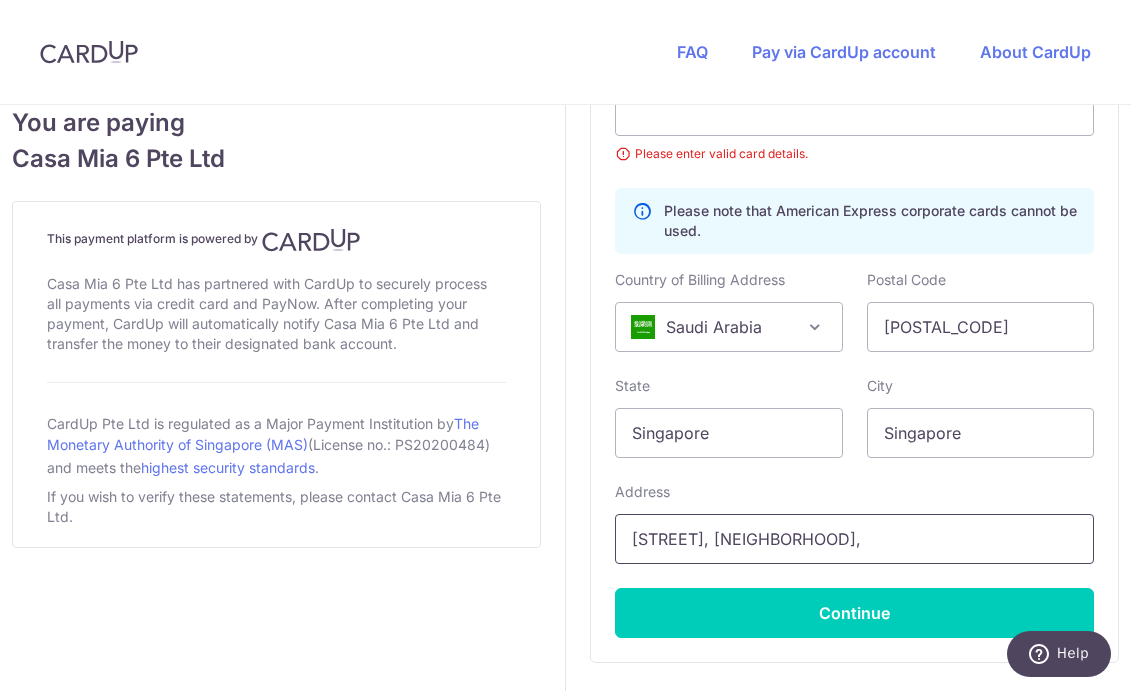 type on "[STREET], [NEIGHBORHOOD]" 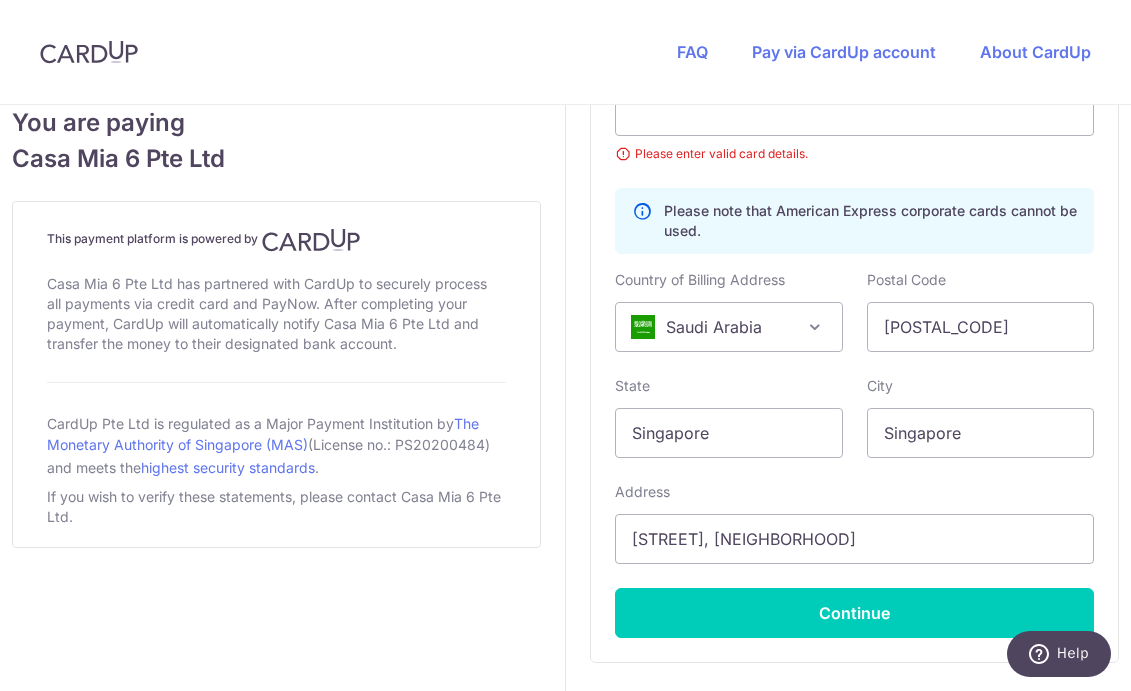 click on "Postal Code
[POSTAL_CODE]
Please enter a valid postal code" at bounding box center (981, 311) 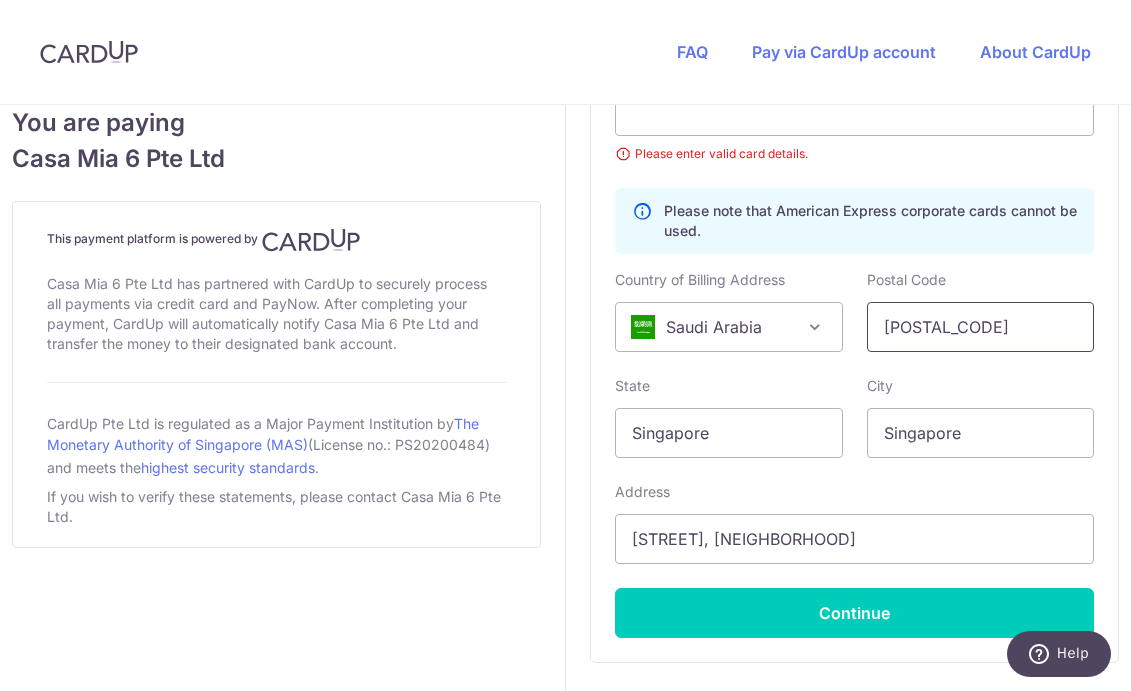 click on "[POSTAL_CODE]" at bounding box center [981, 327] 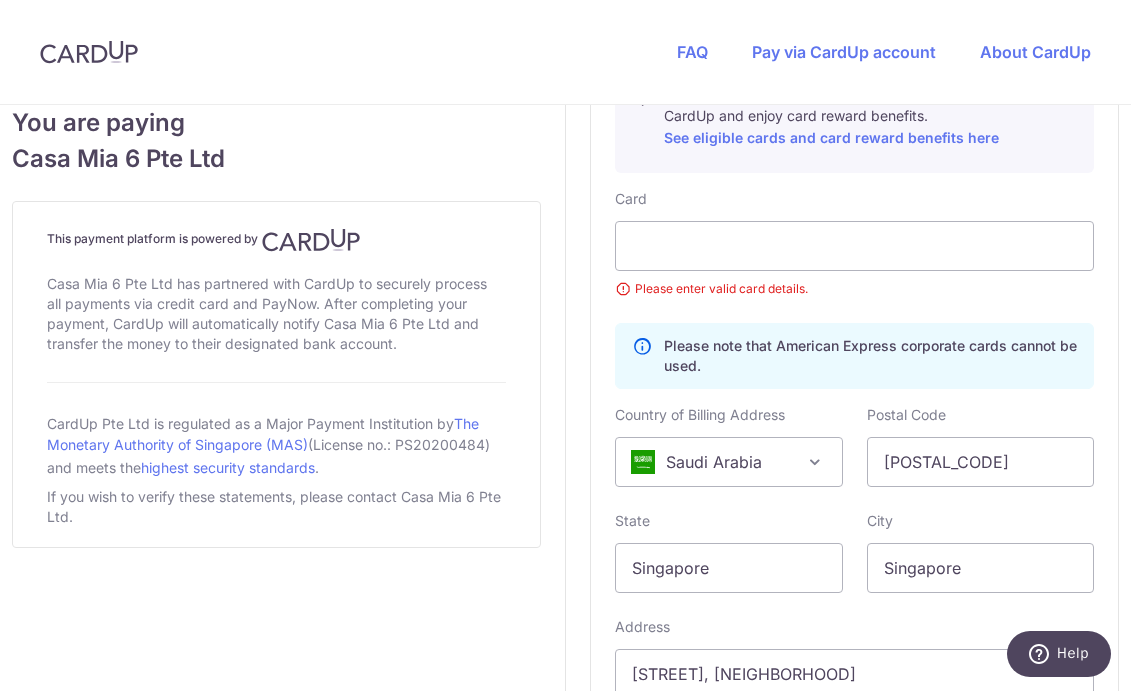 scroll, scrollTop: 1067, scrollLeft: 0, axis: vertical 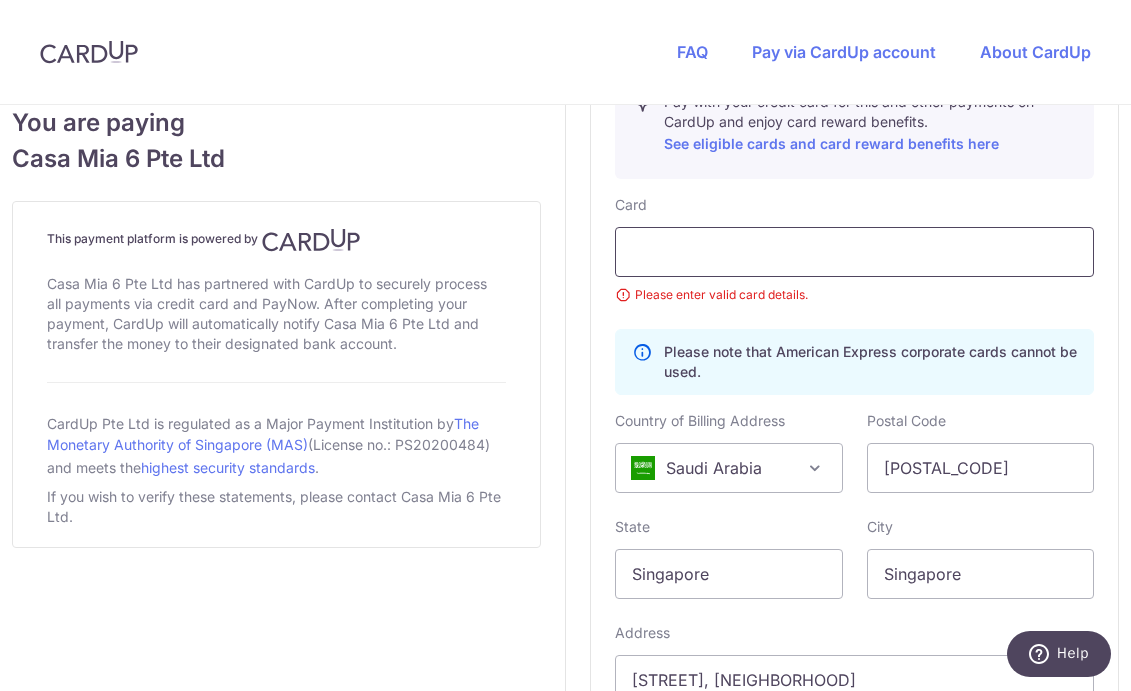 click at bounding box center [854, 252] 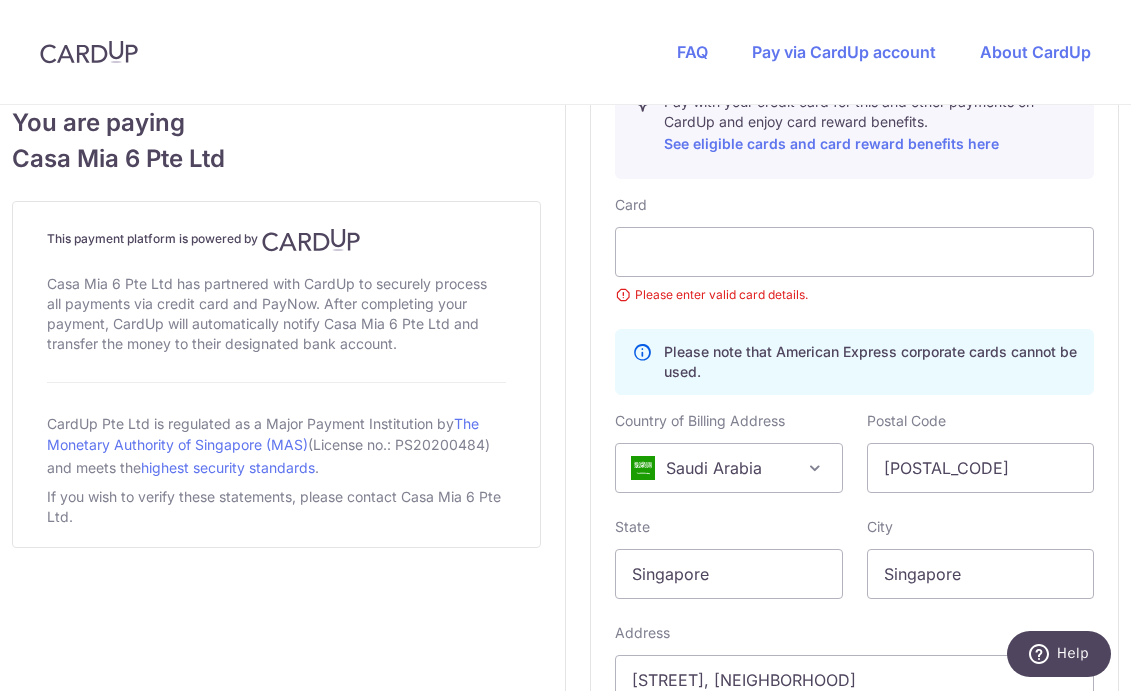 click on "Card
Please enter valid card details." at bounding box center (854, 250) 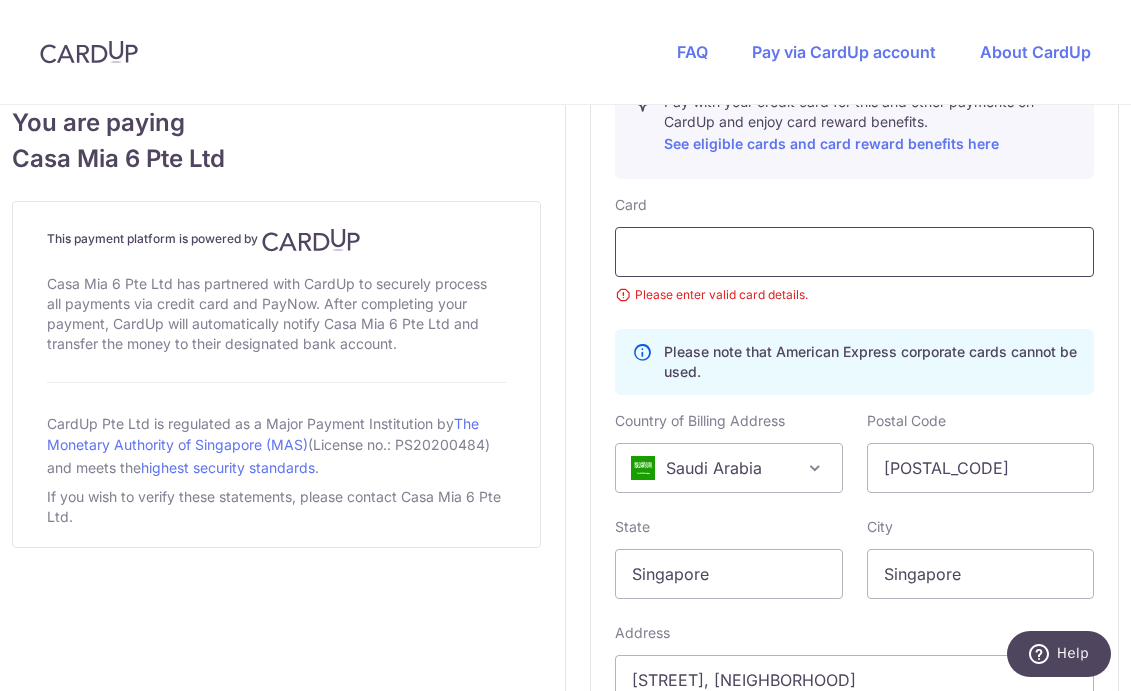 click at bounding box center [854, 252] 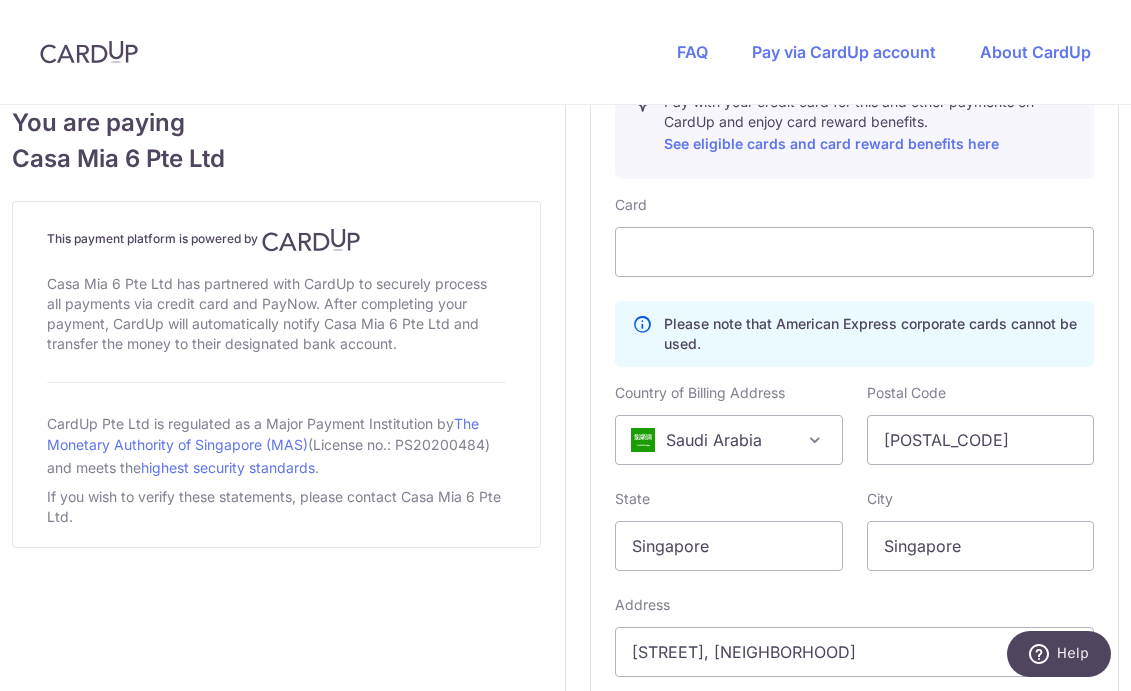 click on "Card Details
Secure 256-bit SSL
Pay with your credit card for this and other payments on CardUp and enjoy card reward benefits. See eligible cards and card reward benefits here
Card
Please note that American Express corporate cards cannot be used.
Country of Billing Address
Afghanistan
Aland Islands
Albania
Algeria
American Samoa
Andorra
Angola
Anguilla
Antarctica
Antigua and Barbuda
Argentina
Armenia
Aruba
Australia
Austria
Azerbaijan
Bahamas
Bahrain
Bangladesh" at bounding box center (854, 395) 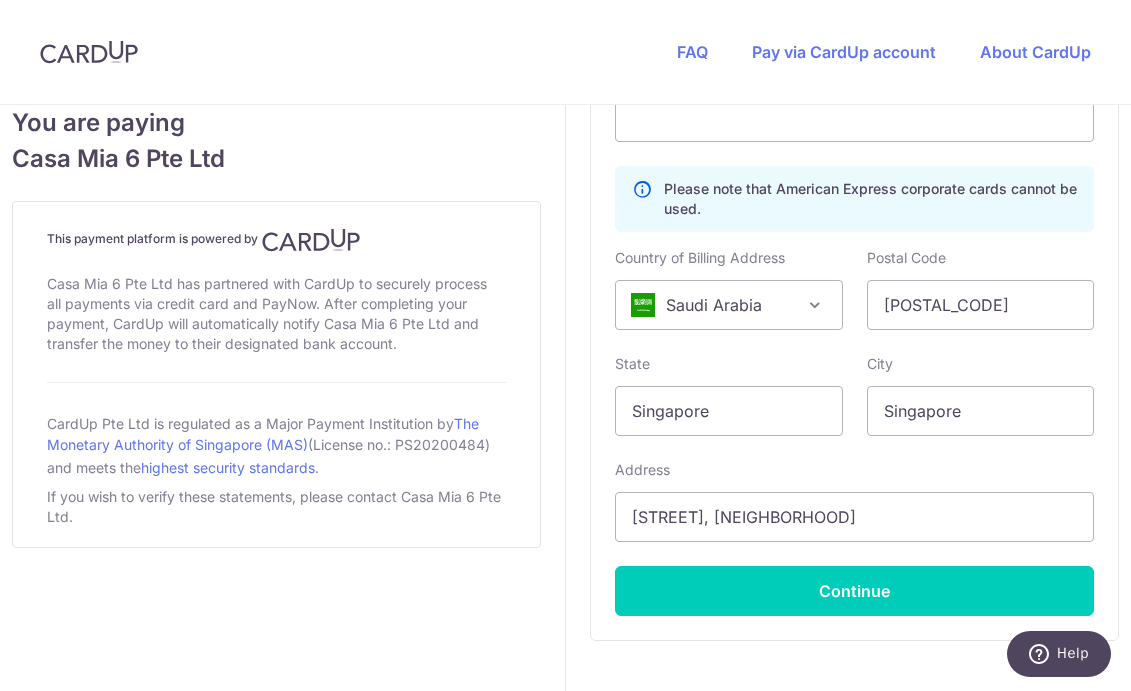 scroll, scrollTop: 1322, scrollLeft: 0, axis: vertical 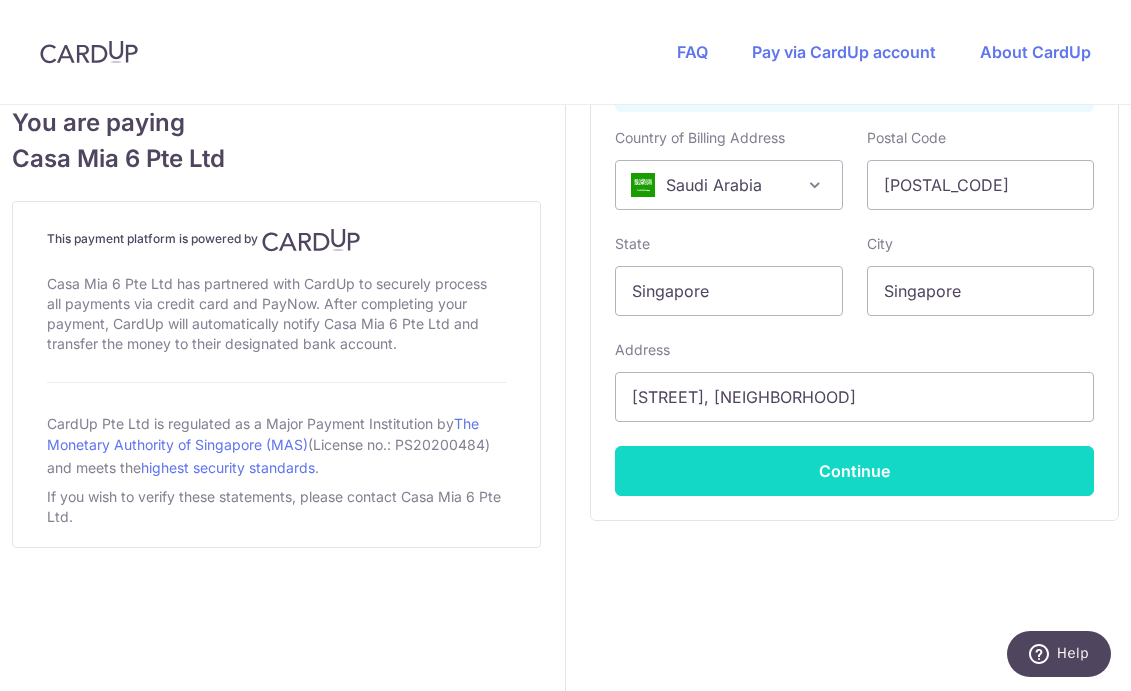 click on "Continue" at bounding box center (854, 471) 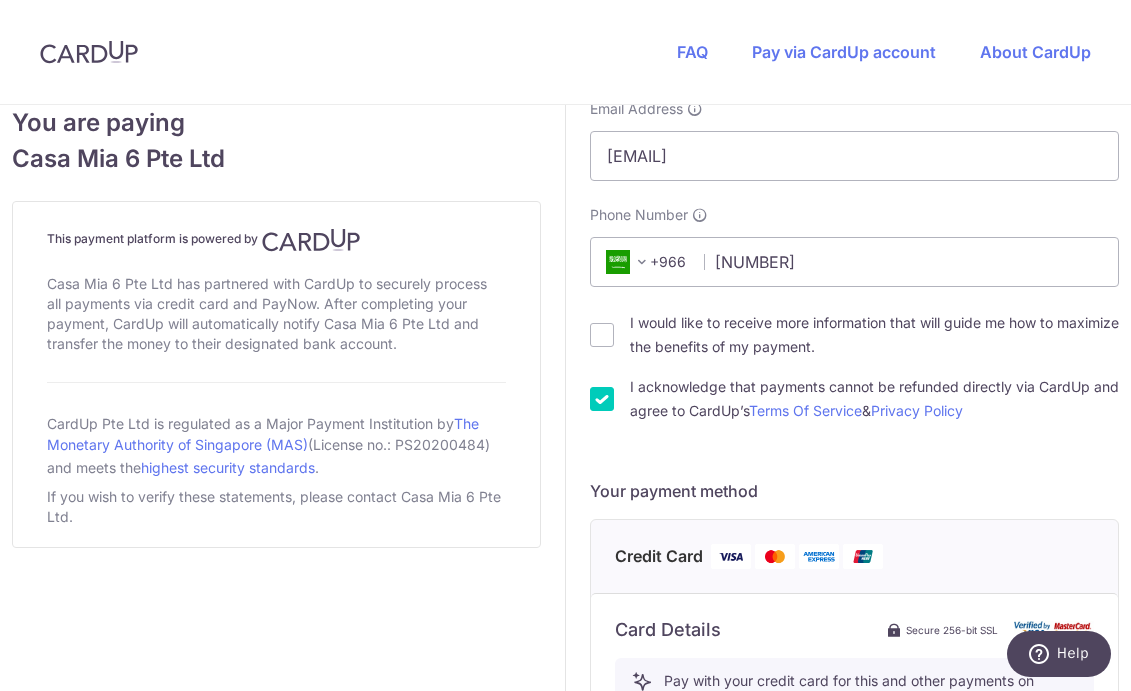 scroll, scrollTop: 1099, scrollLeft: 0, axis: vertical 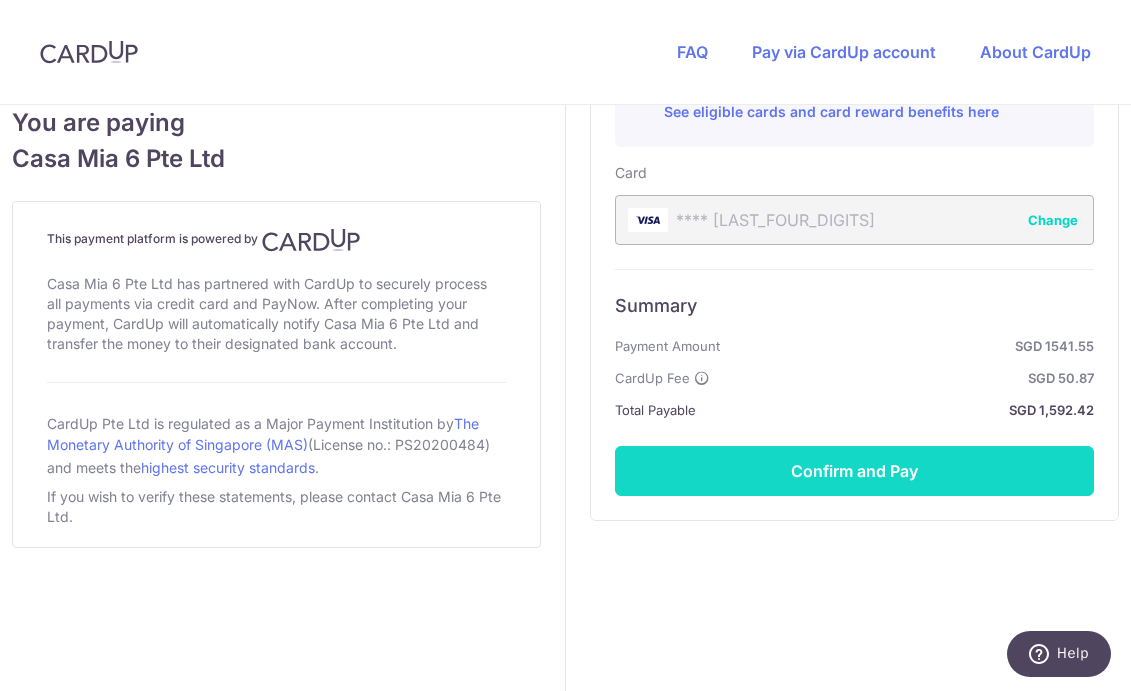 click on "Confirm and Pay" at bounding box center [854, 471] 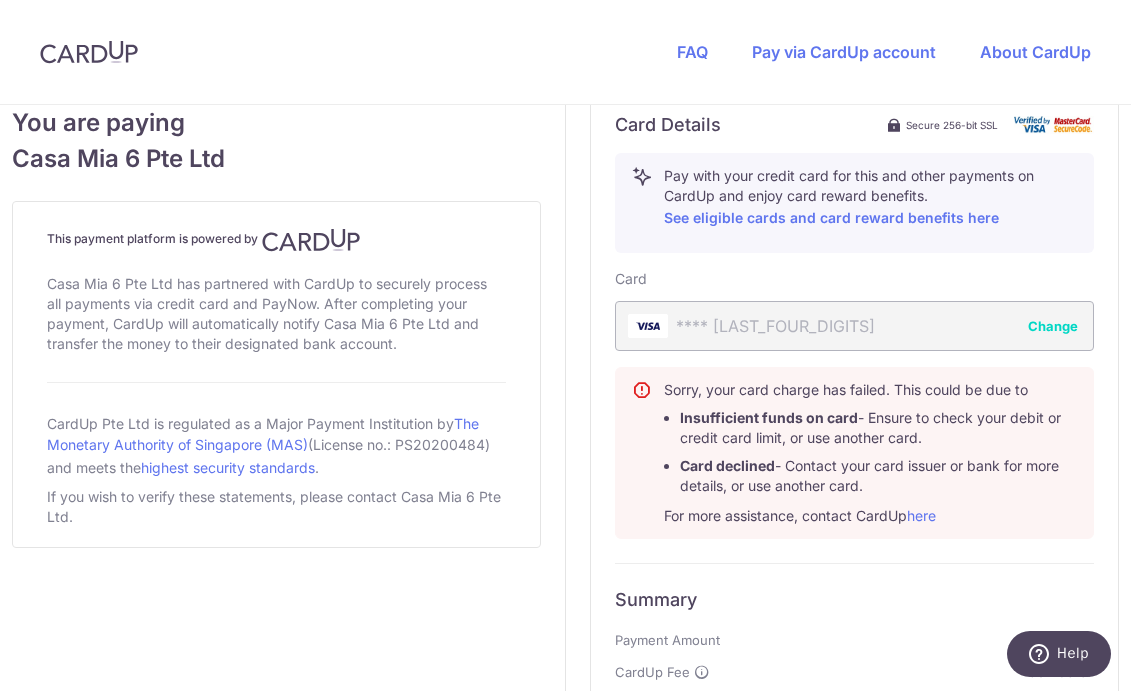 scroll, scrollTop: 928, scrollLeft: 0, axis: vertical 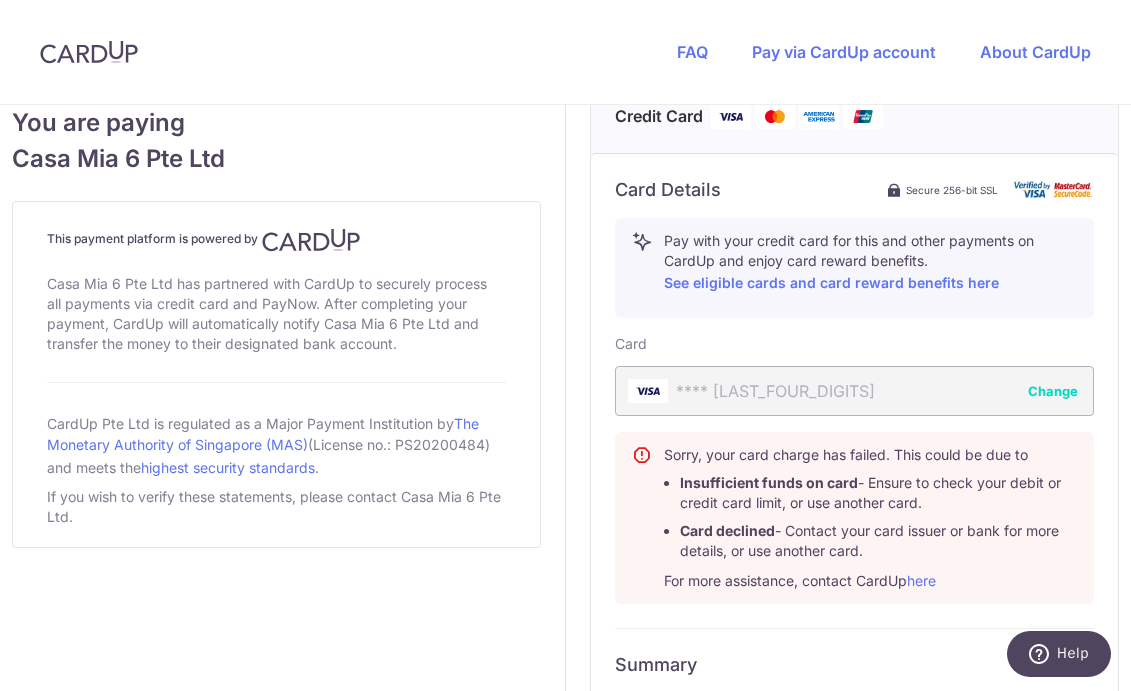 click on "**** [LAST_FOUR_DIGITS]
Change" at bounding box center (854, 391) 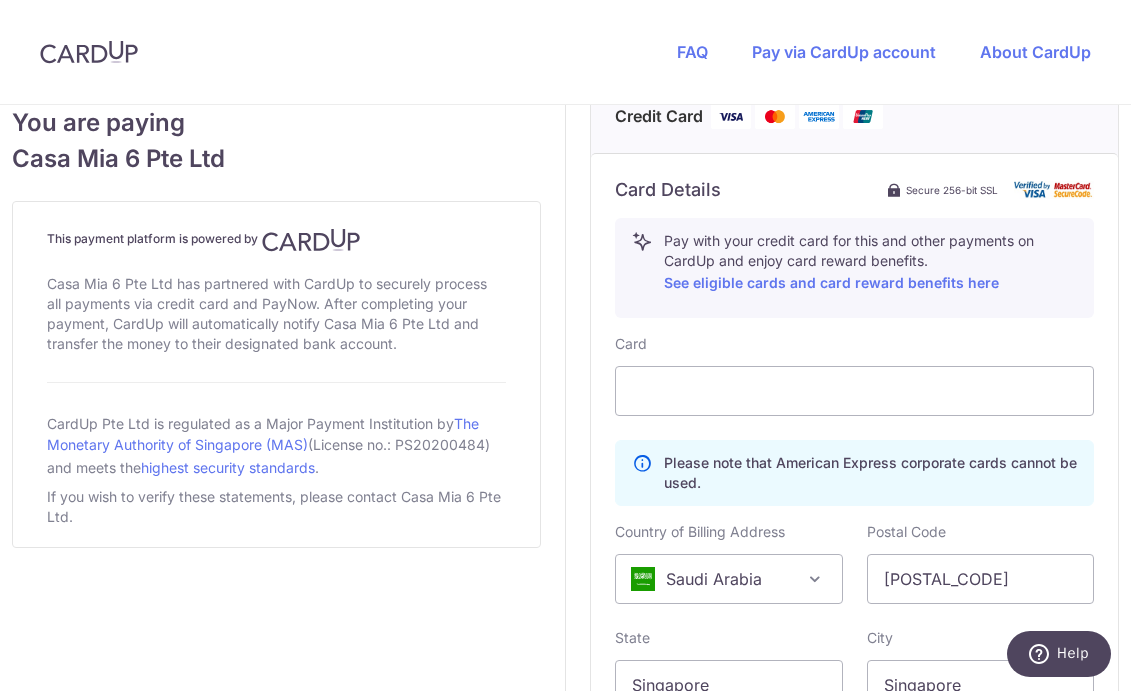click on "Card Details
Secure 256-bit SSL
Pay with your credit card for this and other payments on CardUp and enjoy card reward benefits. See eligible cards and card reward benefits here
Card
Please note that American Express corporate cards cannot be used.
Country of Billing Address
Afghanistan
Aland Islands
Albania
Algeria
American Samoa
Andorra
Angola
Anguilla
Antarctica
Antigua and Barbuda
Argentina
Armenia
Aruba
Australia
Austria
Azerbaijan
Bahamas
Bahrain
Bangladesh" at bounding box center (854, 534) 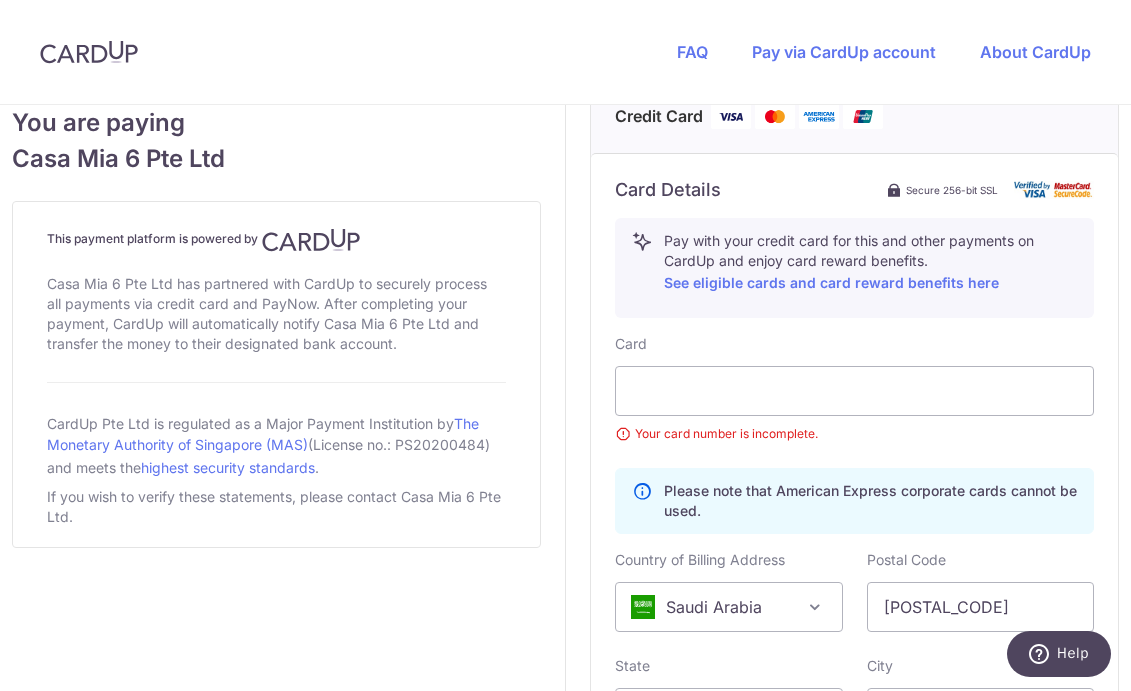 click on "Card
Please enter valid card details.
Please note that American Express corporate cards cannot be used.
Country of Billing Address
Afghanistan
Aland Islands
Albania
Algeria
American Samoa
Andorra
Angola
Anguilla
Antarctica
Antigua and Barbuda
Argentina
Armenia
Aruba
Australia
Austria
Azerbaijan
Bahamas
Bahrain
Bangladesh" at bounding box center (854, 389) 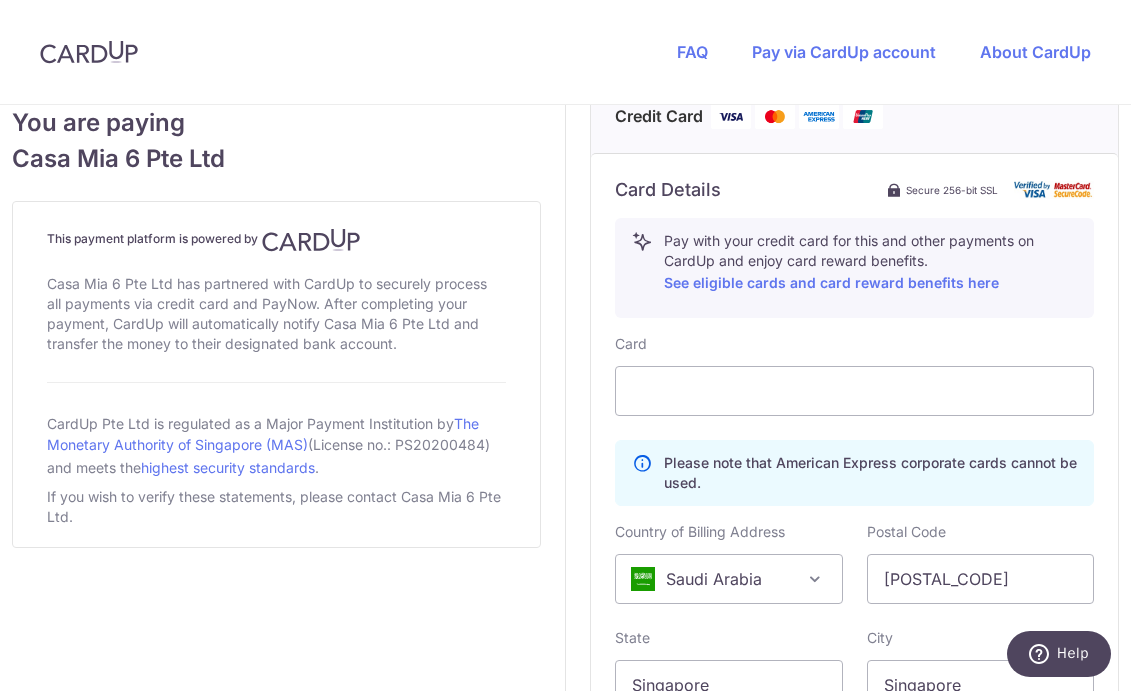 click on "Please note that American Express corporate cards cannot be used." at bounding box center (854, 473) 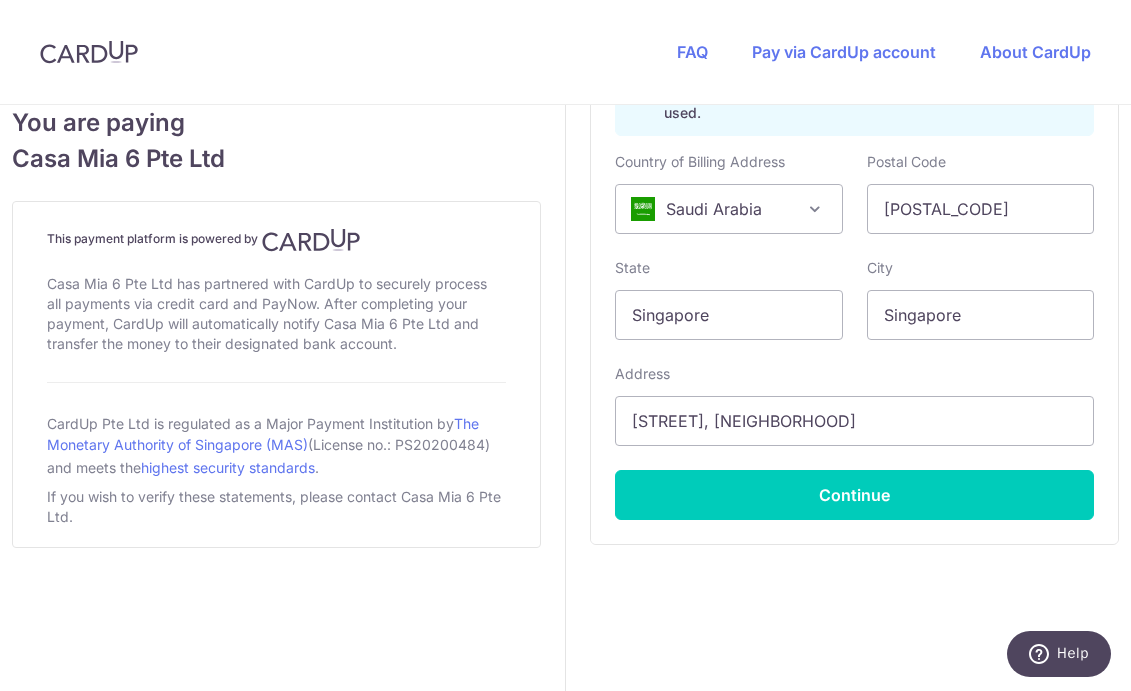 scroll, scrollTop: 1322, scrollLeft: 0, axis: vertical 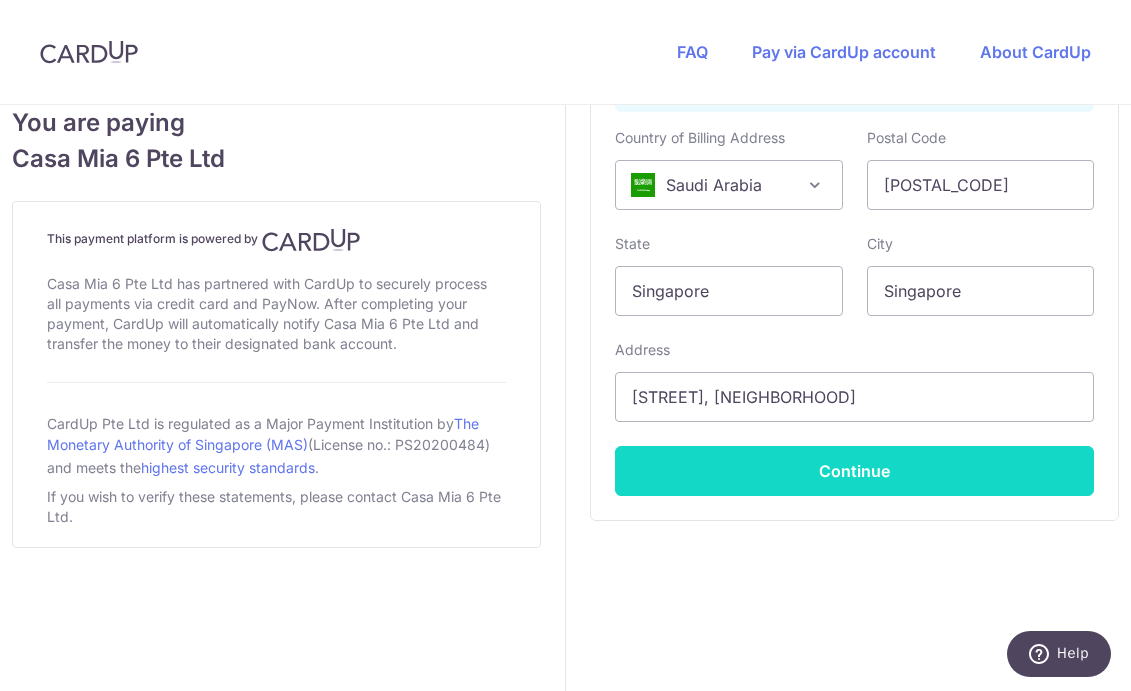 click on "Continue" at bounding box center (854, 471) 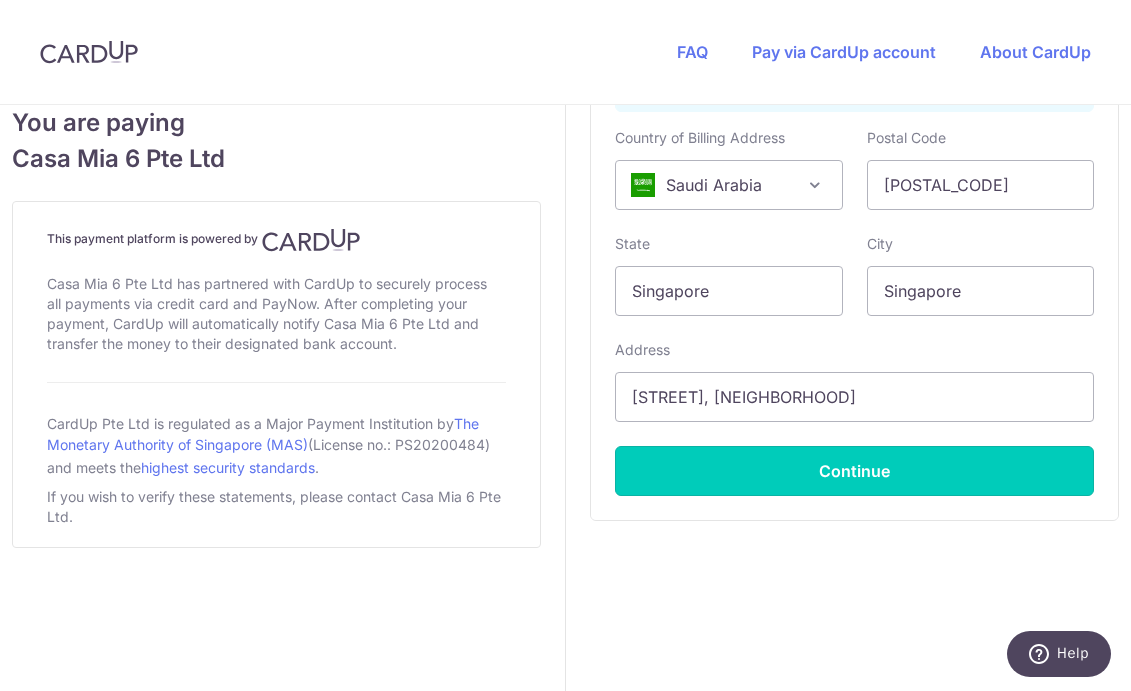 type on "**** [LAST_FOUR_DIGITS]" 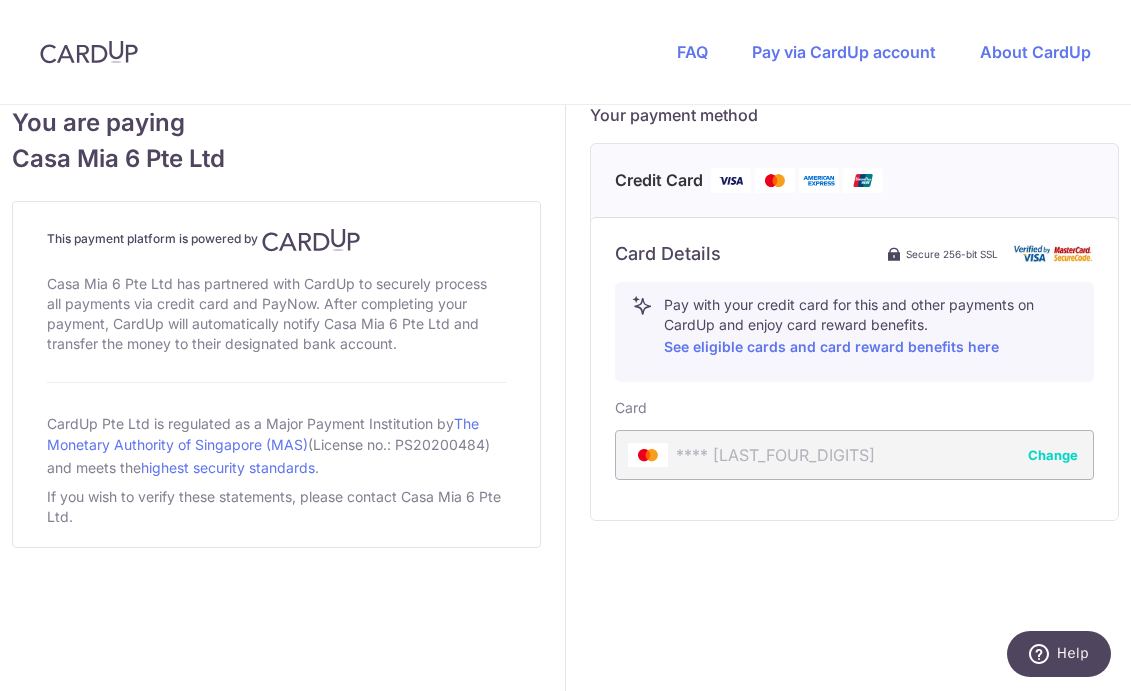 click on "Pay with your credit card for this and other payments on CardUp and enjoy card reward benefits. See eligible cards and card reward benefits here" at bounding box center (870, 327) 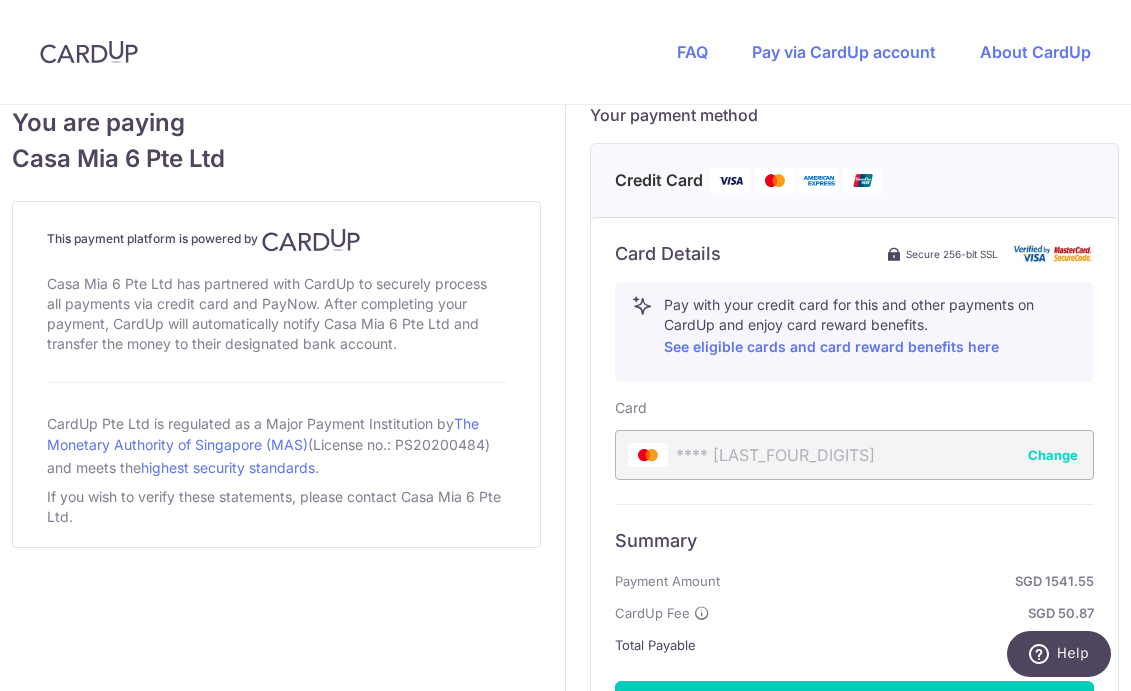 scroll, scrollTop: 1099, scrollLeft: 0, axis: vertical 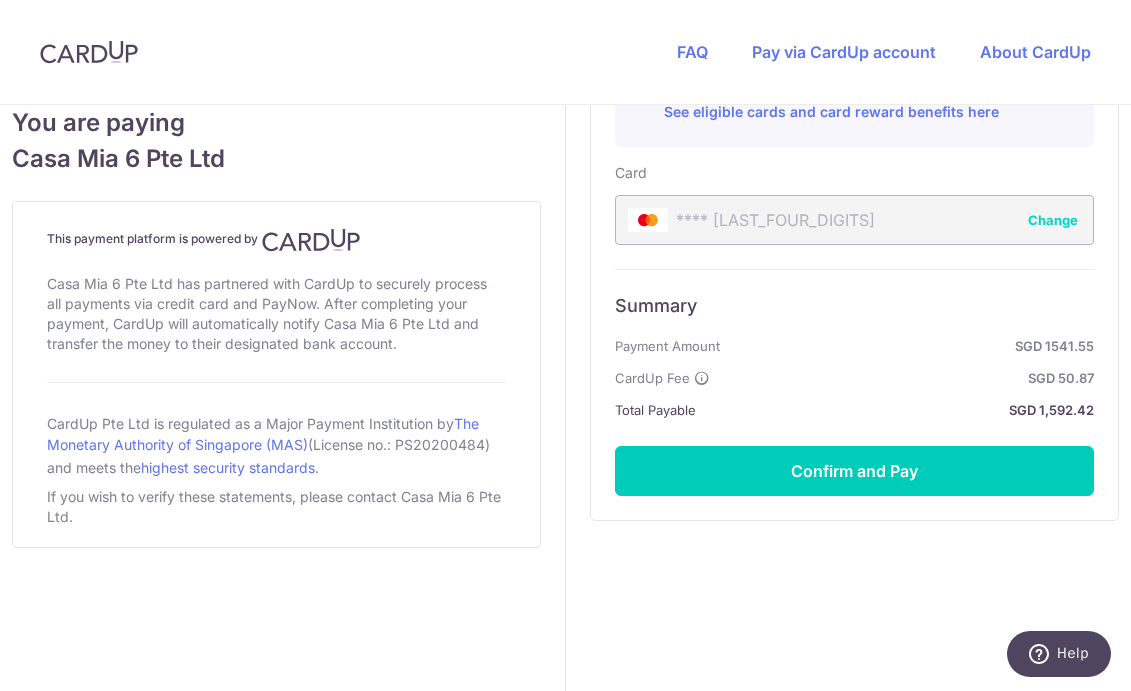 click on "Change" at bounding box center (1053, 220) 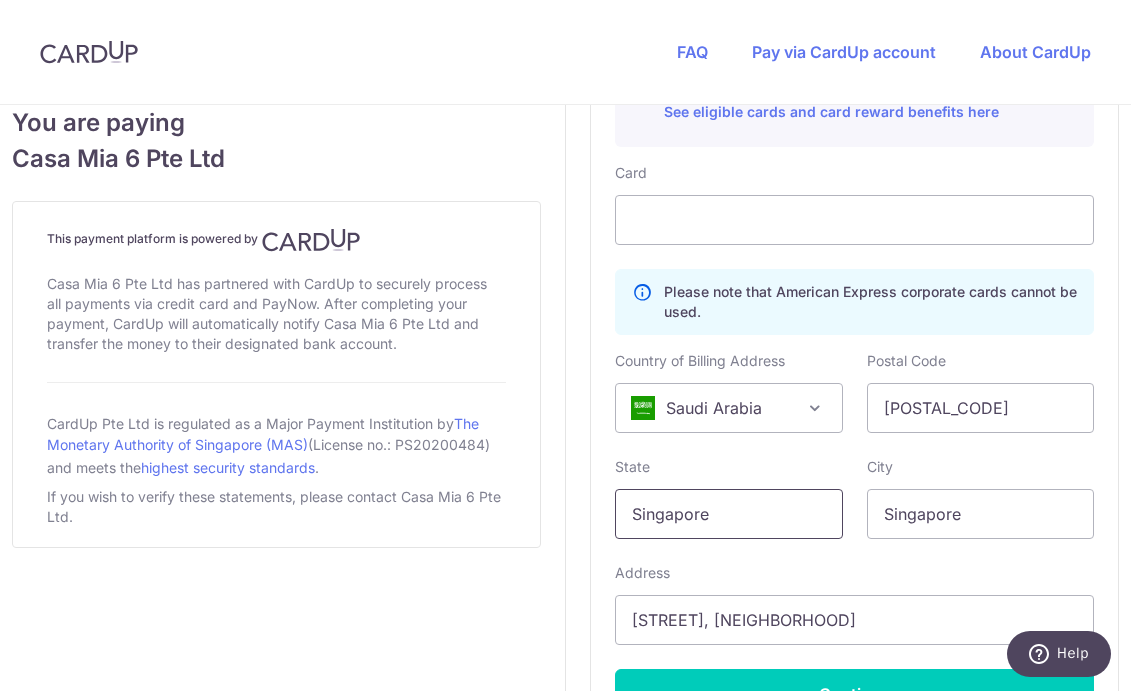 click on "Singapore" at bounding box center [729, 514] 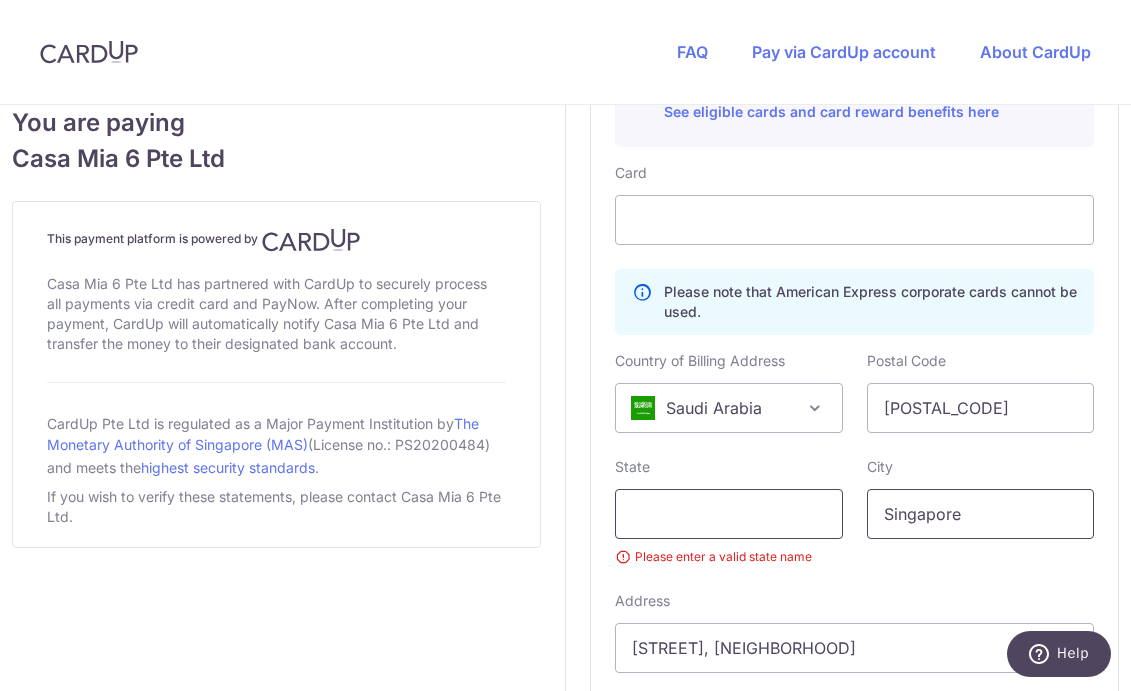 type 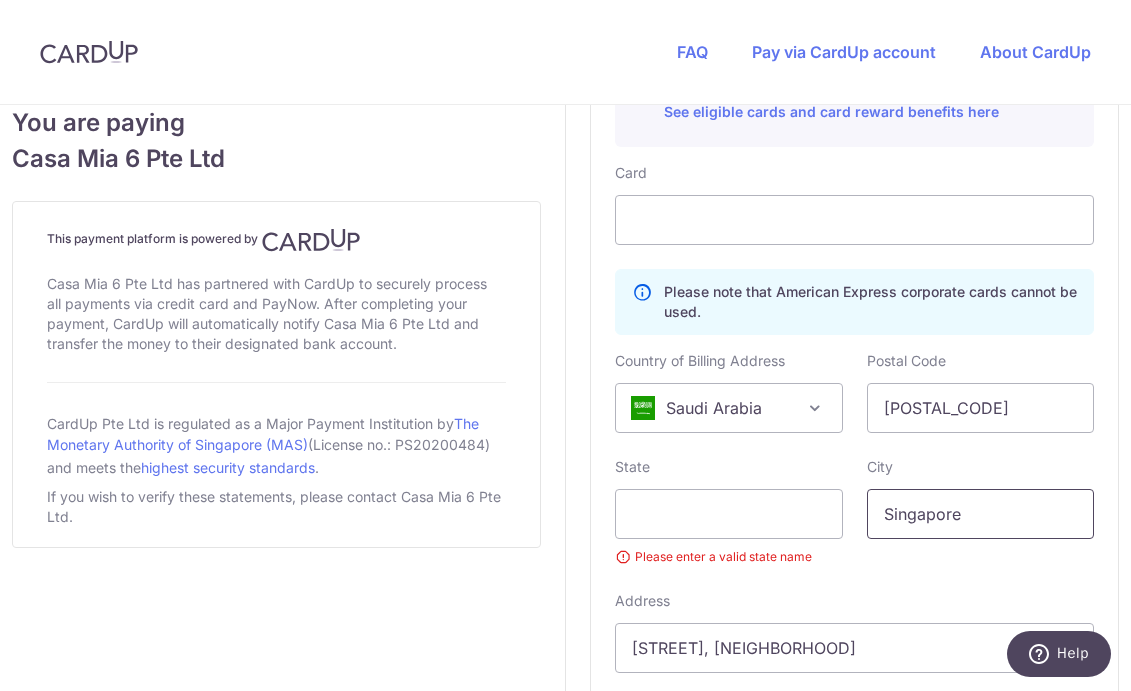 click on "Singapore" at bounding box center (981, 514) 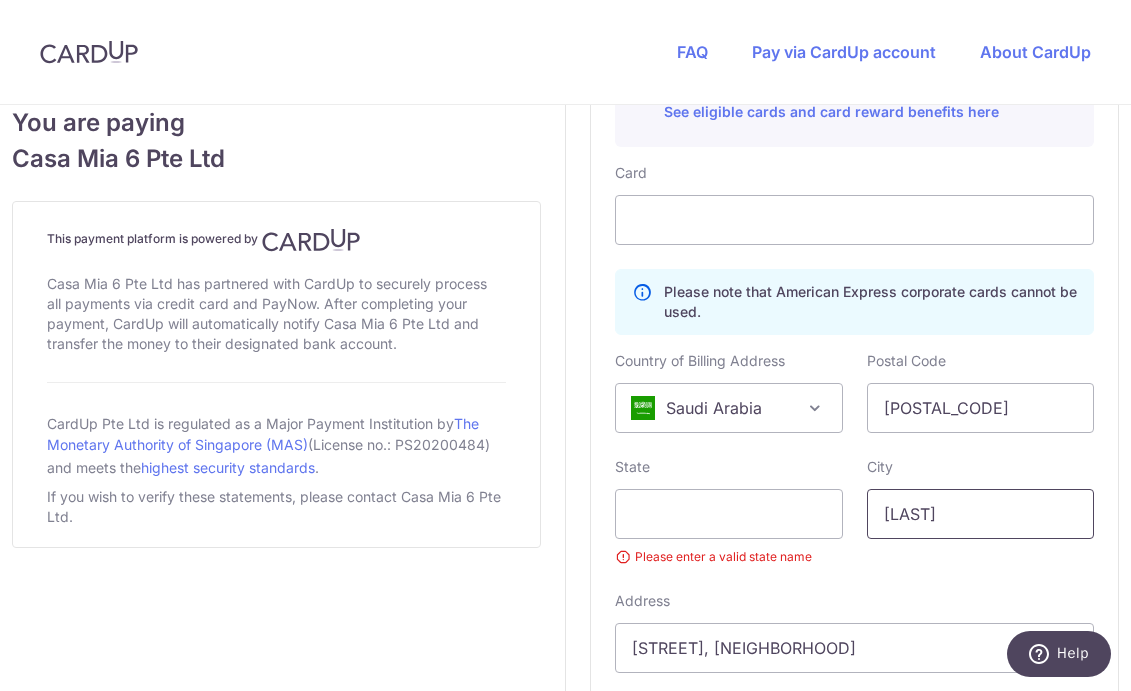 type on "[CITY]" 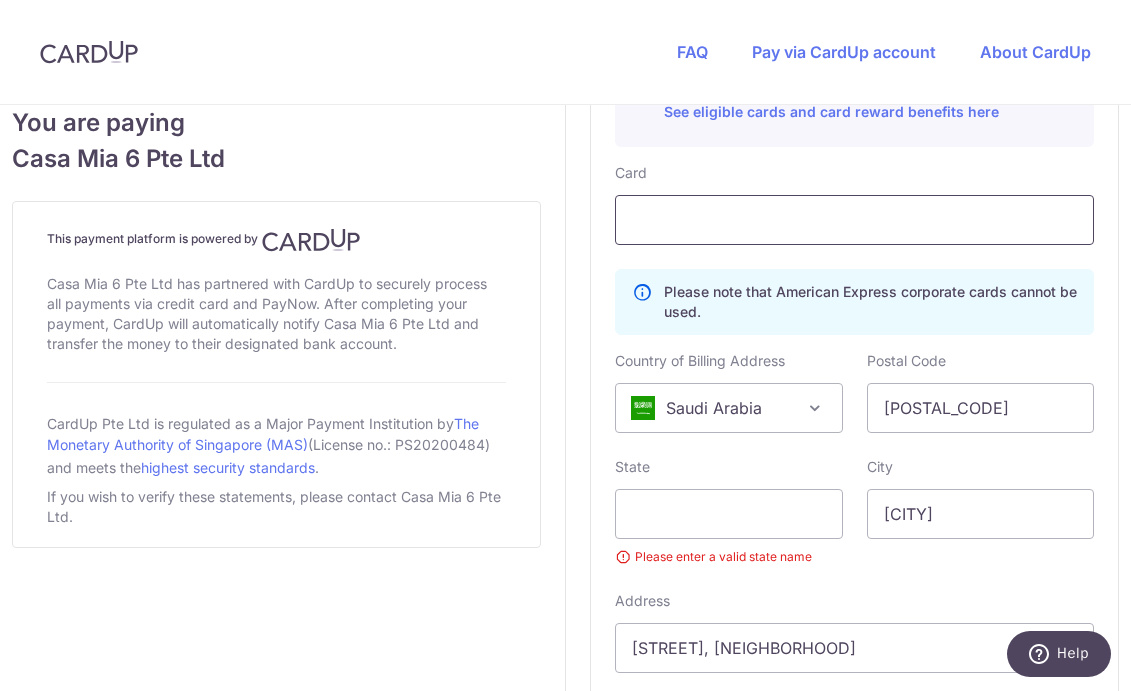 click at bounding box center (854, 220) 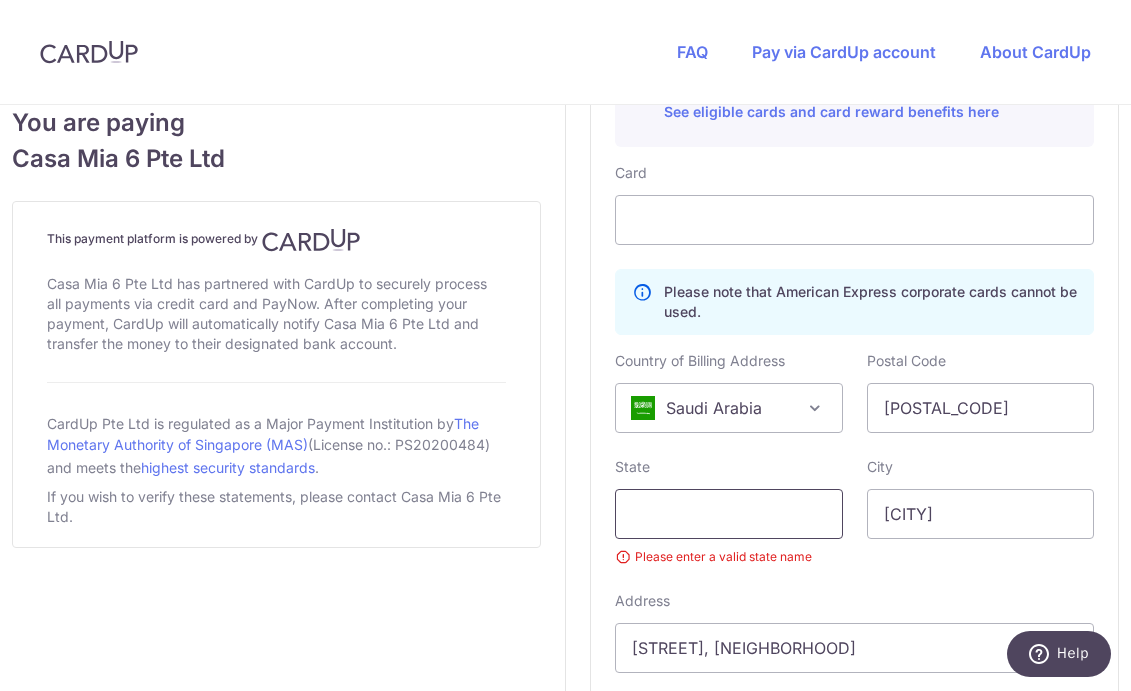 click at bounding box center (729, 514) 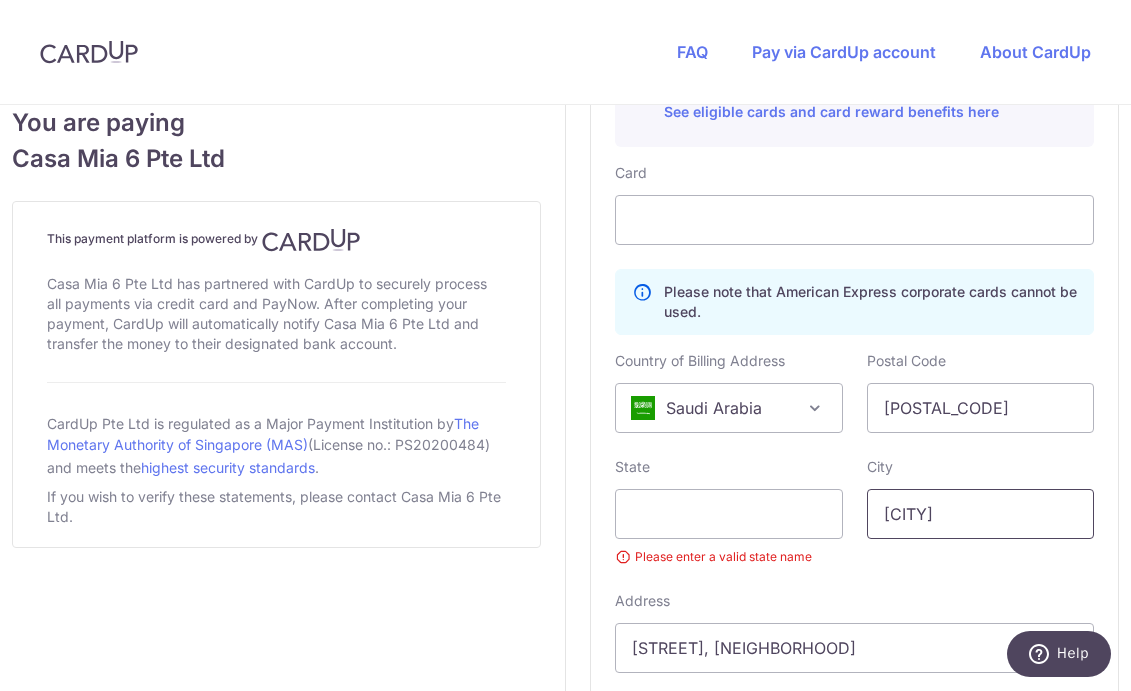 click on "[CITY]" at bounding box center (981, 514) 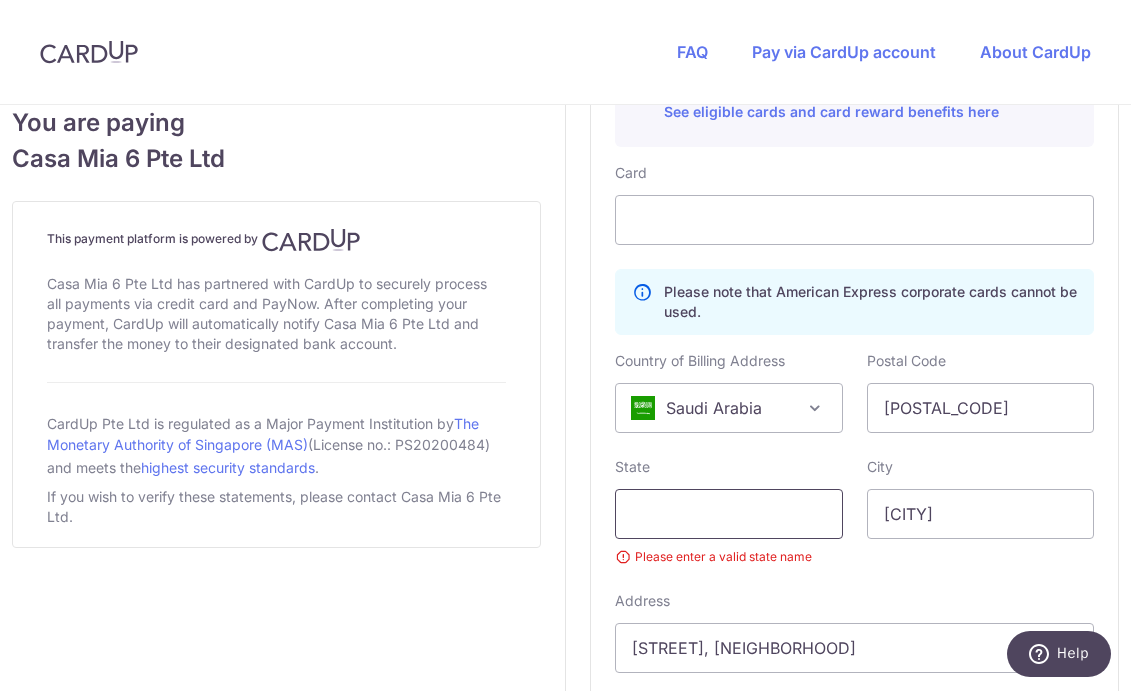 click at bounding box center [729, 514] 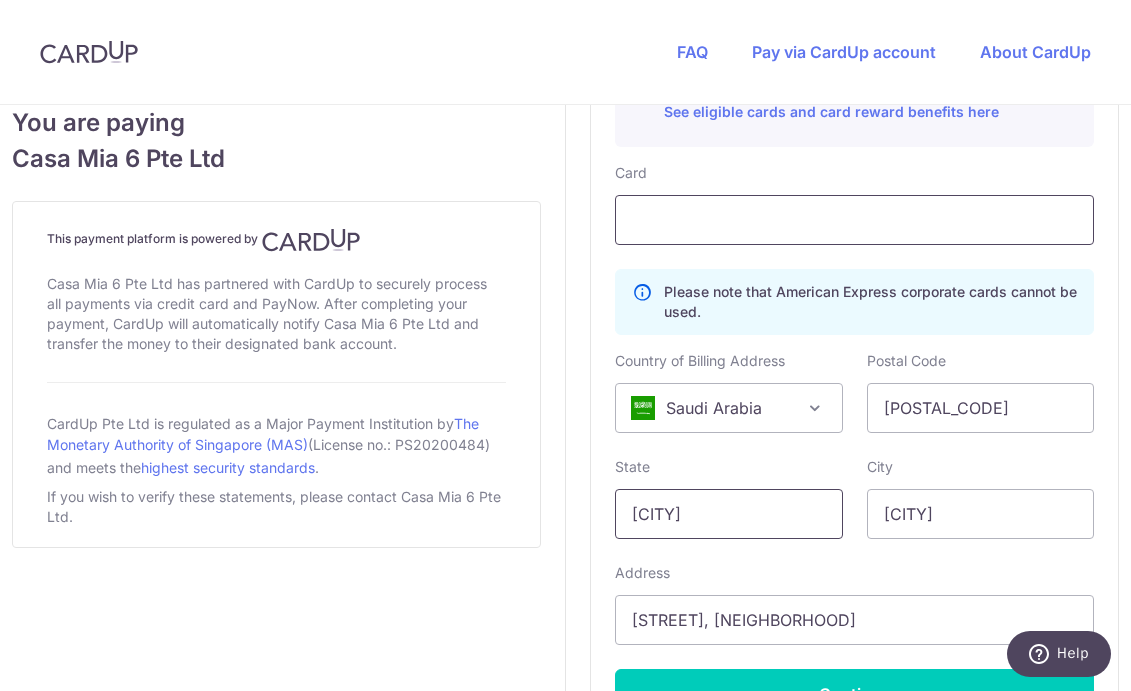 type on "[CITY]" 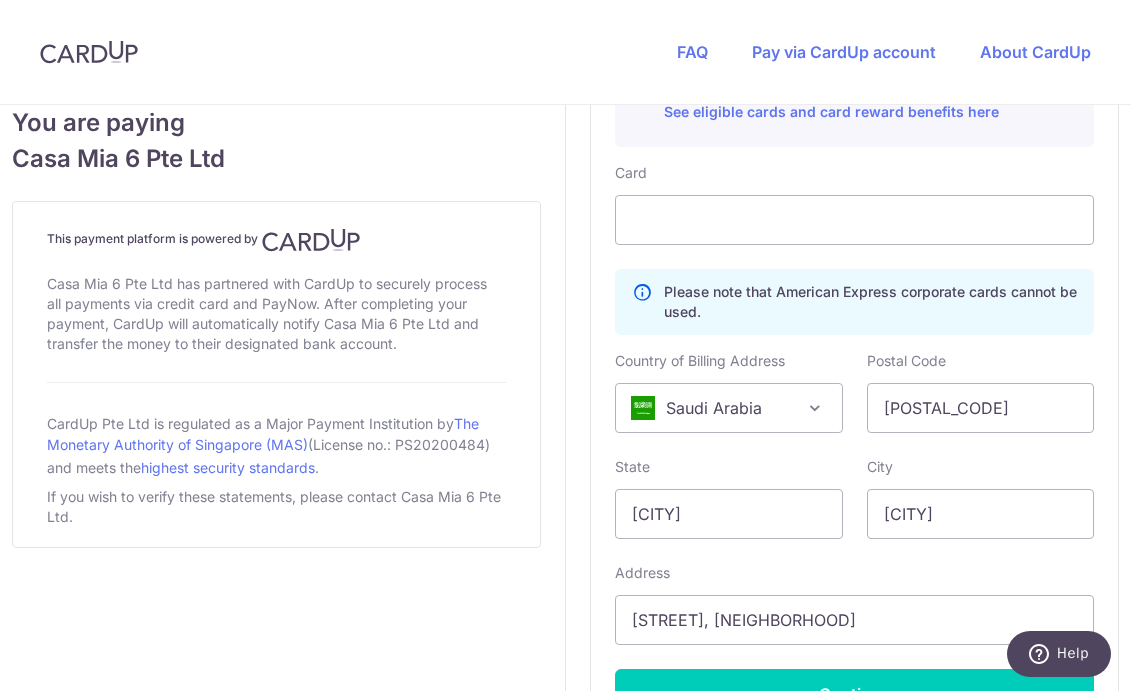 click on "Please note that American Express corporate cards cannot be used." at bounding box center (854, 302) 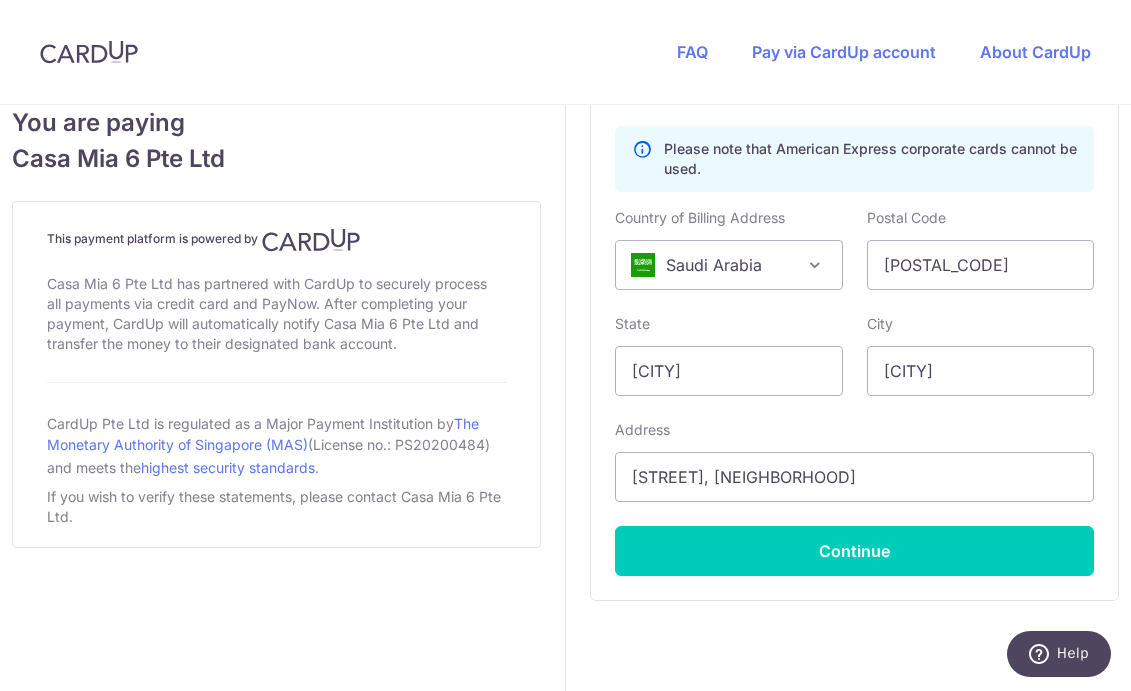 scroll, scrollTop: 1322, scrollLeft: 0, axis: vertical 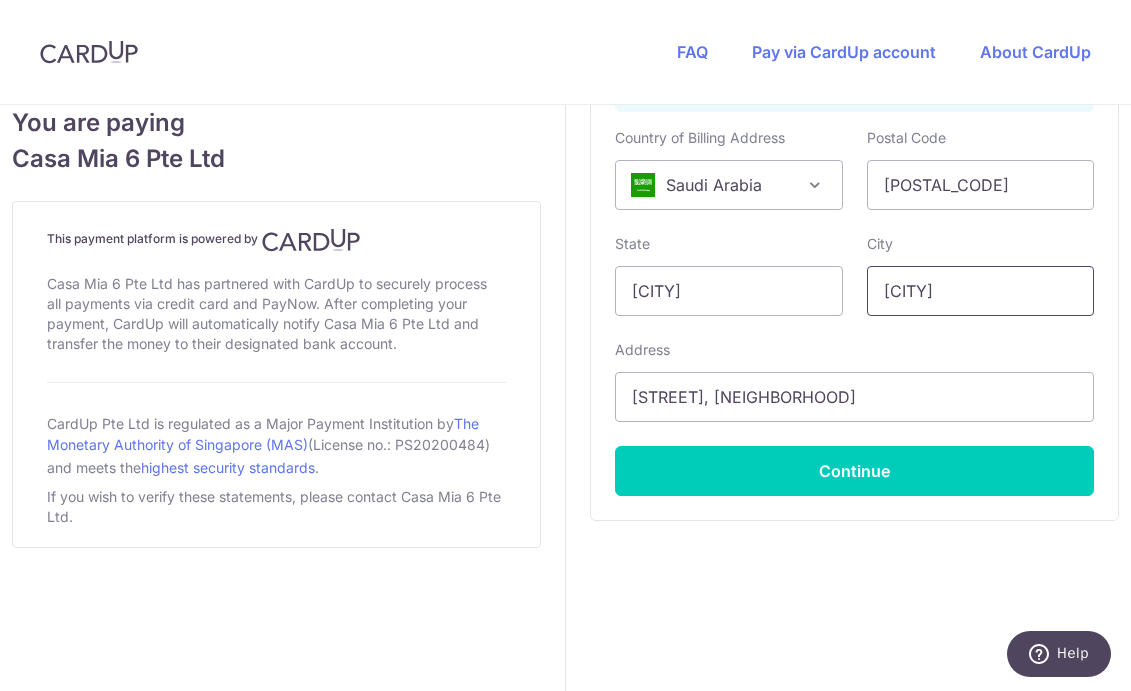 click on "[CITY]" at bounding box center (981, 291) 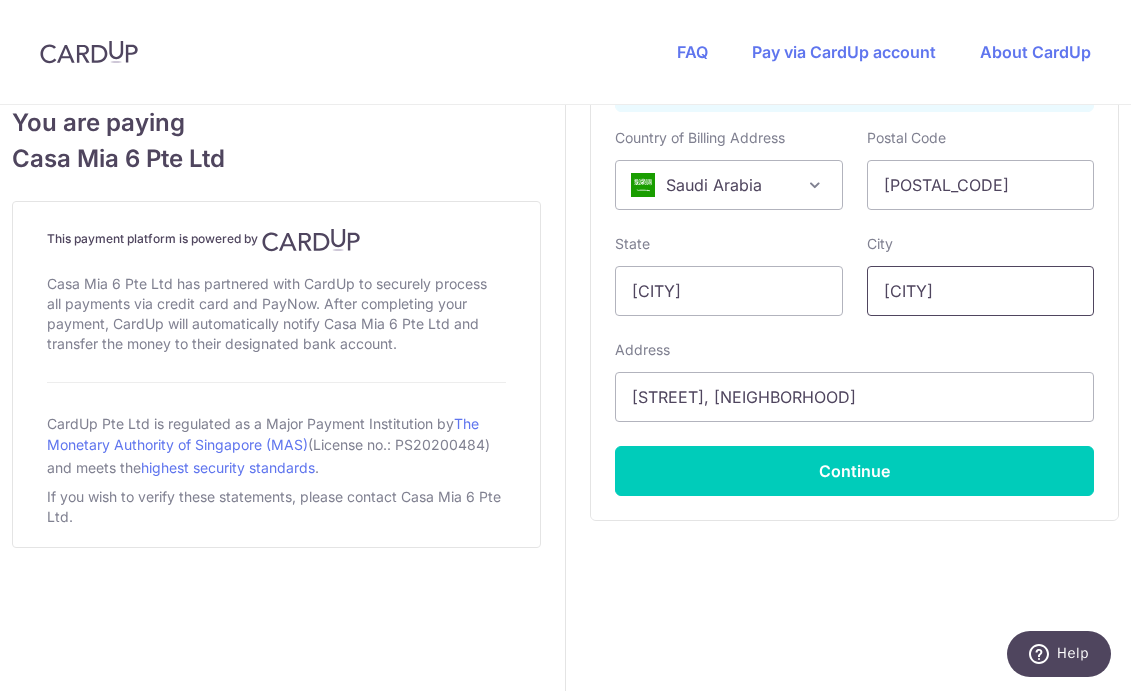 type on "[CITY]" 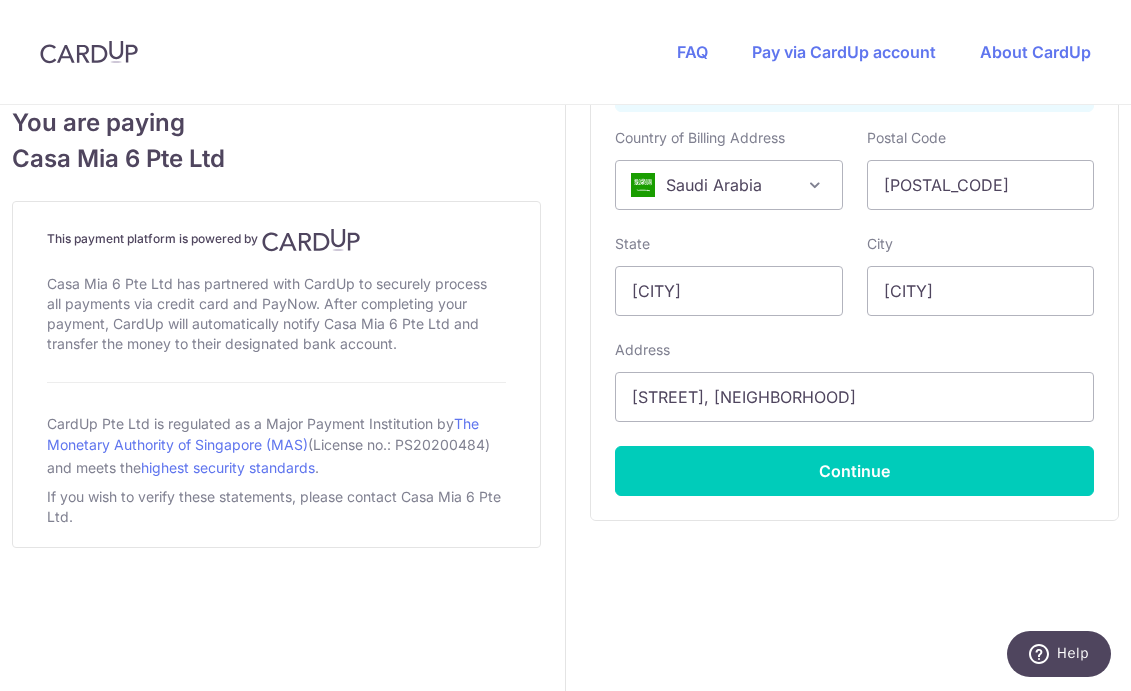 click on "Address
[STREET], [NEIGHBORHOOD]
Please enter a valid address" at bounding box center [854, 381] 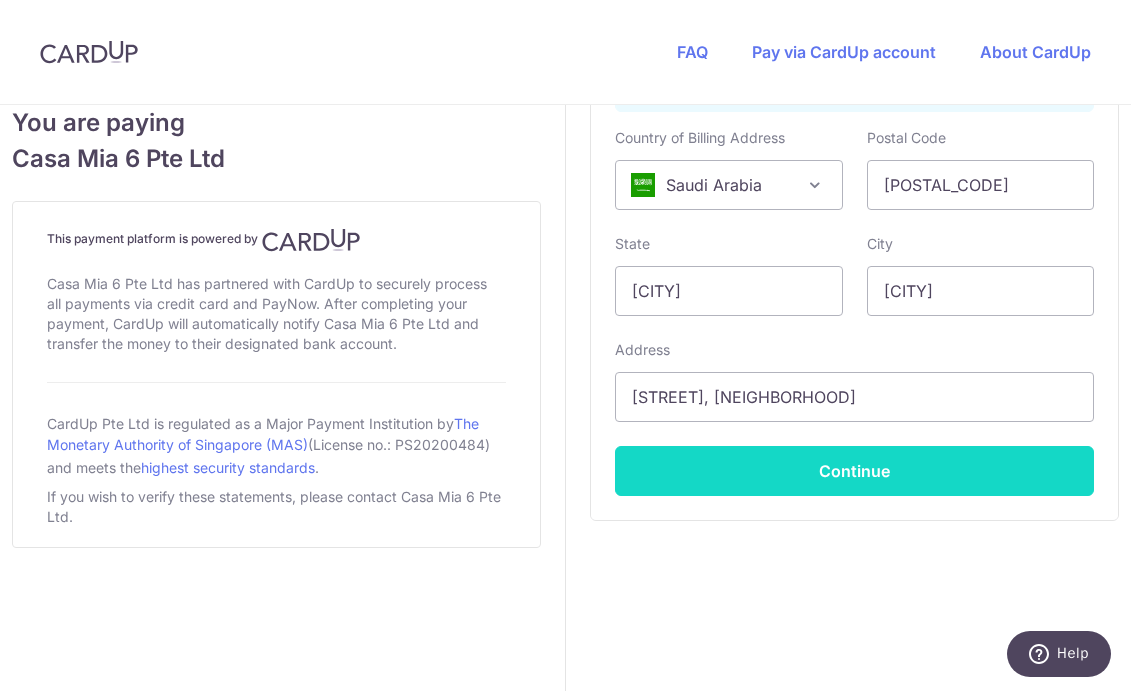 click on "Continue" at bounding box center (854, 471) 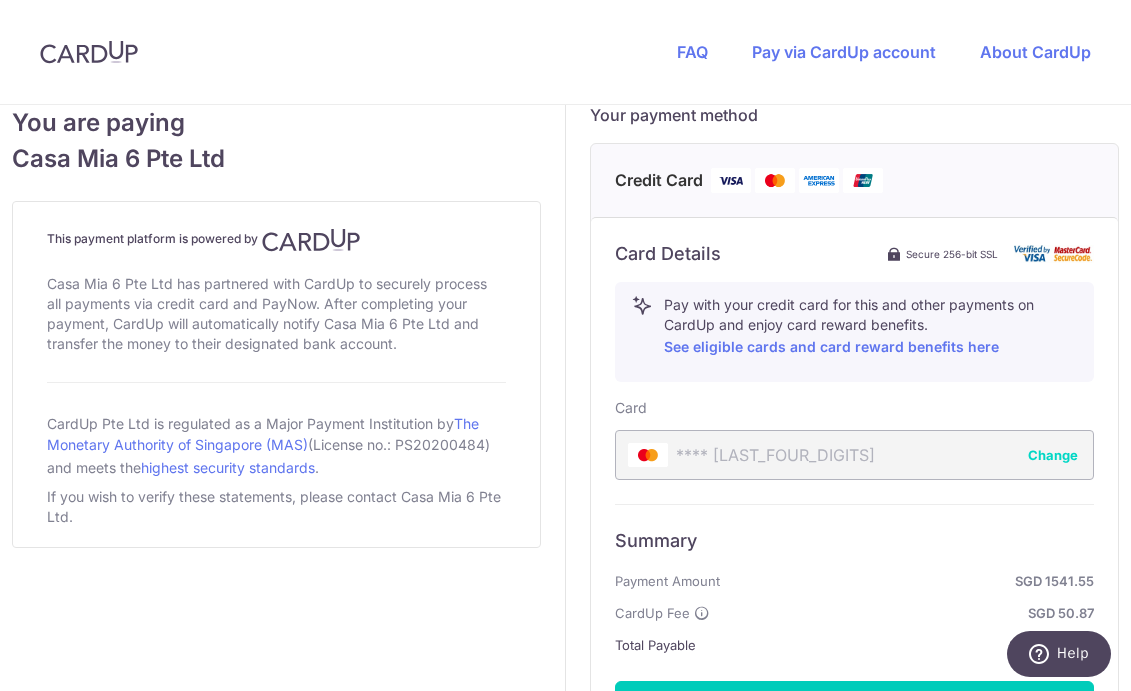 scroll, scrollTop: 1068, scrollLeft: 0, axis: vertical 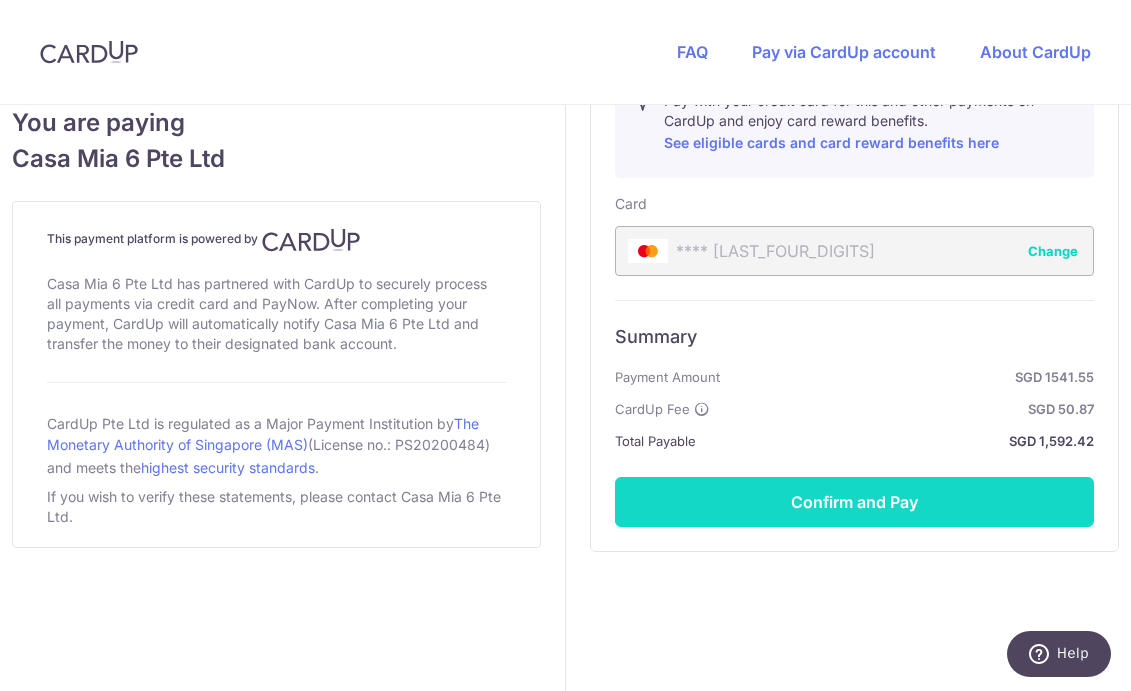 click on "Confirm and Pay" at bounding box center [854, 502] 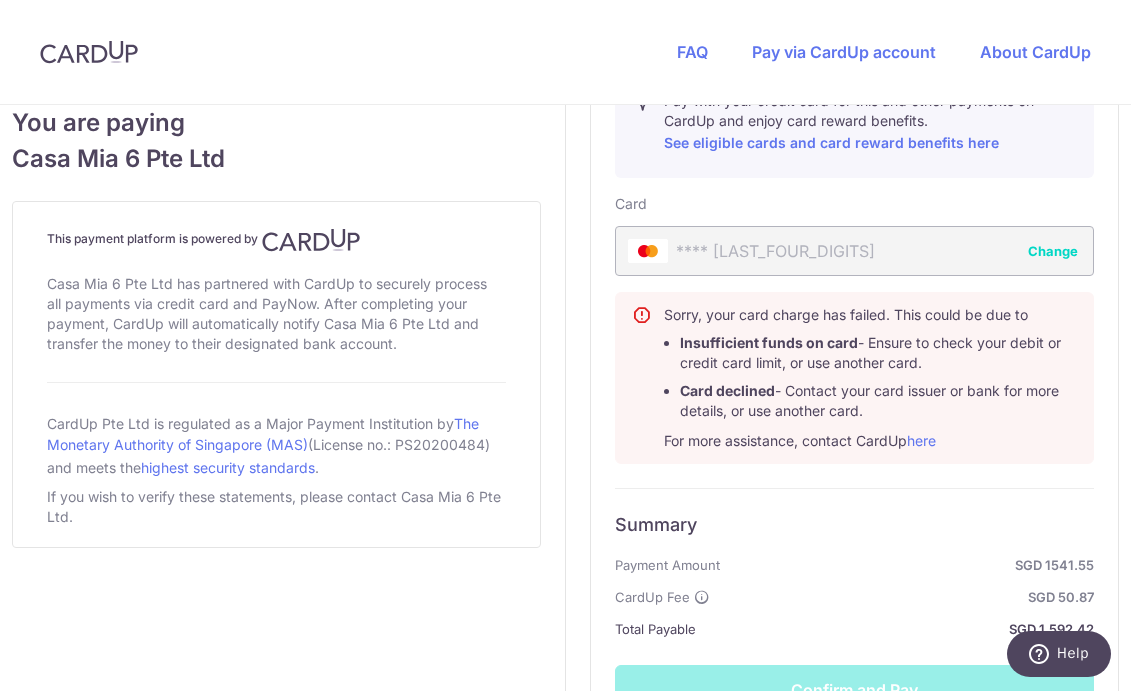 click on "Card Details
Secure 256-bit SSL
Pay with your credit card for this and other payments on CardUp and enjoy card reward benefits. See eligible cards and card reward benefits here
Card
Please note that American Express corporate cards cannot be used.
Country of Billing Address
Afghanistan
Aland Islands
Albania
Algeria
American Samoa
Andorra
Angola
Anguilla
Antarctica
Antigua and Barbuda
Argentina
Armenia
Aruba
Australia
Austria
Azerbaijan
Bahamas
Bahrain
Bangladesh" at bounding box center [854, 251] 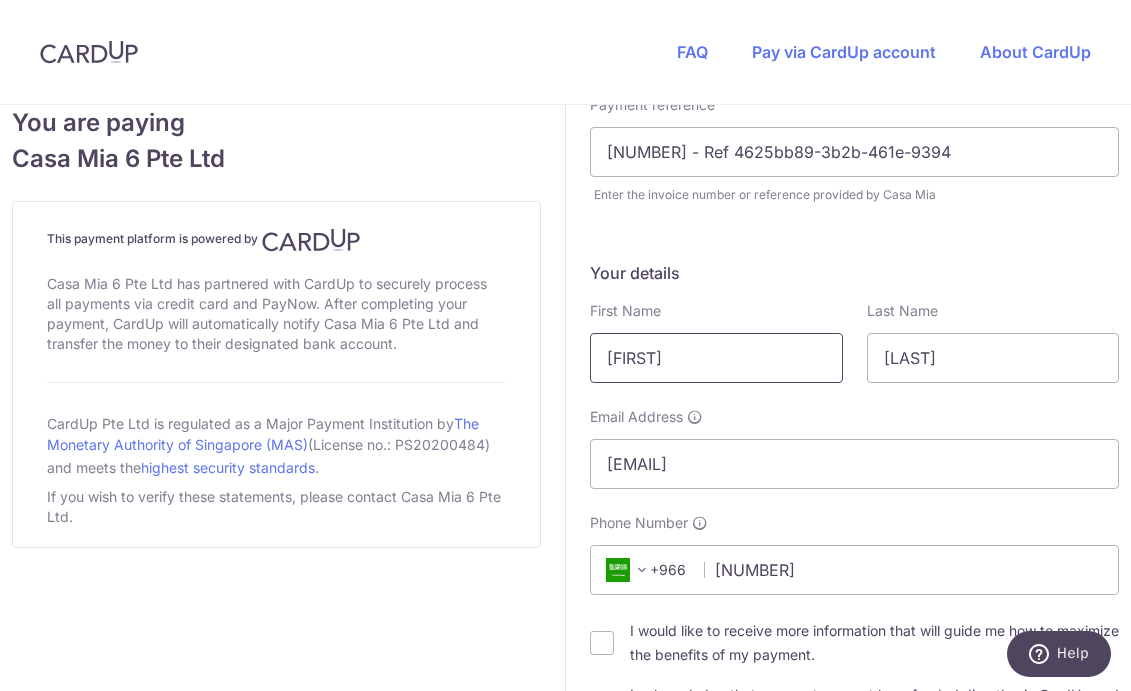 scroll, scrollTop: 0, scrollLeft: 0, axis: both 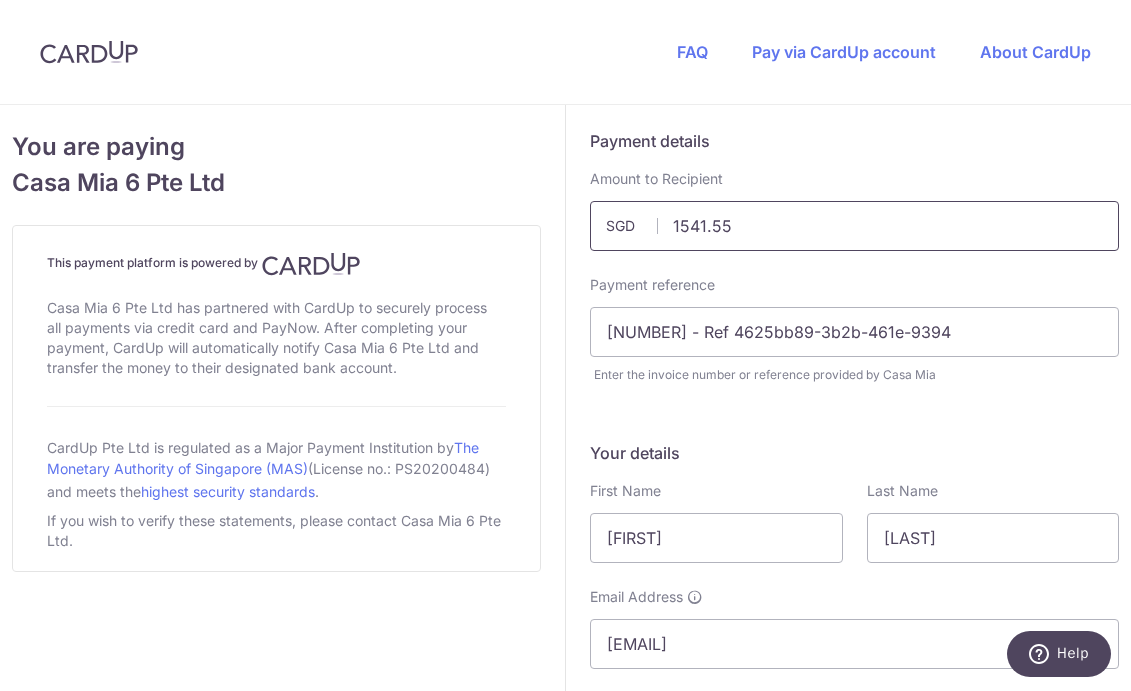 click on "1541.55" at bounding box center (854, 226) 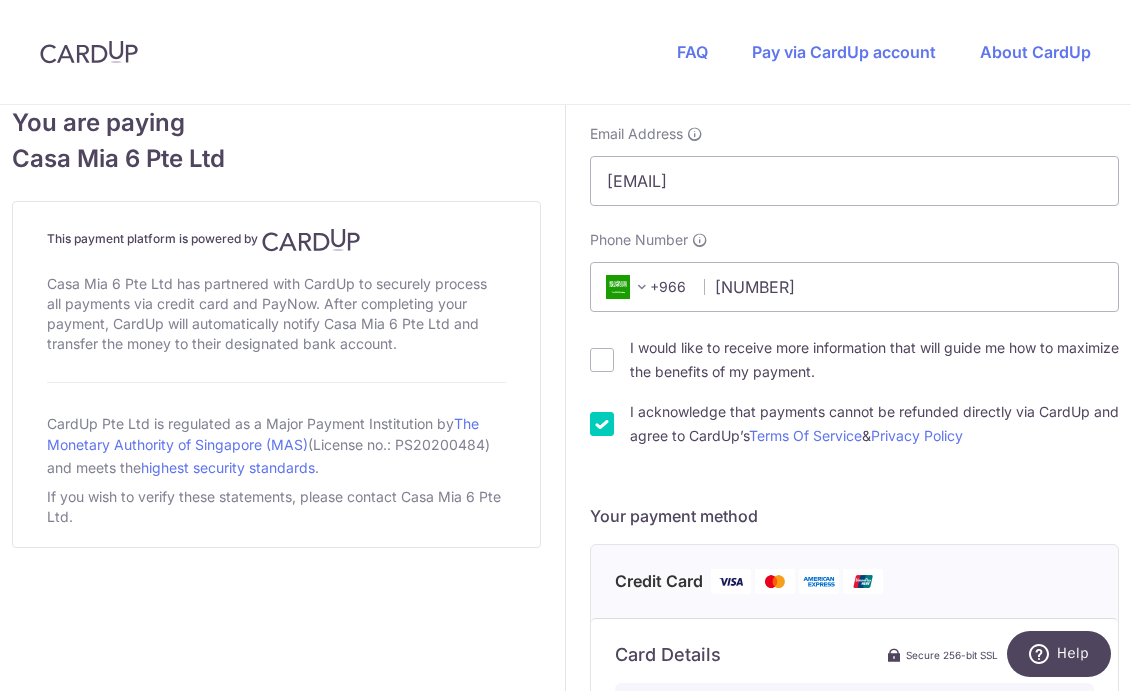 scroll, scrollTop: 1099, scrollLeft: 0, axis: vertical 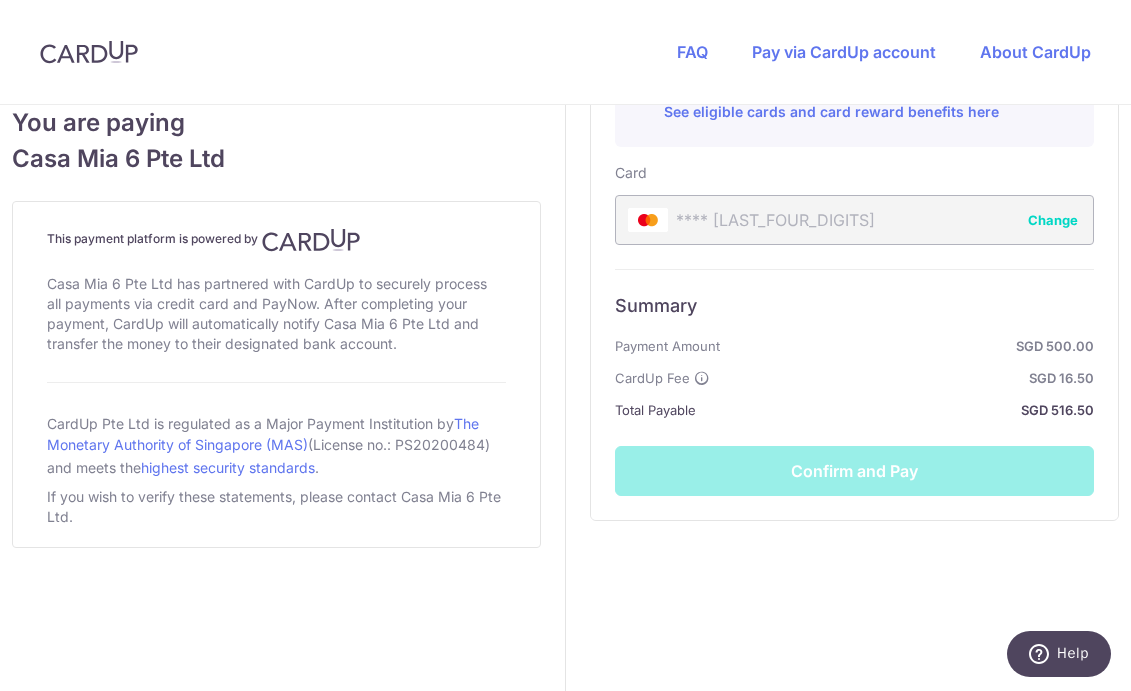 type on "500.00" 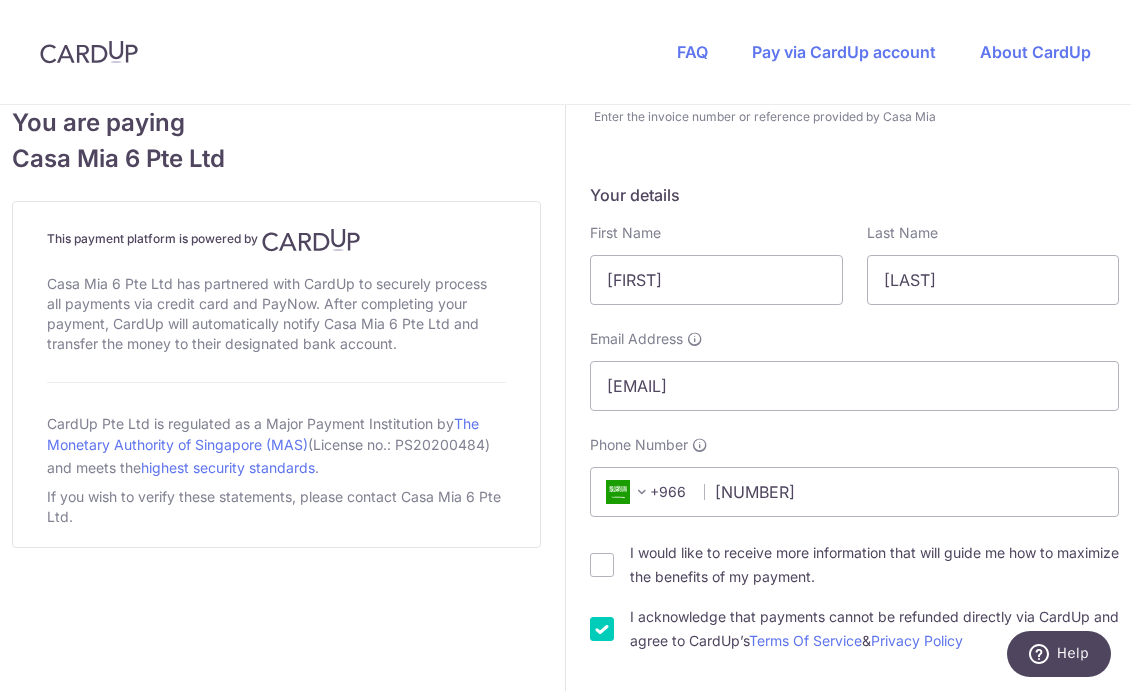 scroll, scrollTop: 1099, scrollLeft: 0, axis: vertical 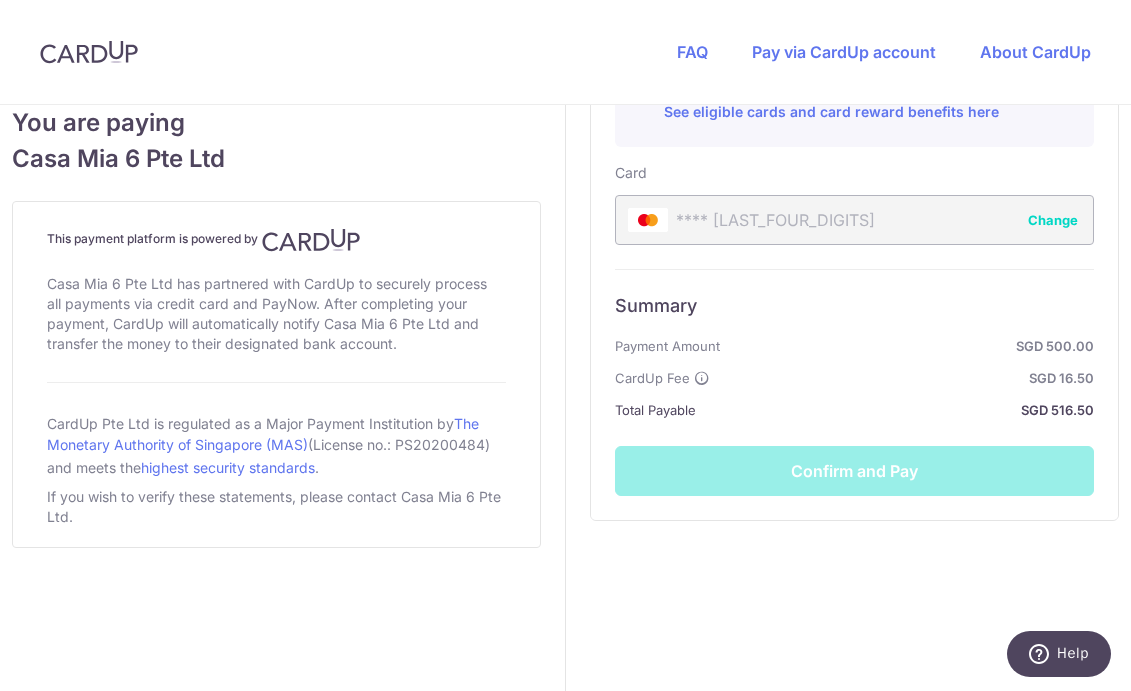 click on "Summary
Payment Amount
SGD 500.00
CardUp Fee
SGD  16.50
Total Payable
SGD  516.50
Confirm and Pay" at bounding box center (854, 382) 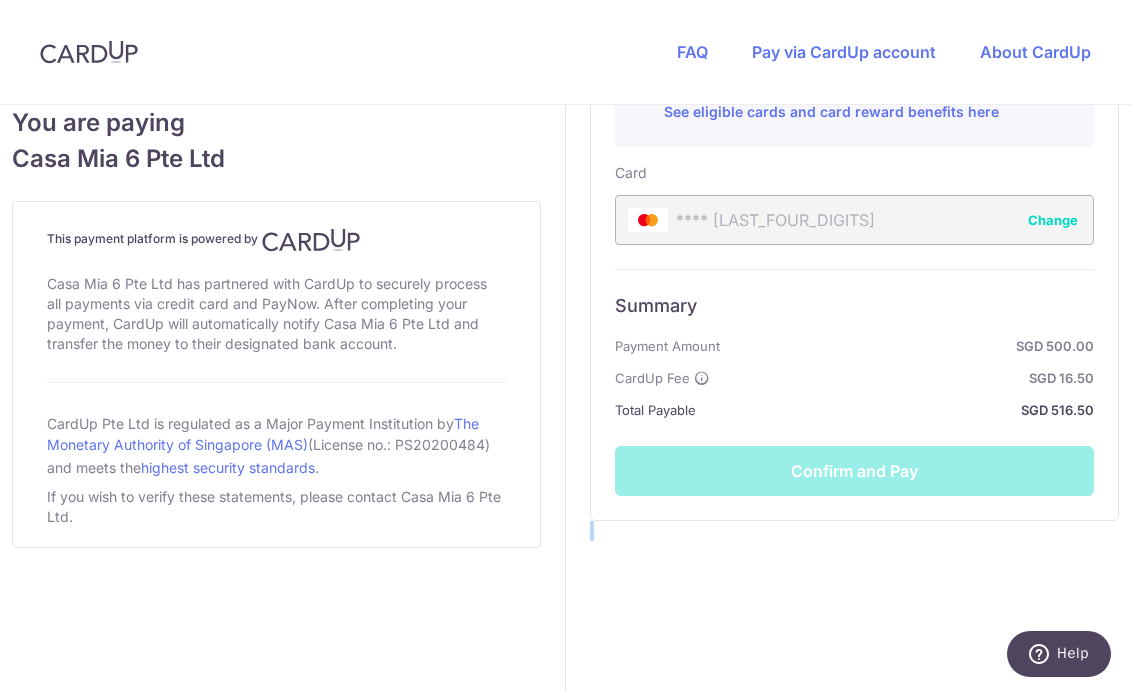 click on "Summary
Payment Amount
SGD 500.00
CardUp Fee
SGD  16.50
Total Payable
SGD  516.50
Confirm and Pay" at bounding box center [854, 382] 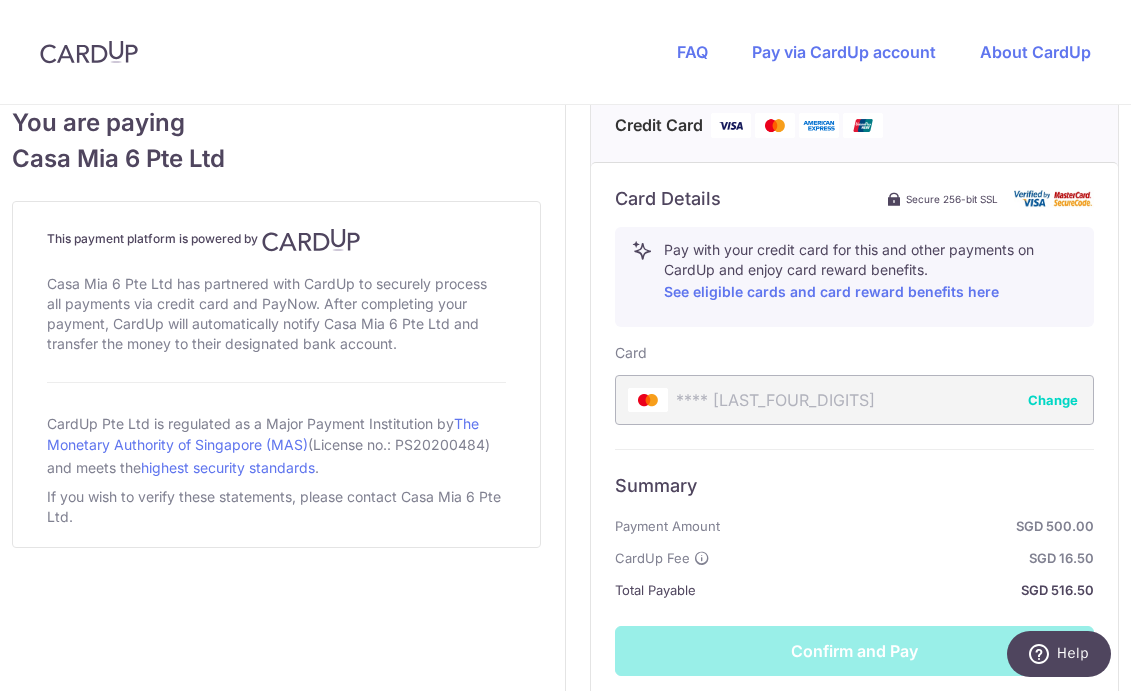 scroll, scrollTop: 915, scrollLeft: 0, axis: vertical 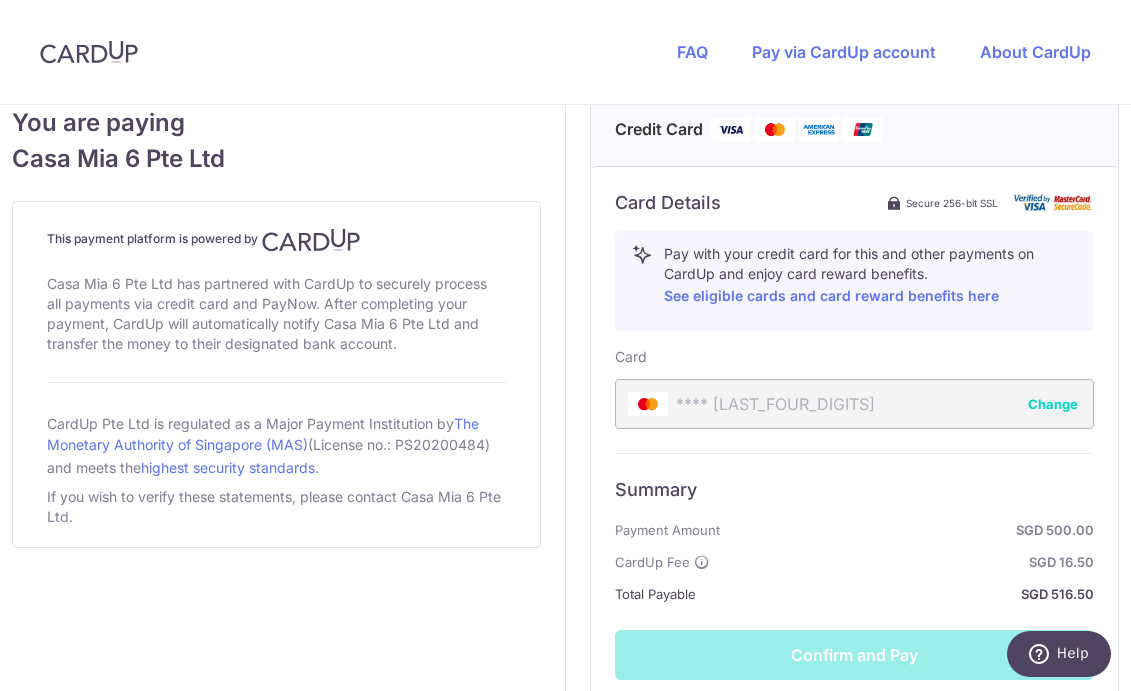 click on "Card Details
Secure 256-bit SSL
Pay with your credit card for this and other payments on CardUp and enjoy card reward benefits. See eligible cards and card reward benefits here
Card
Please note that American Express corporate cards cannot be used.
Country of Billing Address
Afghanistan
Aland Islands
Albania
Algeria
American Samoa
Andorra
Angola
Anguilla
Antarctica
Antigua and Barbuda
Argentina
Armenia
Aruba
Australia
Austria
Azerbaijan
Bahamas
Bahrain
Bangladesh" at bounding box center (854, 310) 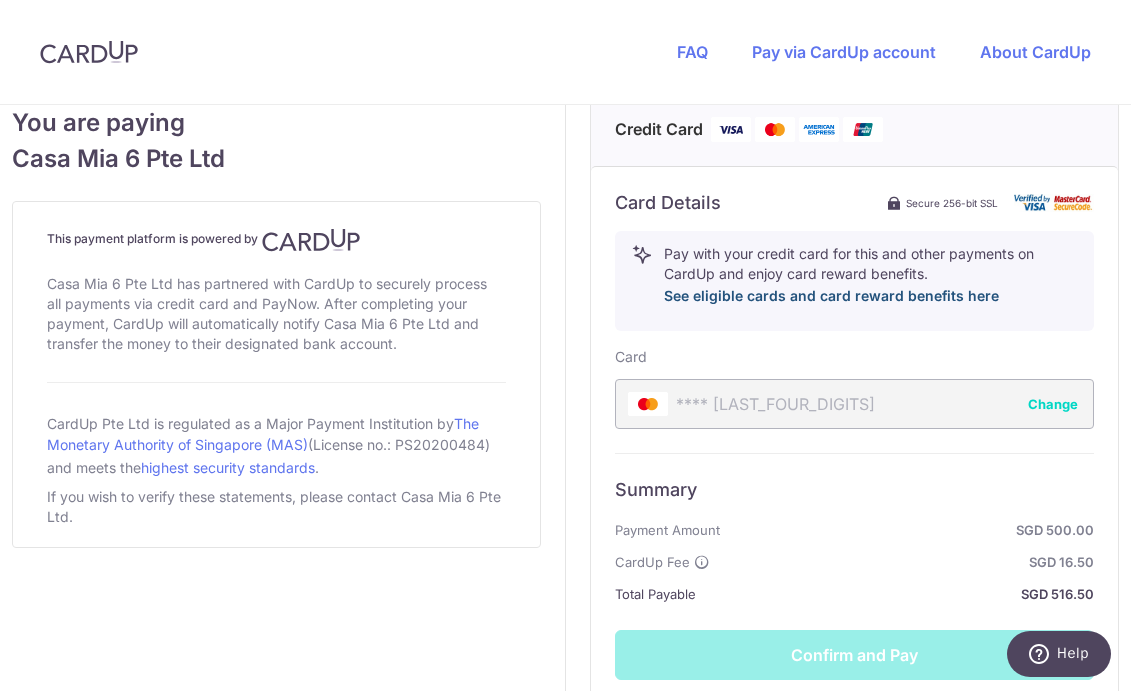 click on "See eligible cards and card reward benefits here" at bounding box center [831, 295] 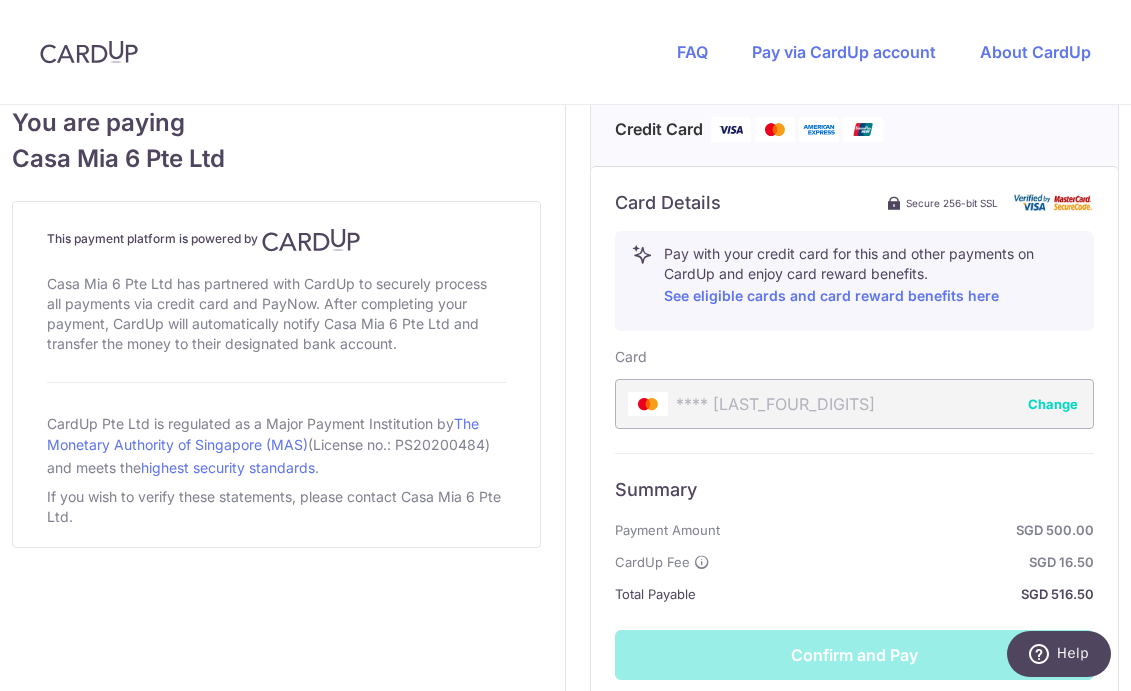 click on "**** [LAST_FOUR_DIGITS]
Change" at bounding box center (854, 404) 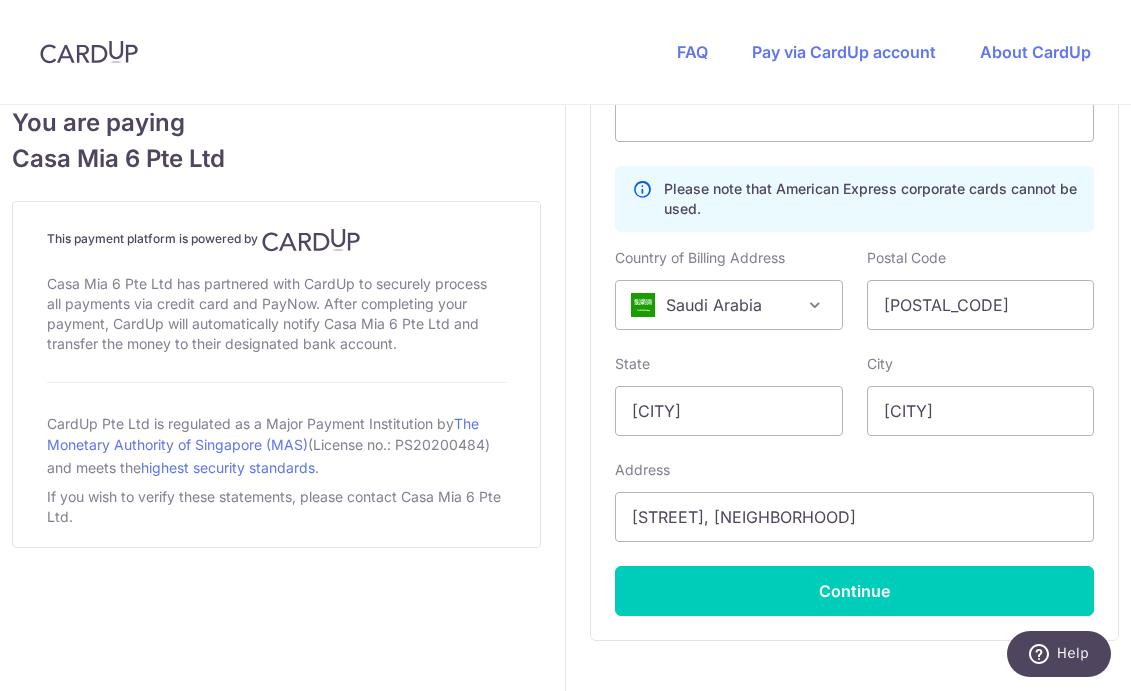scroll, scrollTop: 1200, scrollLeft: 0, axis: vertical 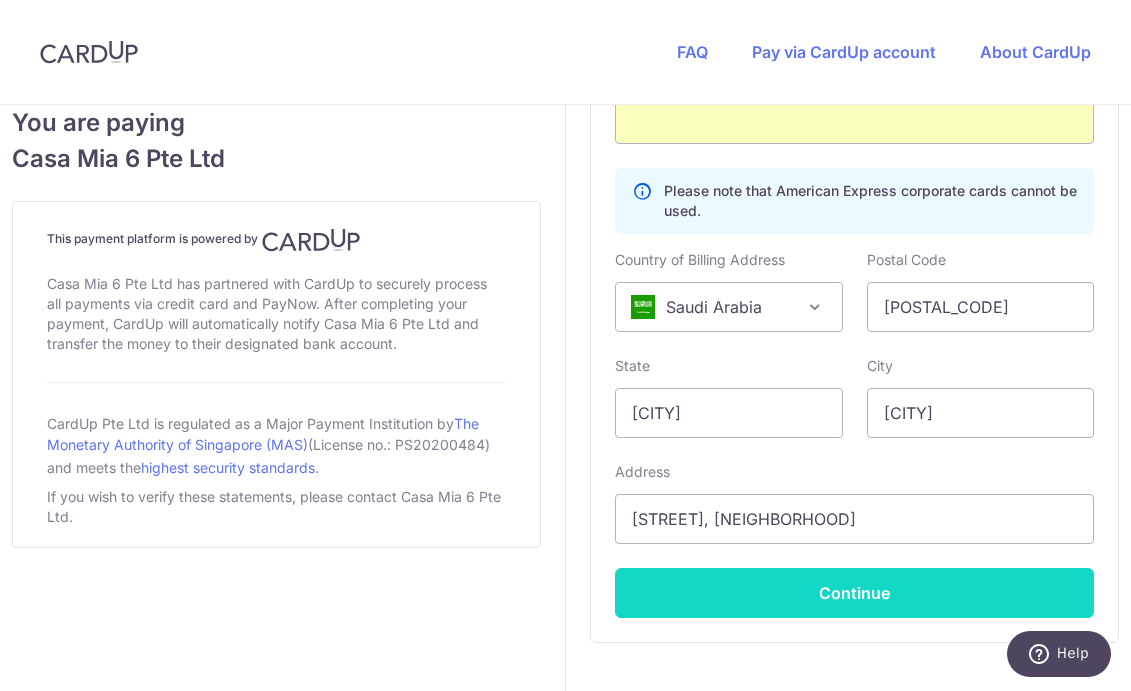 click on "Continue" at bounding box center [854, 593] 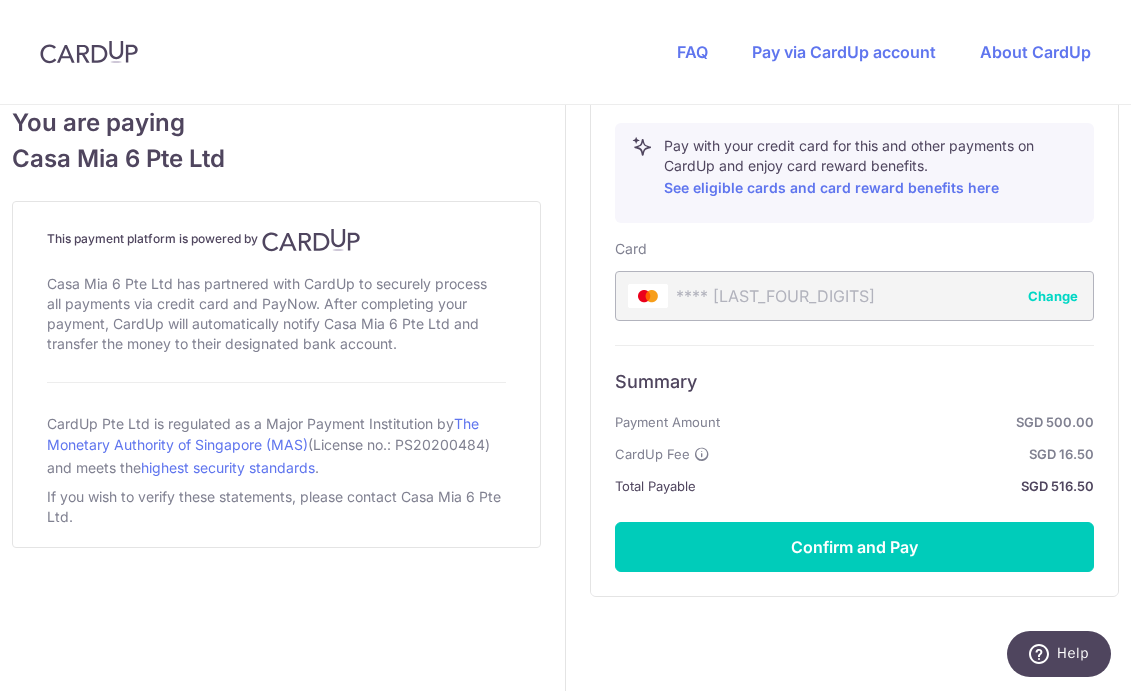 scroll, scrollTop: 1099, scrollLeft: 0, axis: vertical 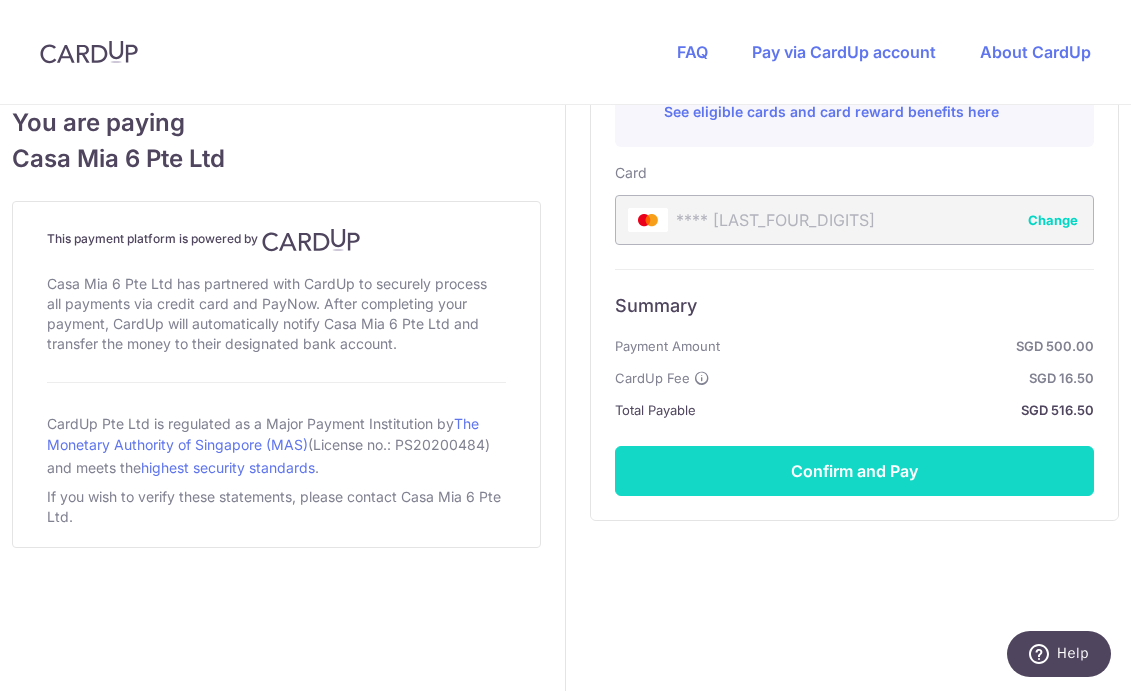click on "Confirm and Pay" at bounding box center (854, 471) 